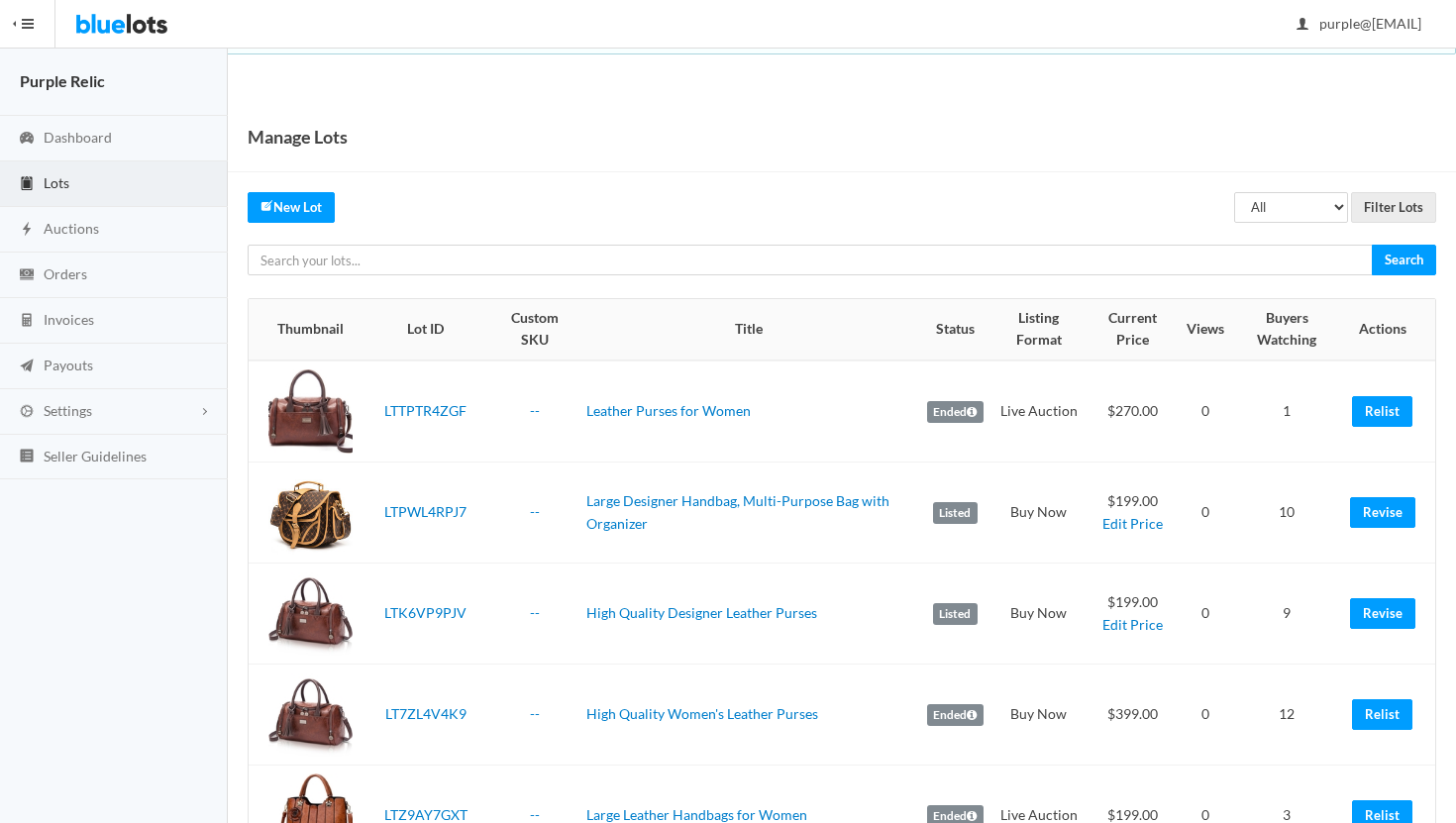 scroll, scrollTop: 0, scrollLeft: 0, axis: both 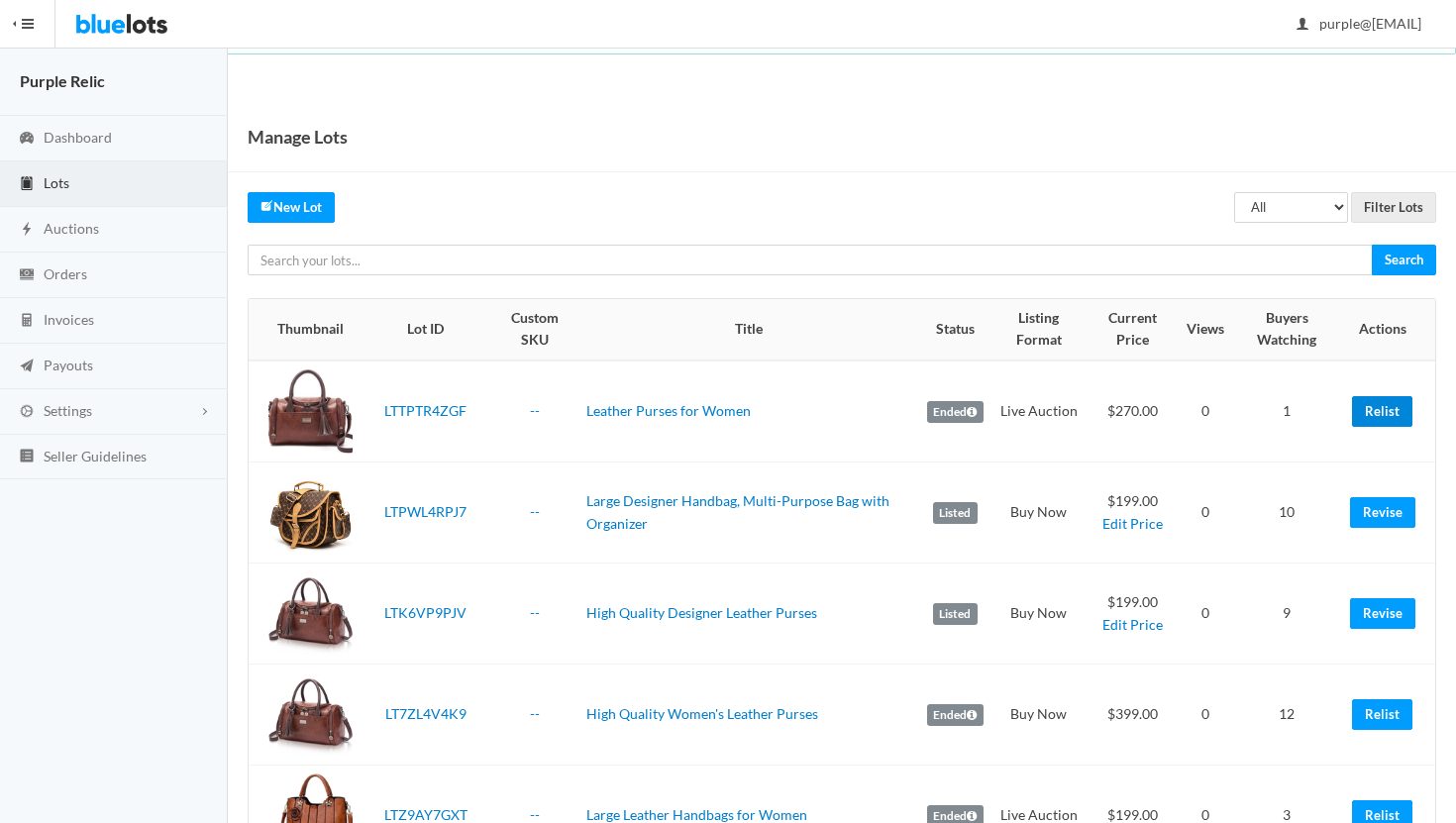 click on "Relist" at bounding box center [1382, 411] 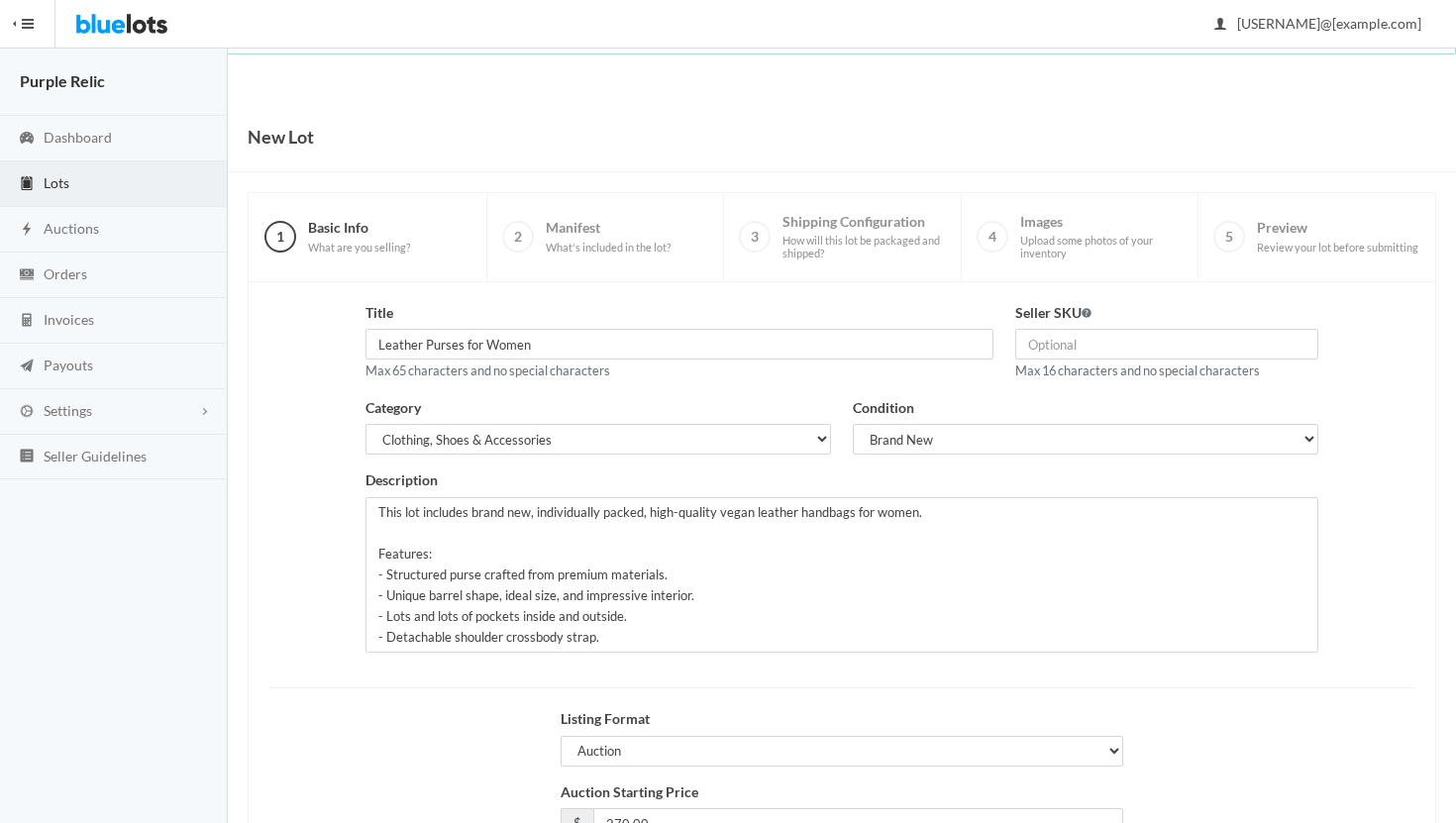 scroll, scrollTop: 168, scrollLeft: 0, axis: vertical 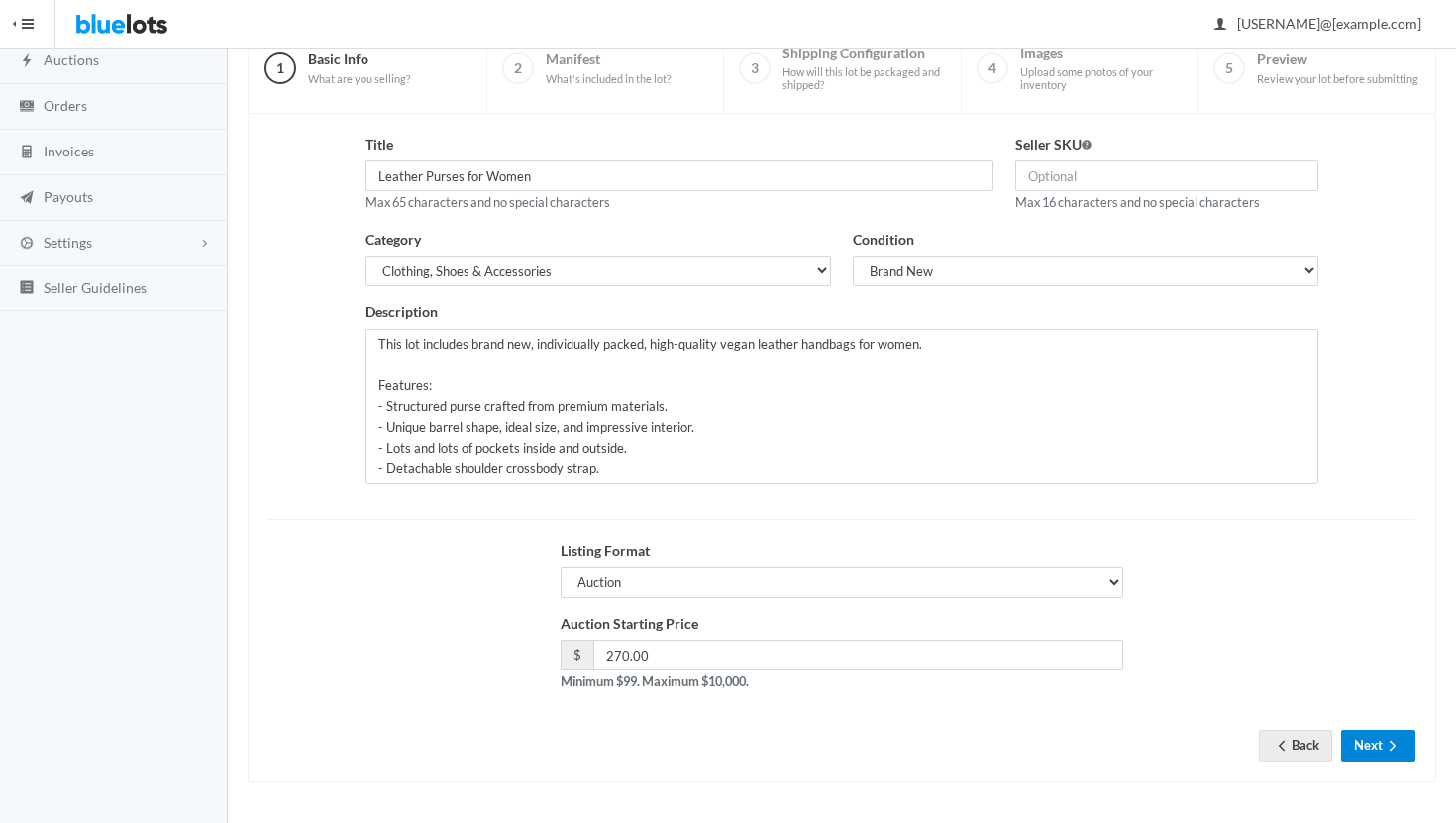 click on "Next" at bounding box center [1378, 745] 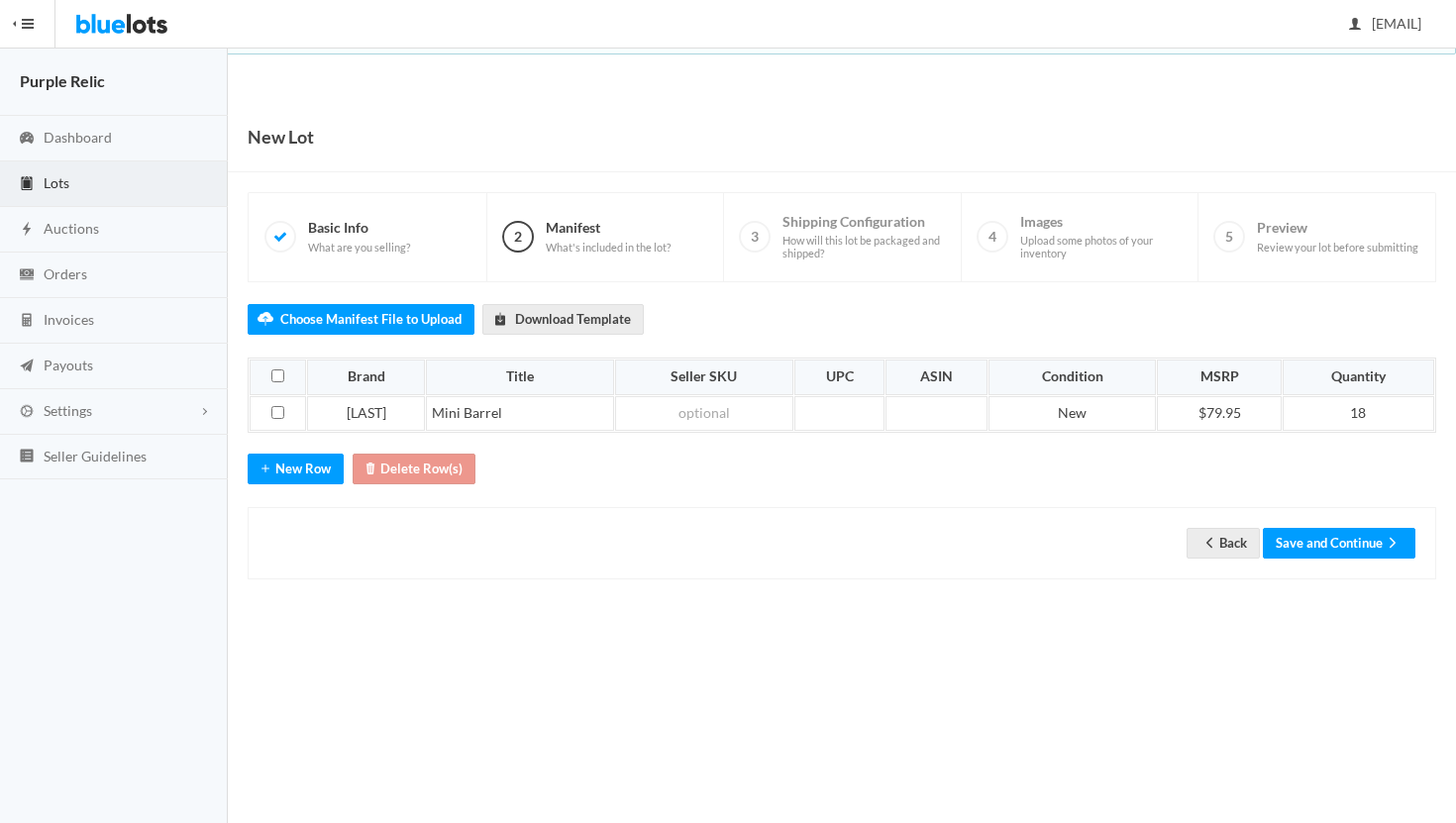 scroll, scrollTop: 0, scrollLeft: 0, axis: both 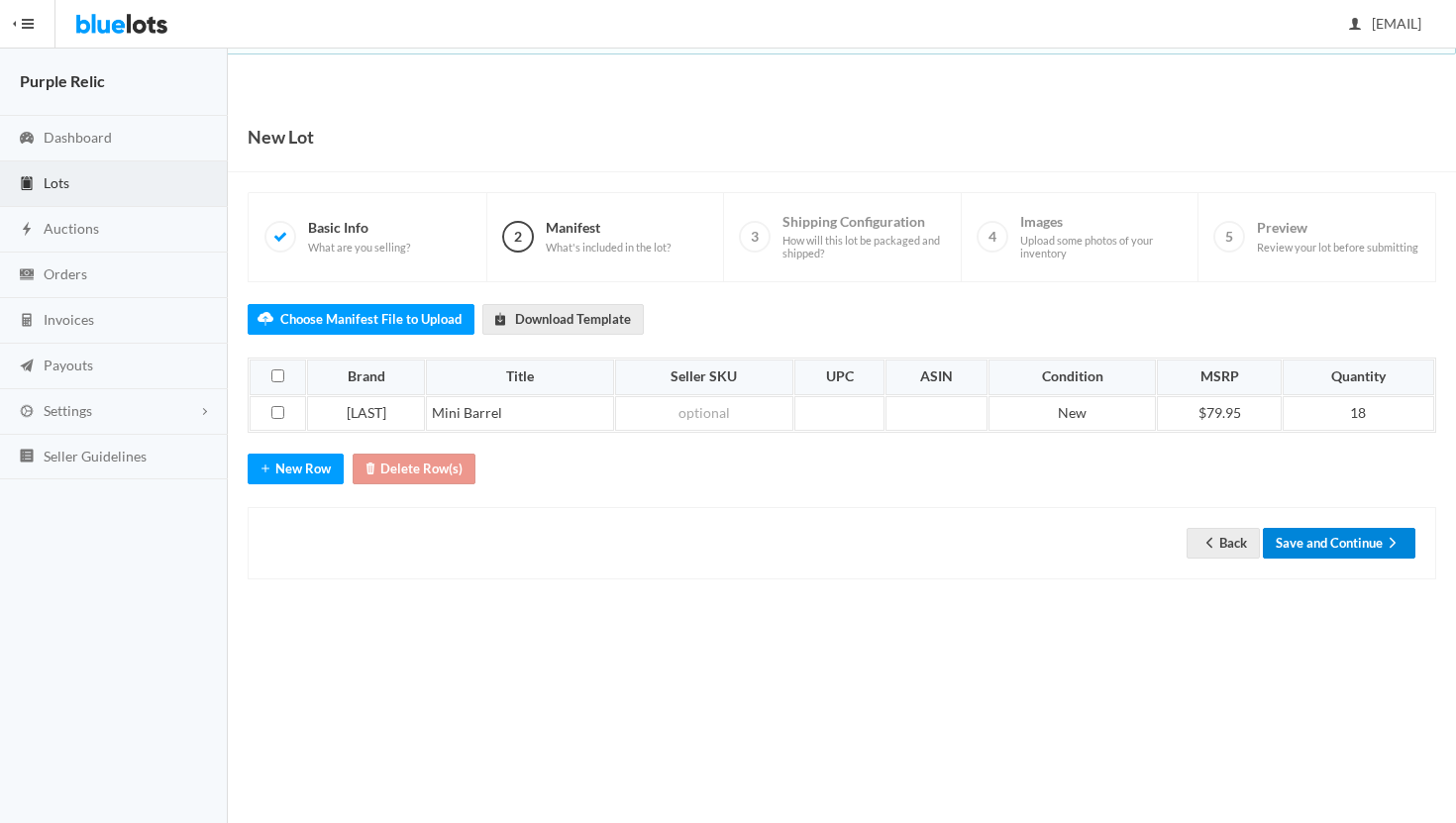 click on "Save and Continue" at bounding box center (1339, 543) 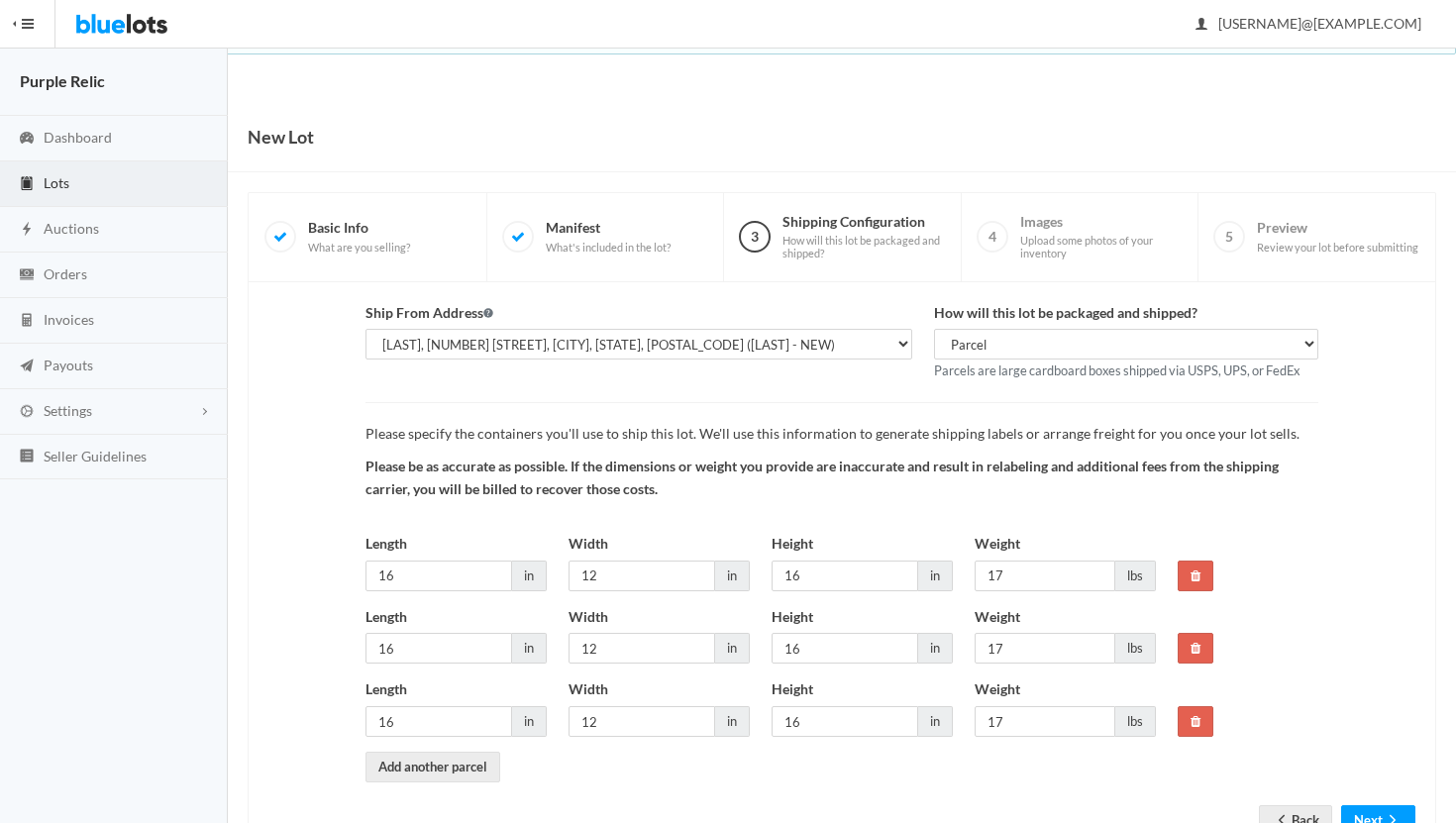 scroll, scrollTop: 0, scrollLeft: 0, axis: both 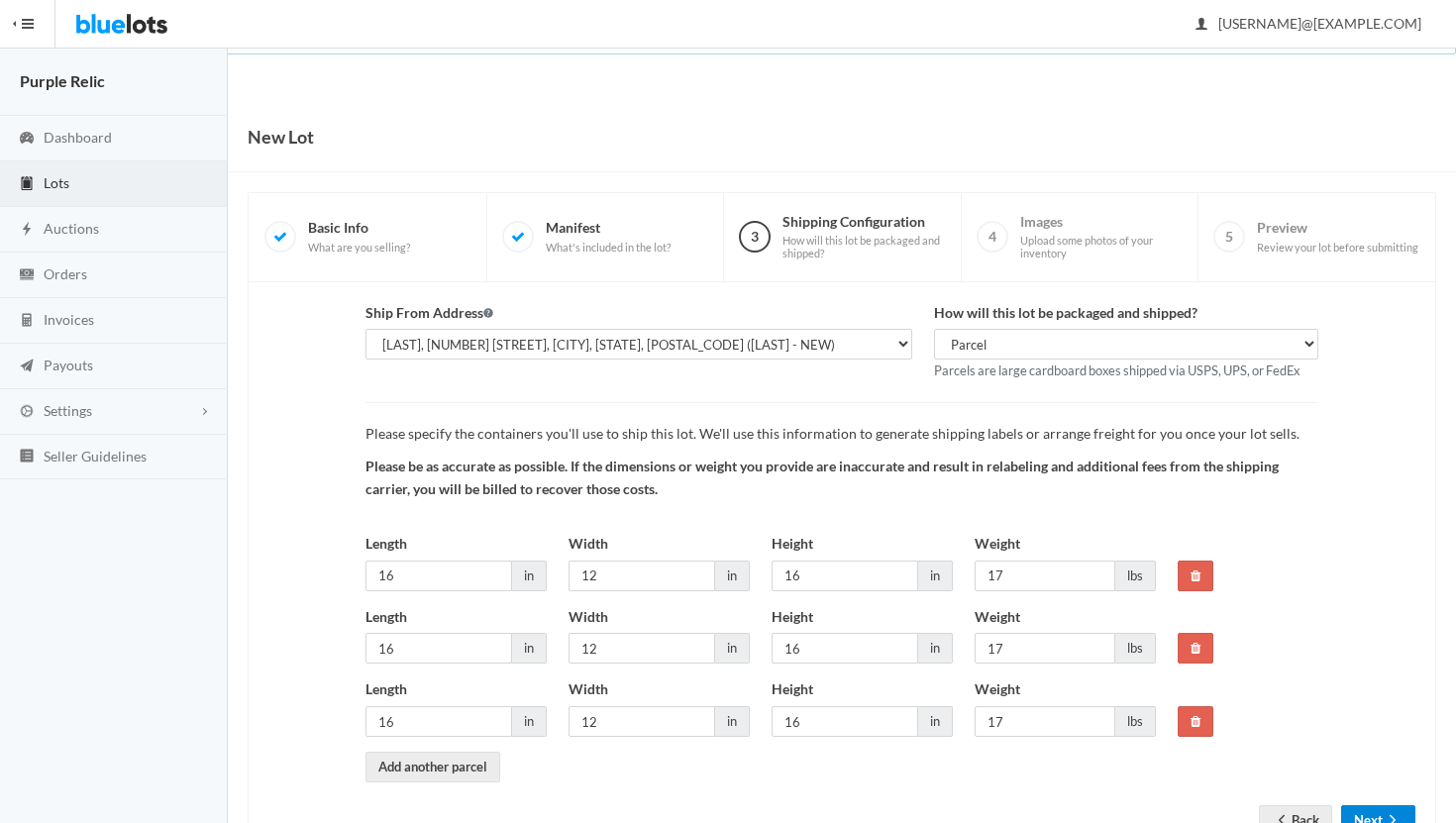click on "Next" at bounding box center (1378, 820) 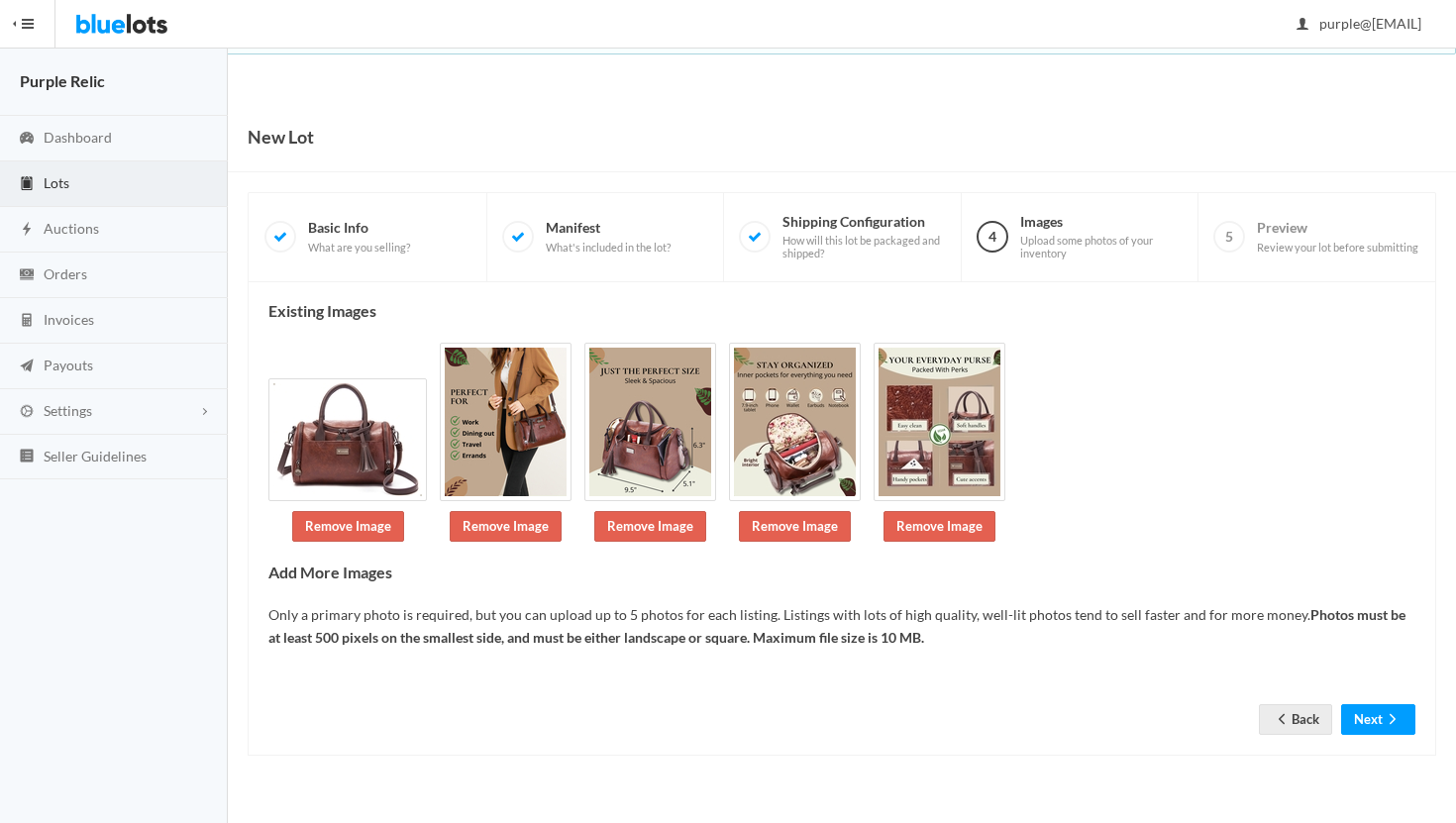 scroll, scrollTop: 0, scrollLeft: 0, axis: both 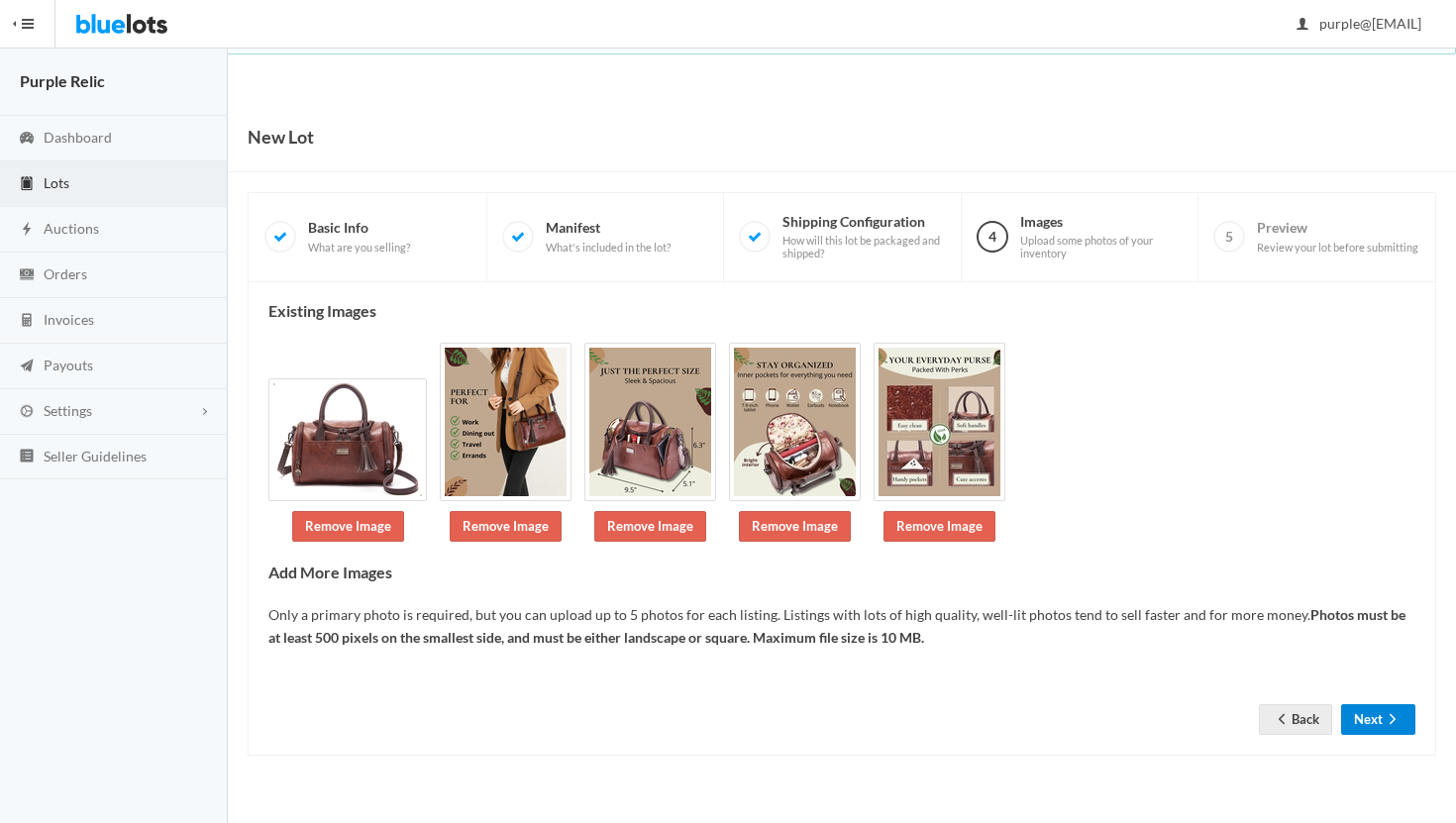 click 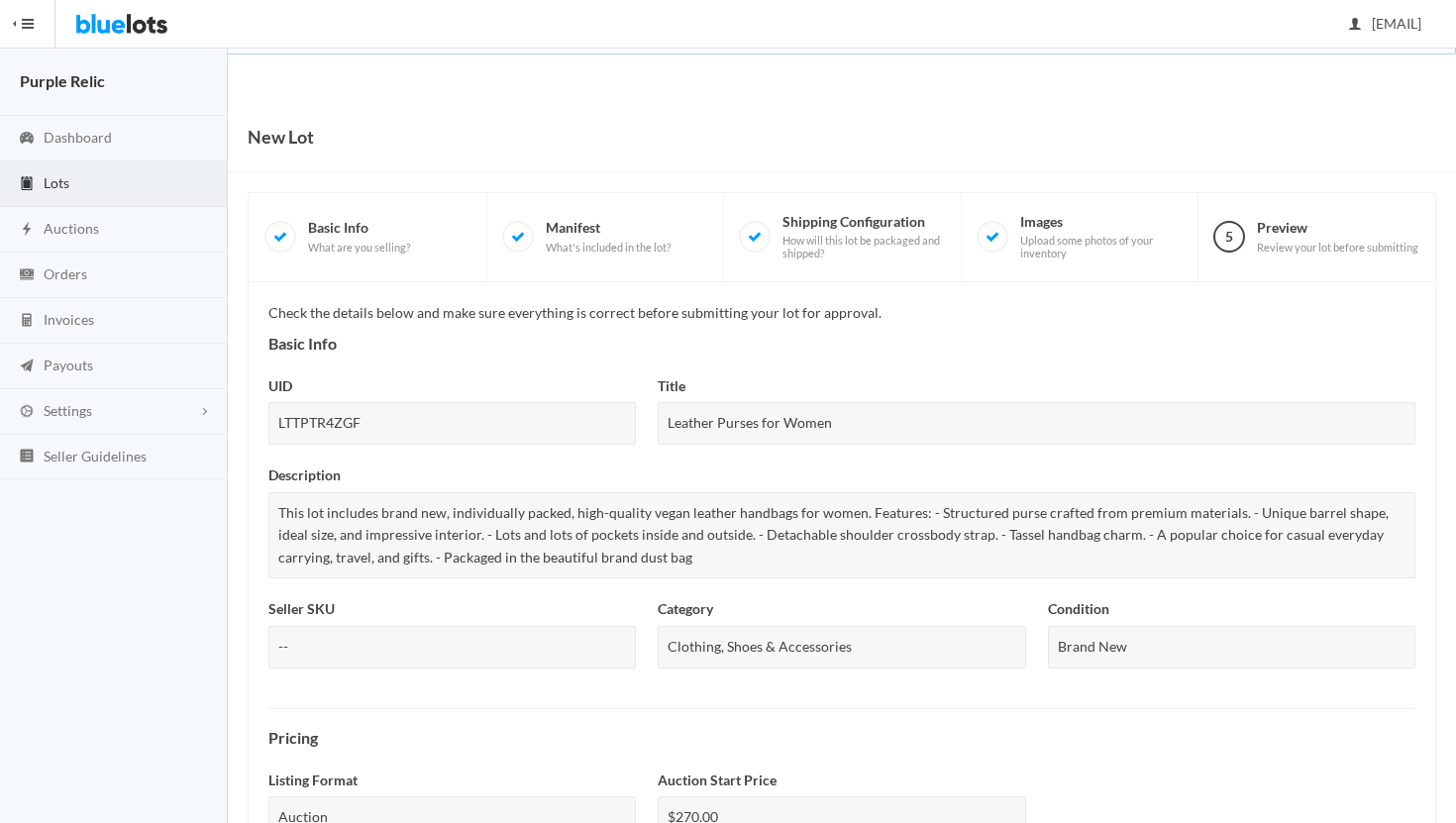 scroll, scrollTop: 764, scrollLeft: 0, axis: vertical 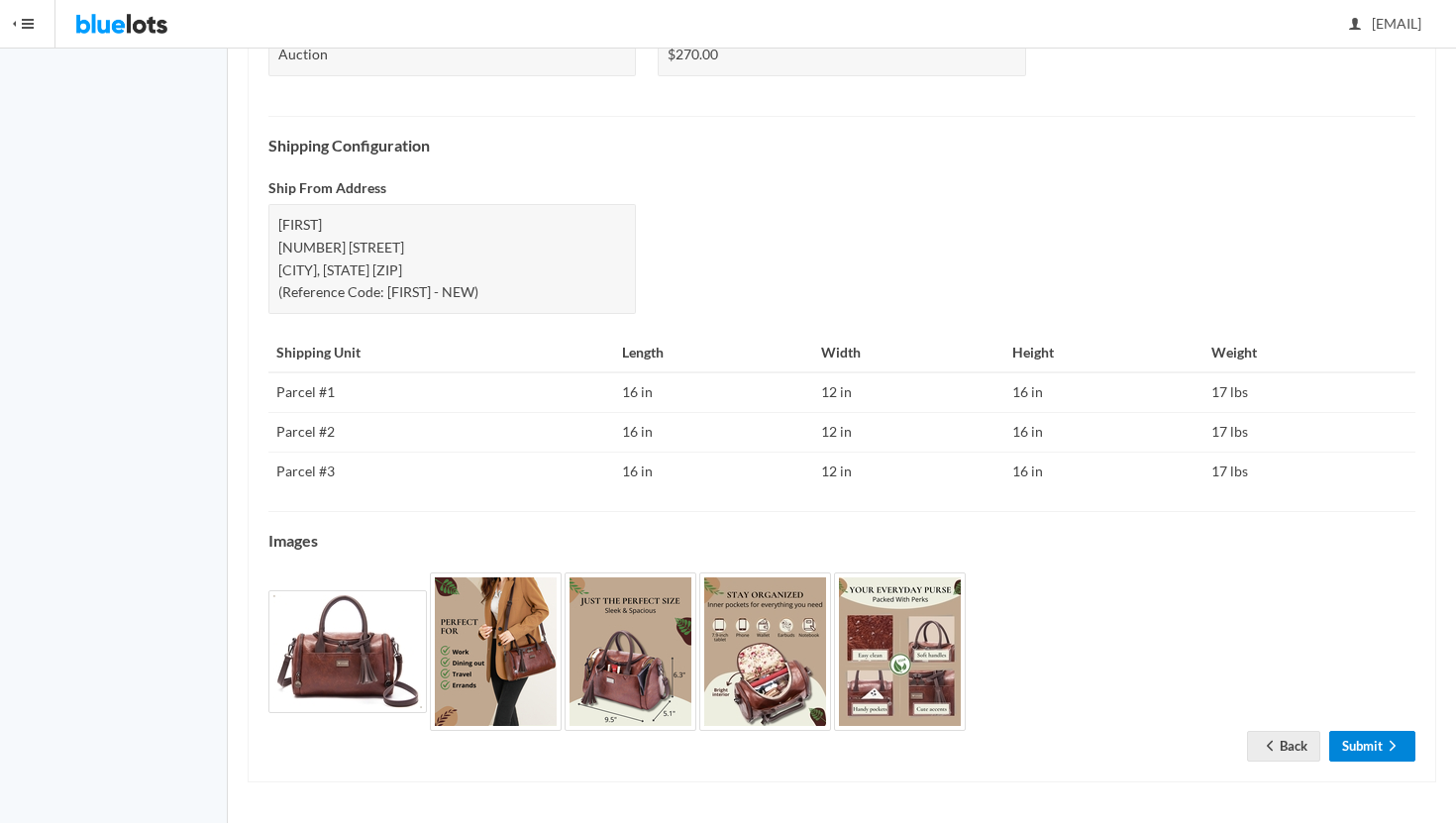click on "Submit" at bounding box center (1372, 746) 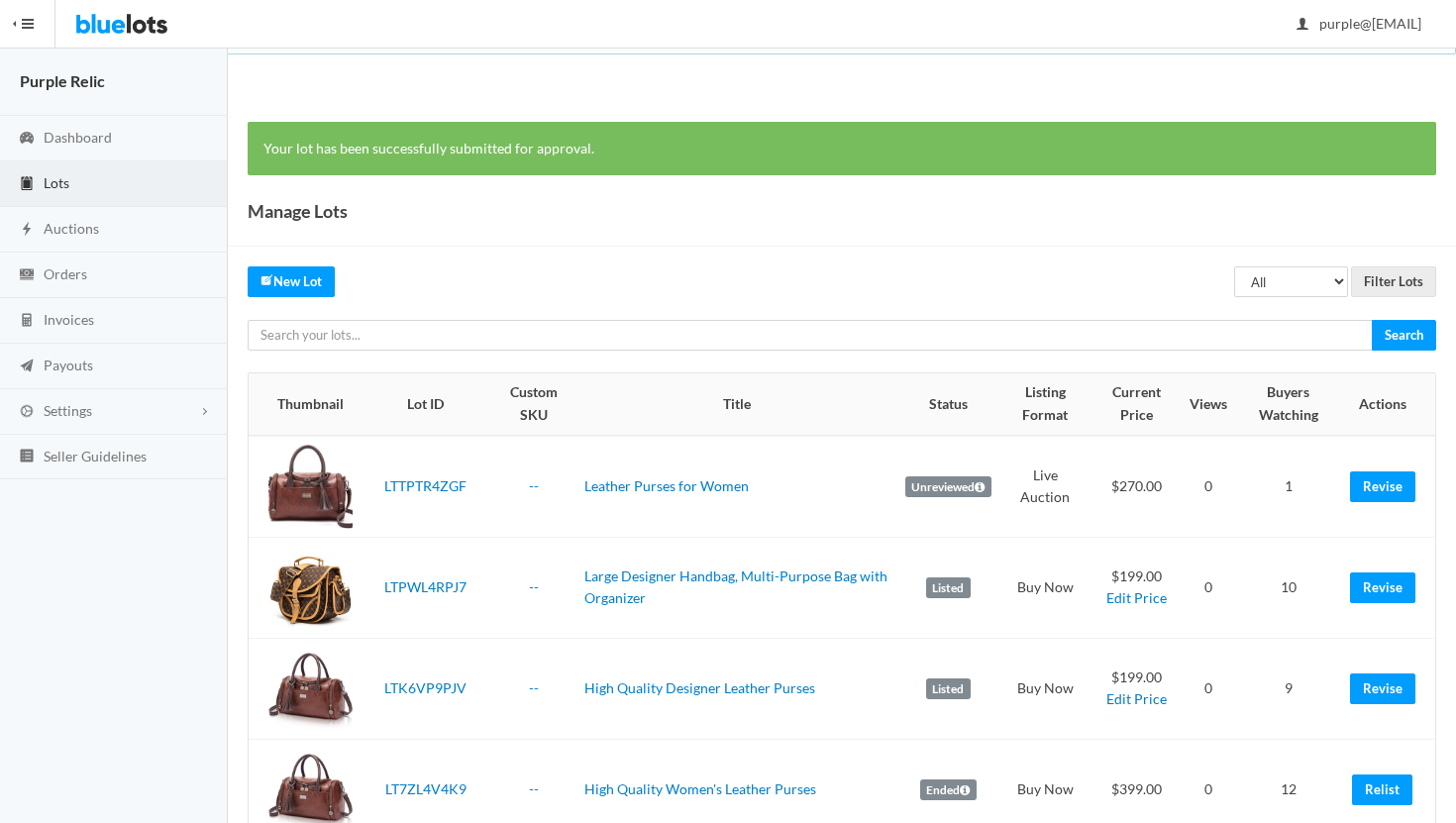 scroll, scrollTop: 0, scrollLeft: 0, axis: both 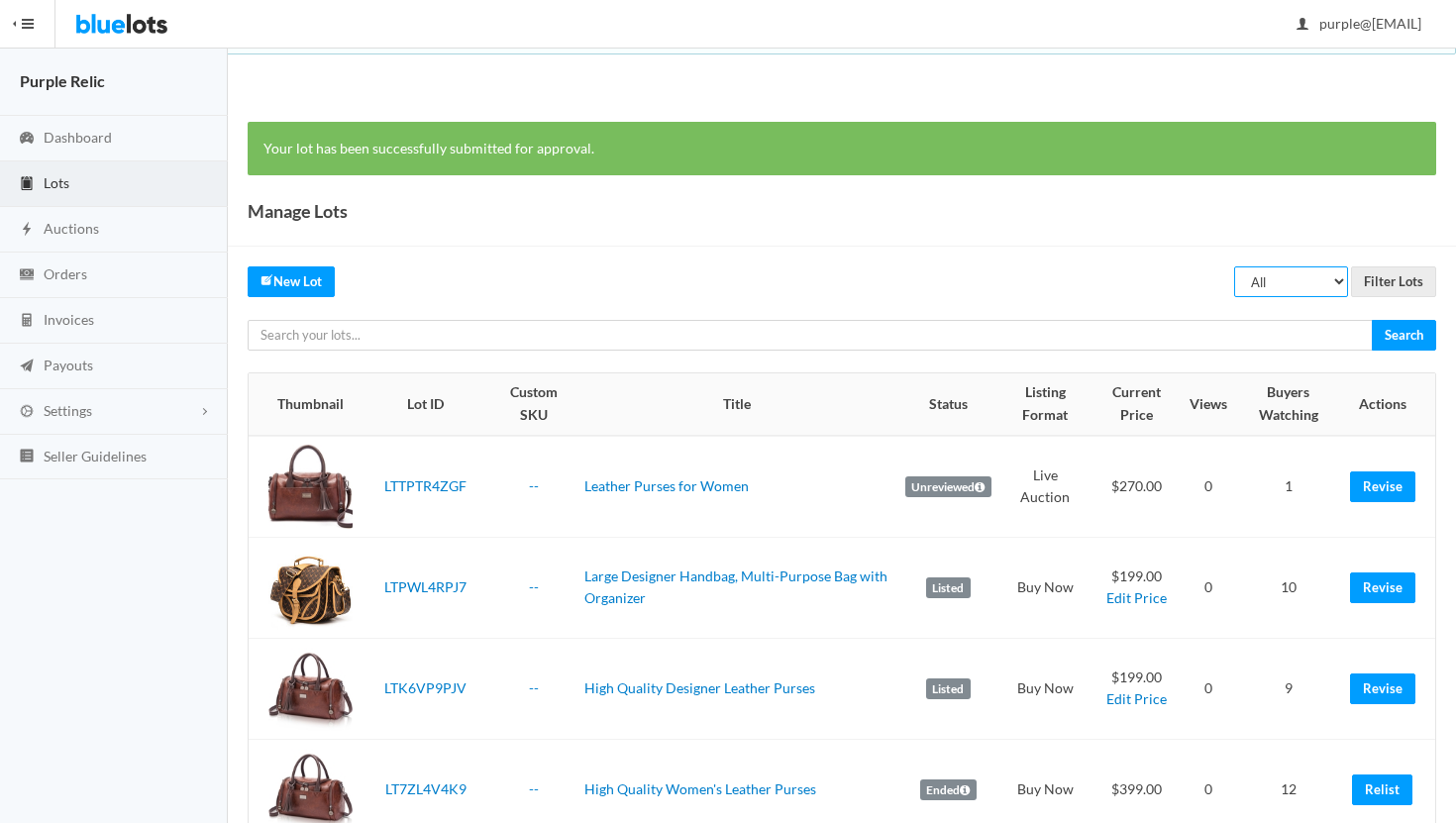 click on "All Draft
Unreviewed
Rejected
Scheduled
Listed
Sold
Ended" at bounding box center [1291, 281] 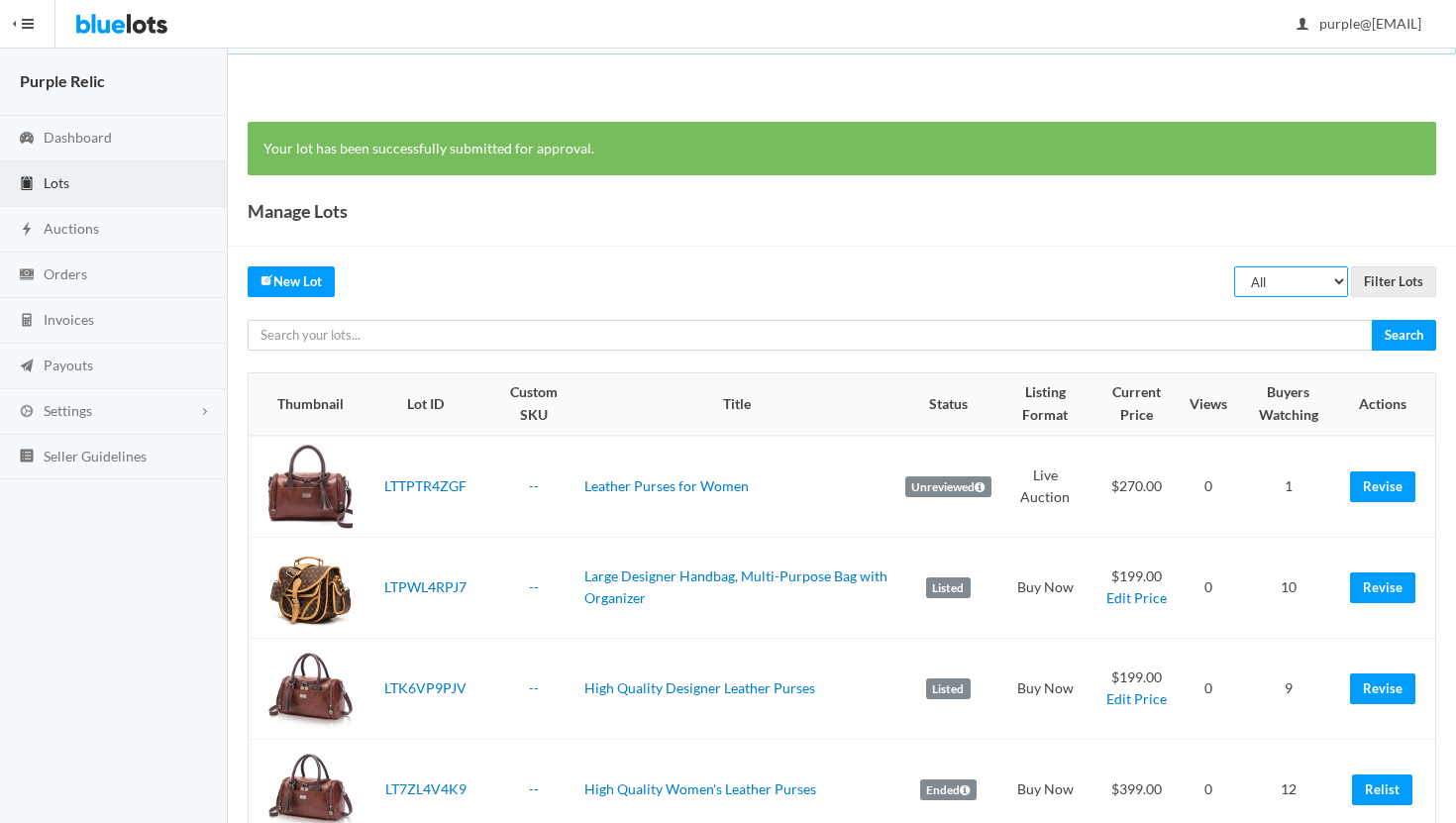 select on "ended" 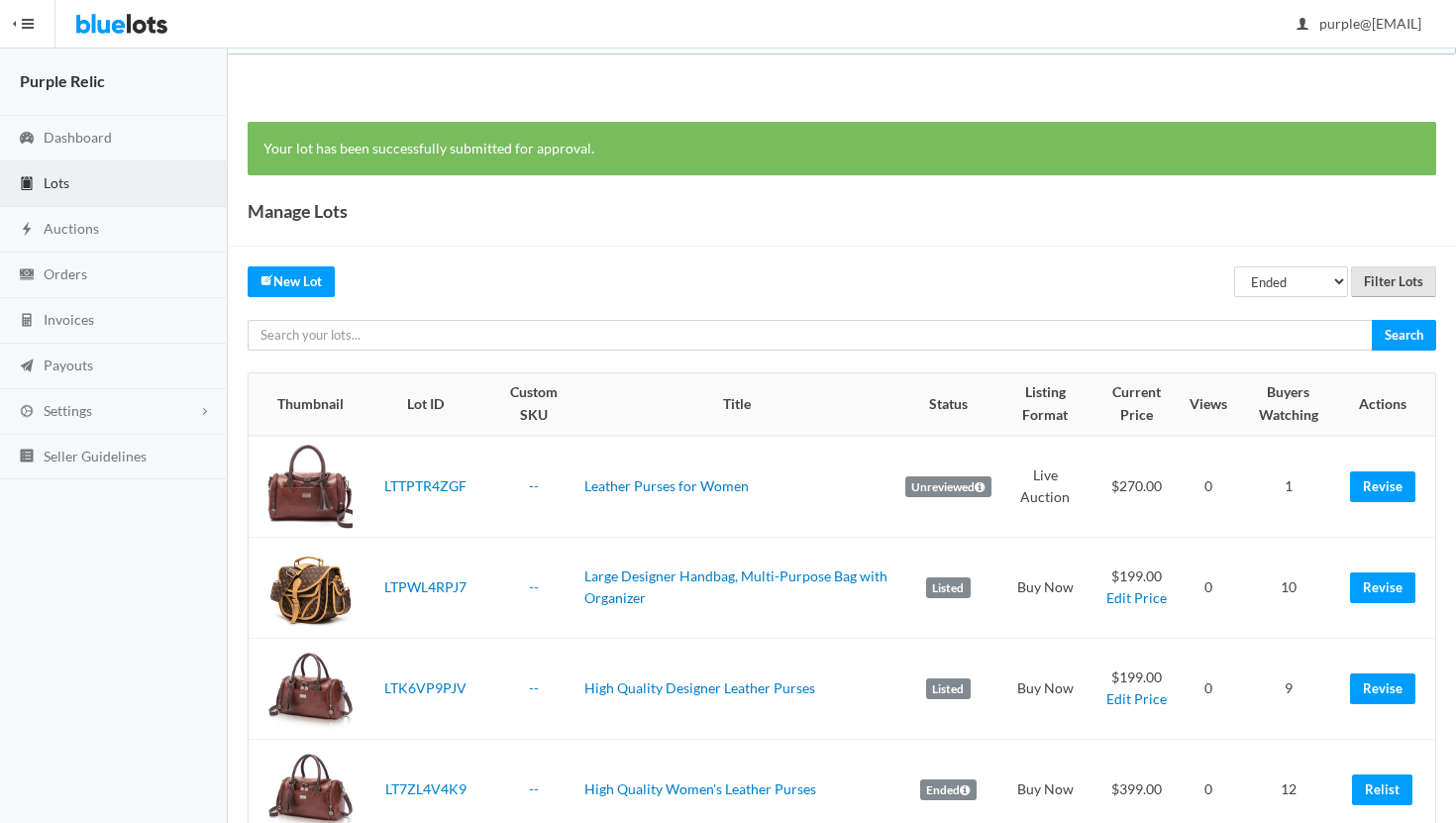 click on "Filter Lots" at bounding box center [1394, 281] 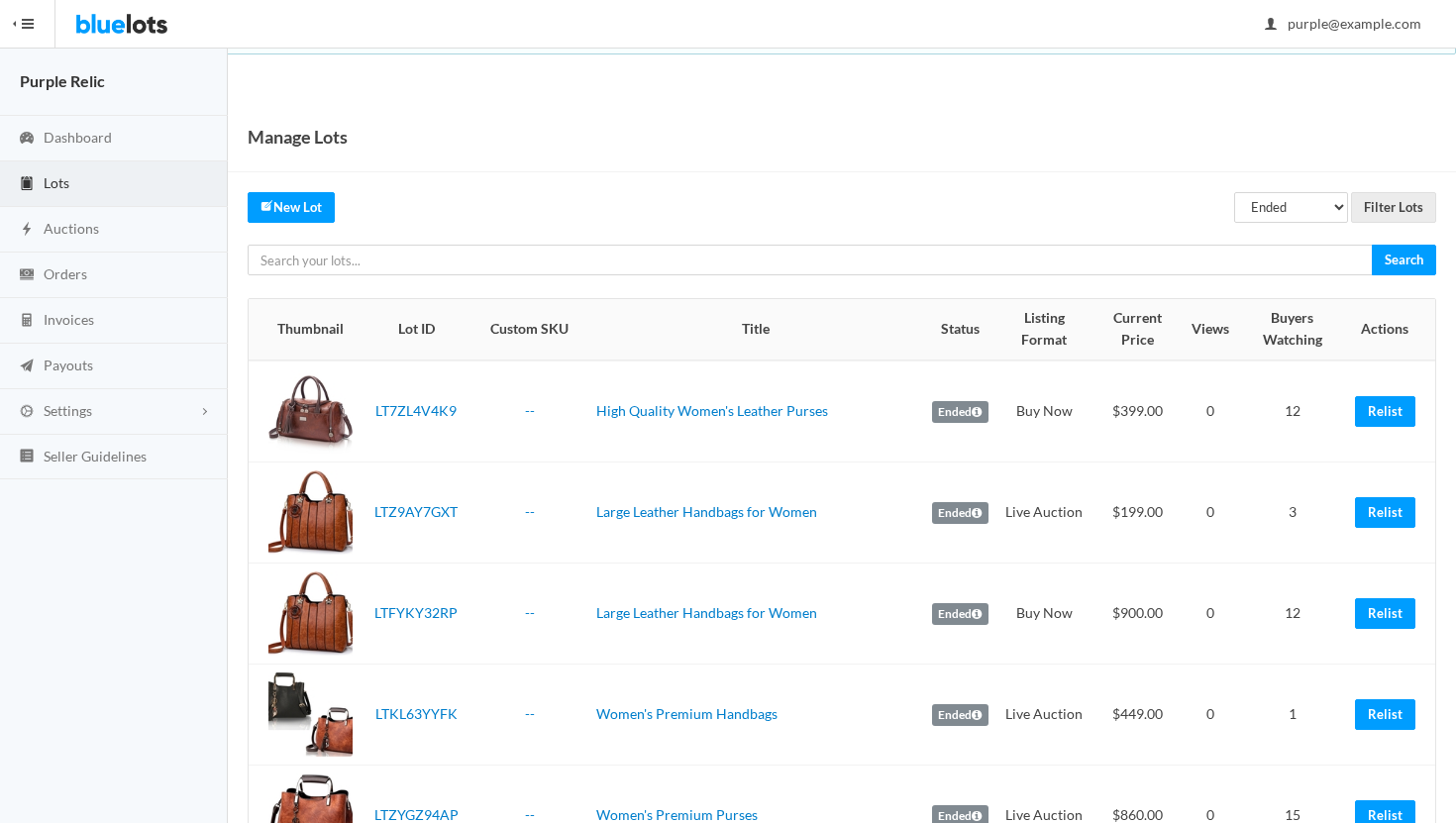 scroll, scrollTop: 0, scrollLeft: 0, axis: both 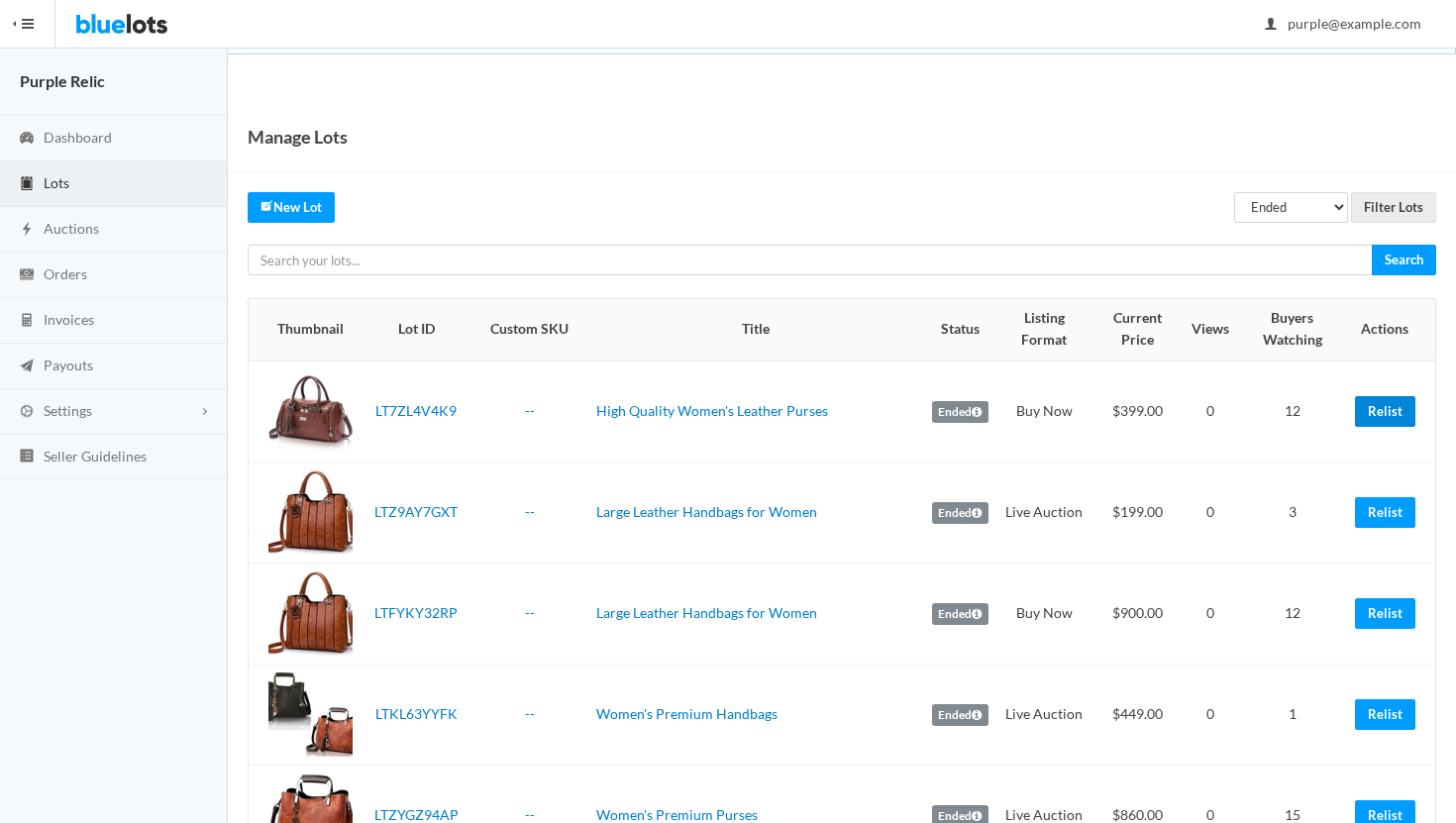 click on "Relist" at bounding box center (1385, 411) 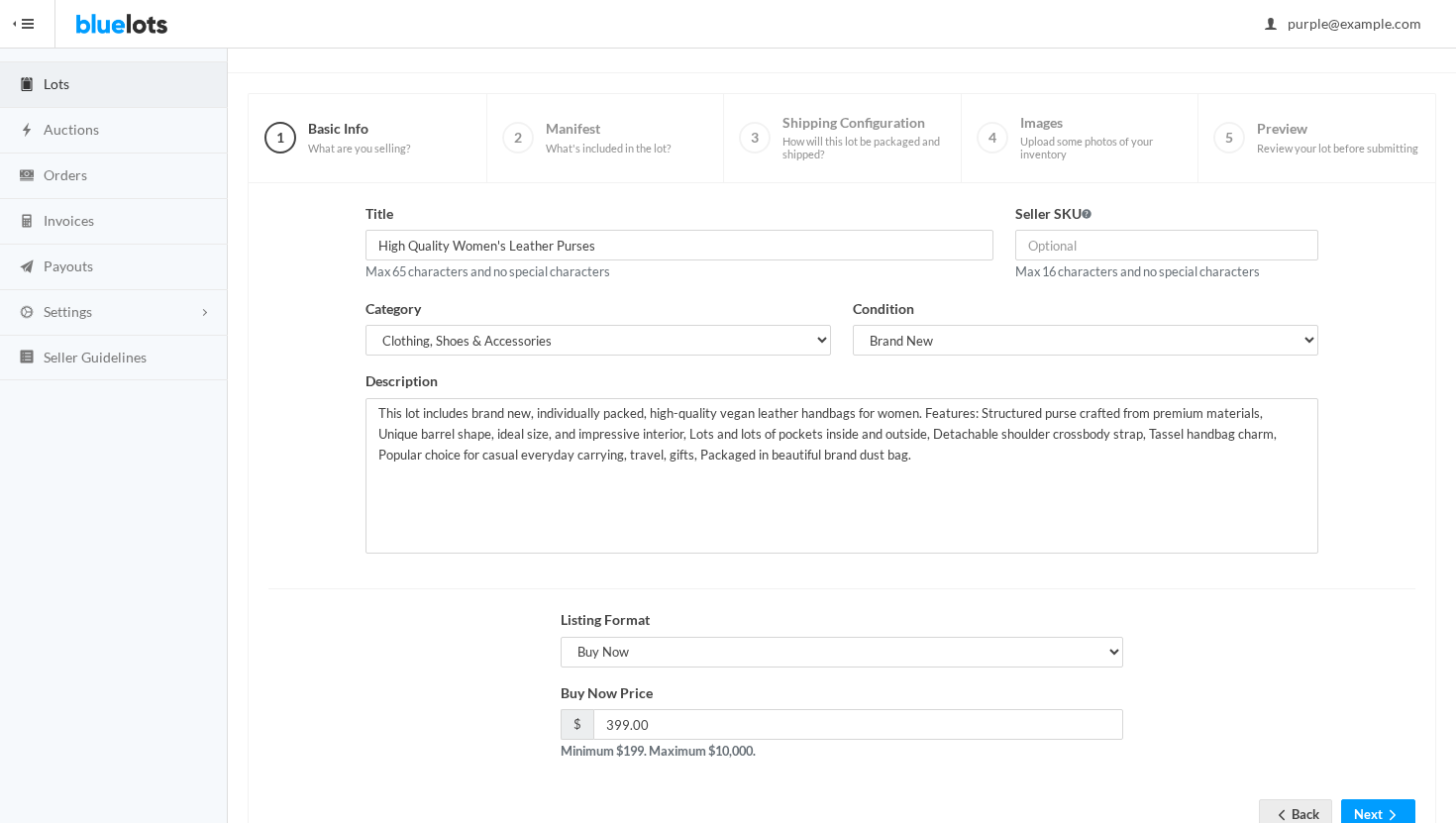 scroll, scrollTop: 168, scrollLeft: 0, axis: vertical 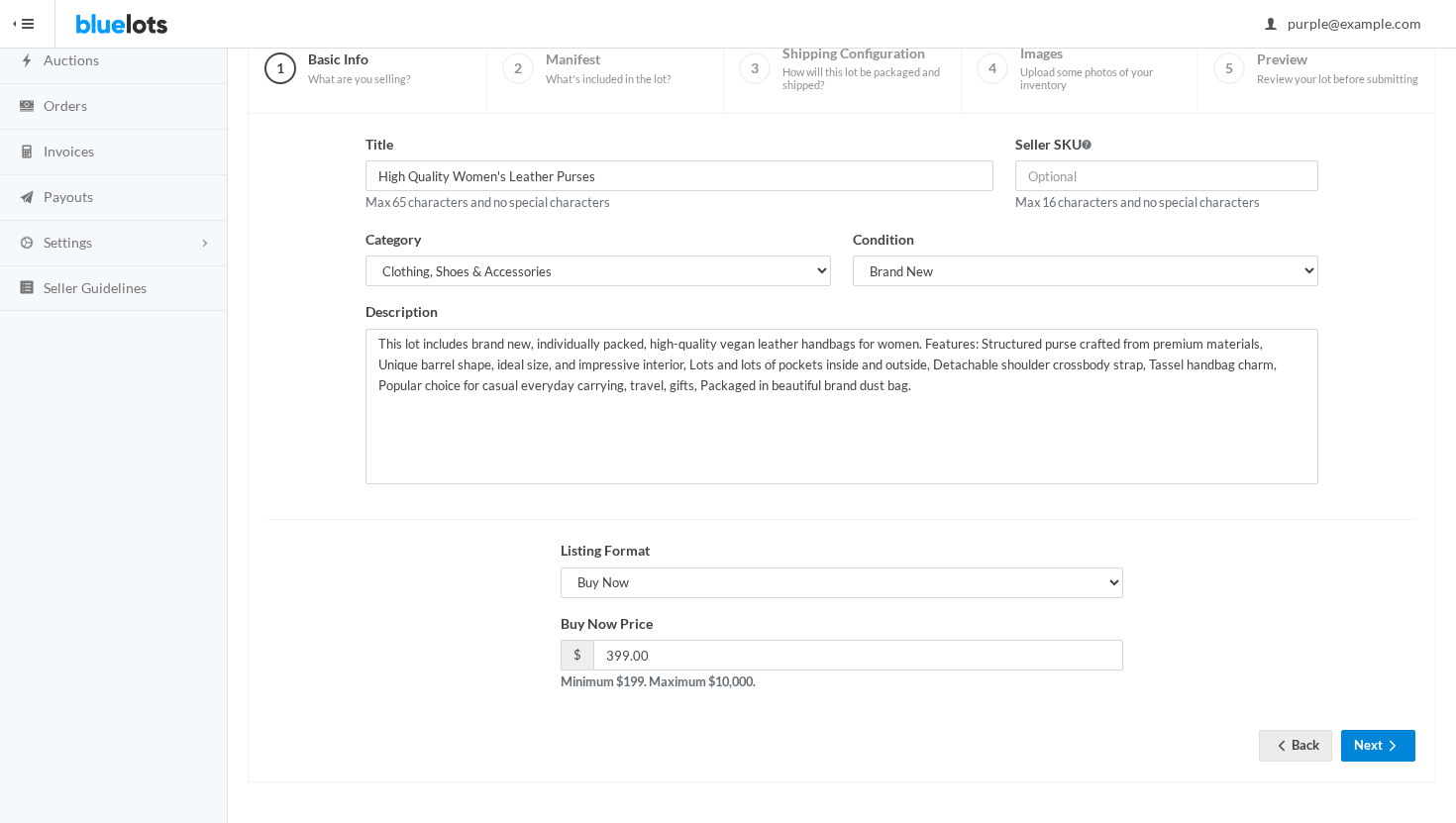 click on "Next" at bounding box center [1378, 745] 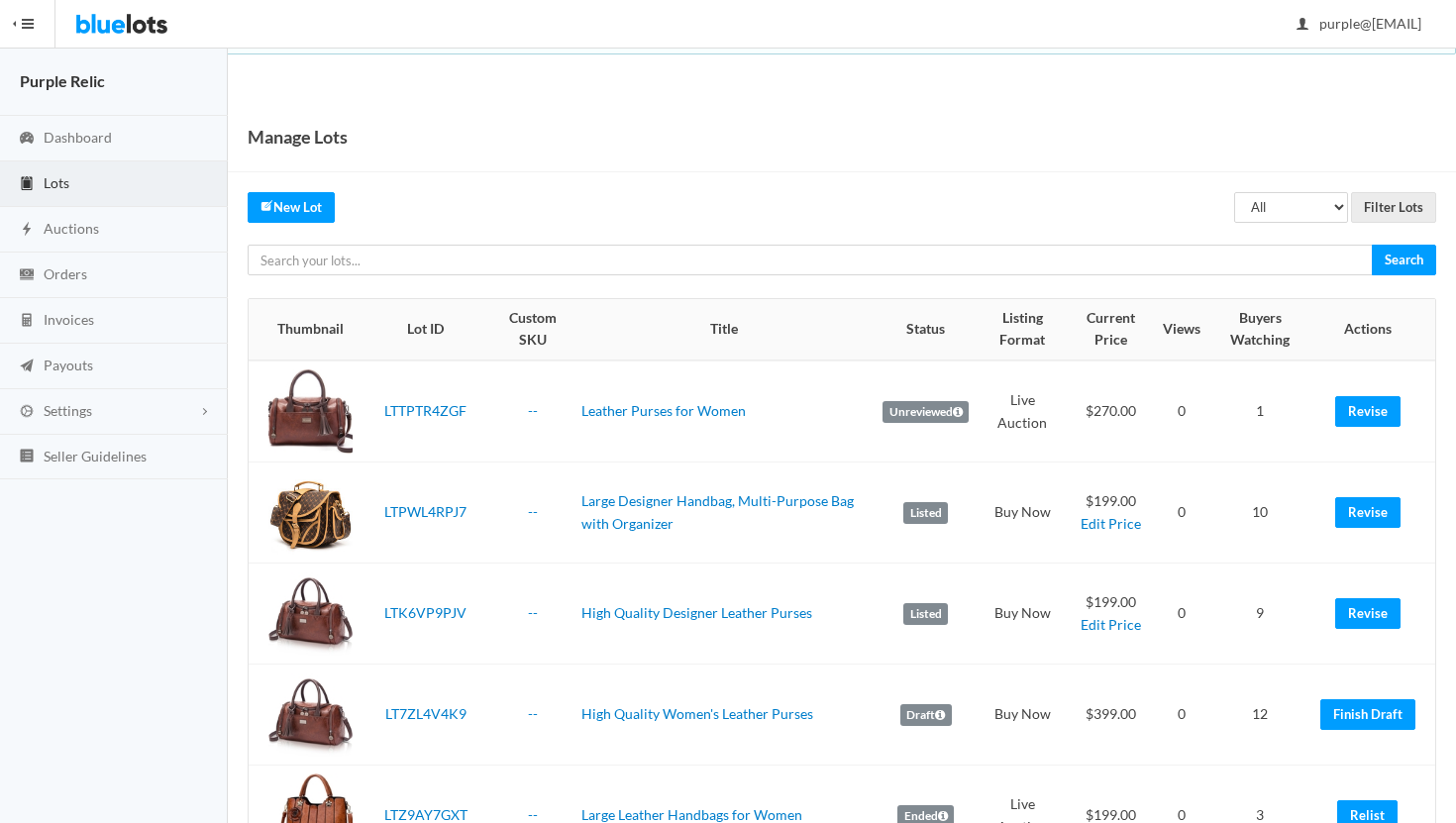 scroll, scrollTop: 0, scrollLeft: 0, axis: both 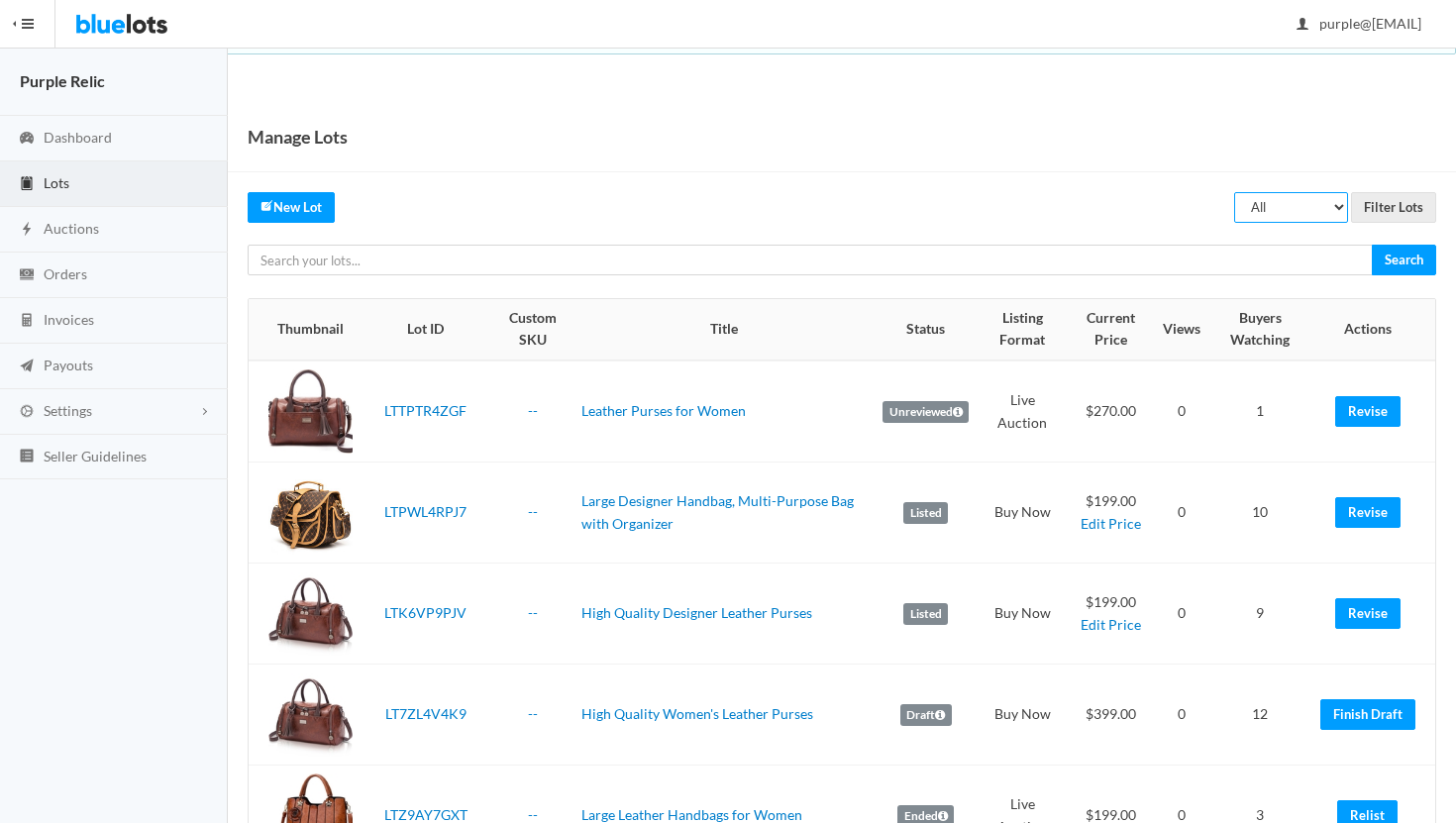 click on "All Draft
Unreviewed
Rejected
Scheduled
Listed
Sold
Ended" at bounding box center (1291, 207) 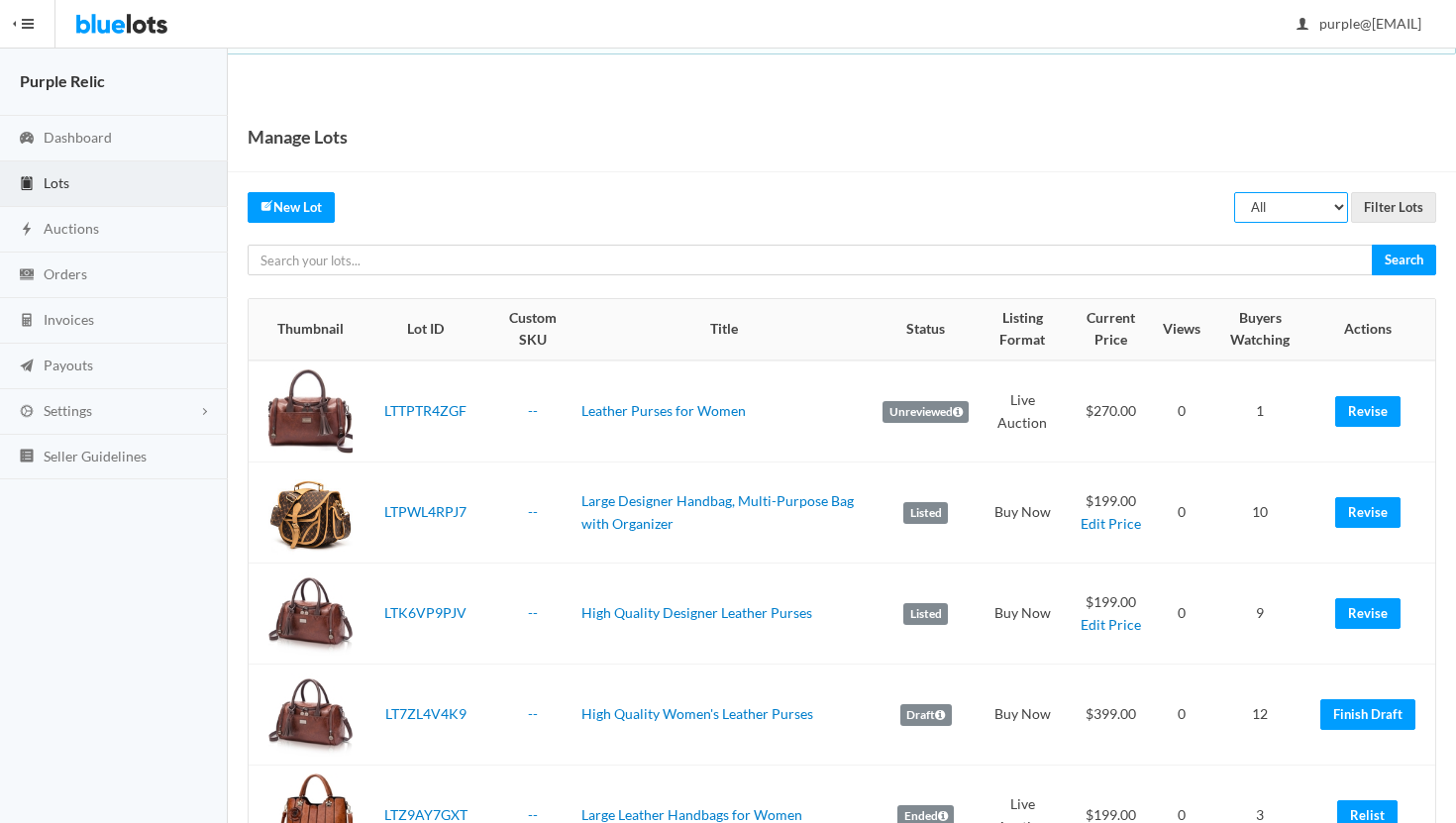select on "ended" 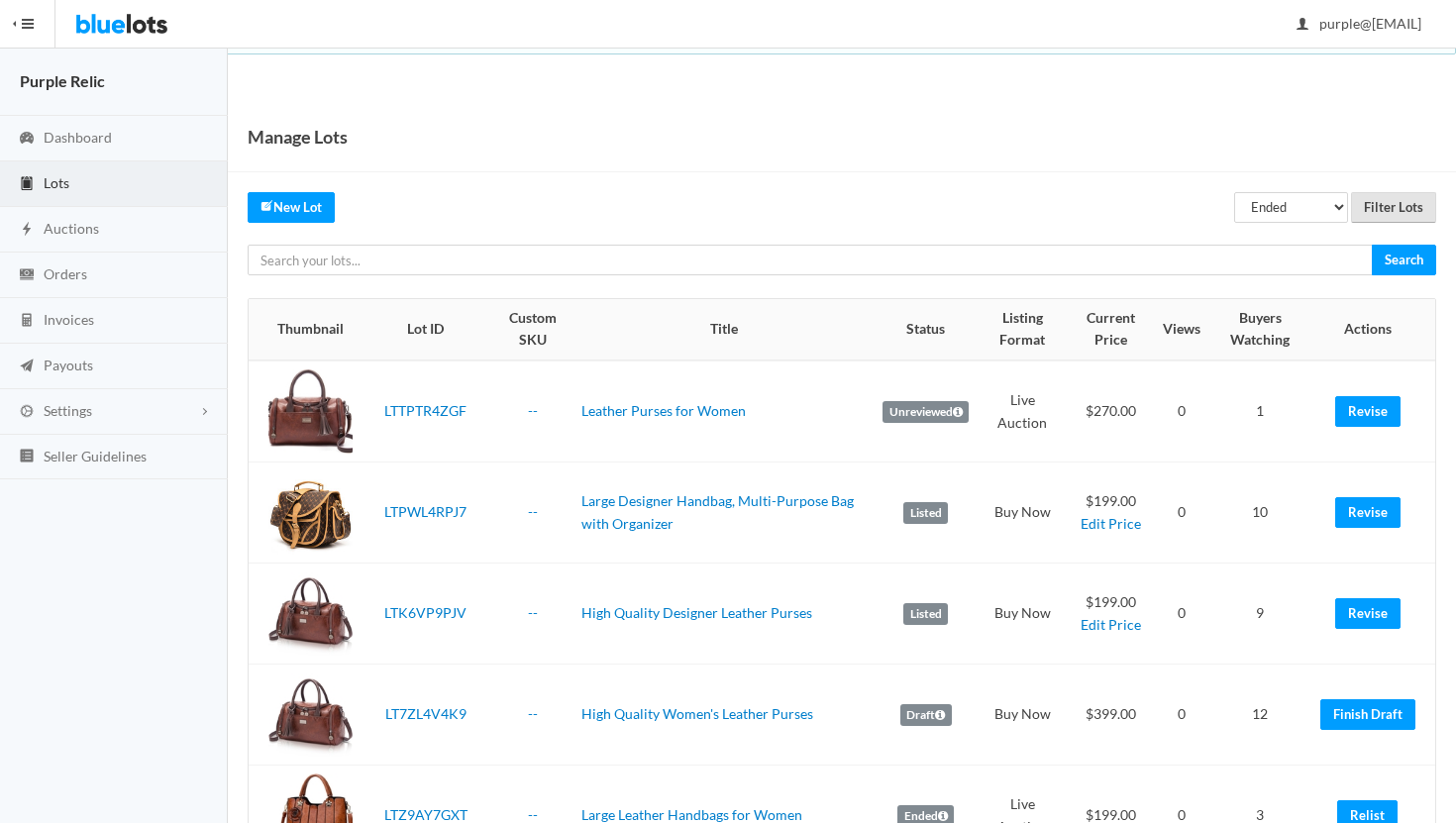 click on "Filter Lots" at bounding box center [1394, 207] 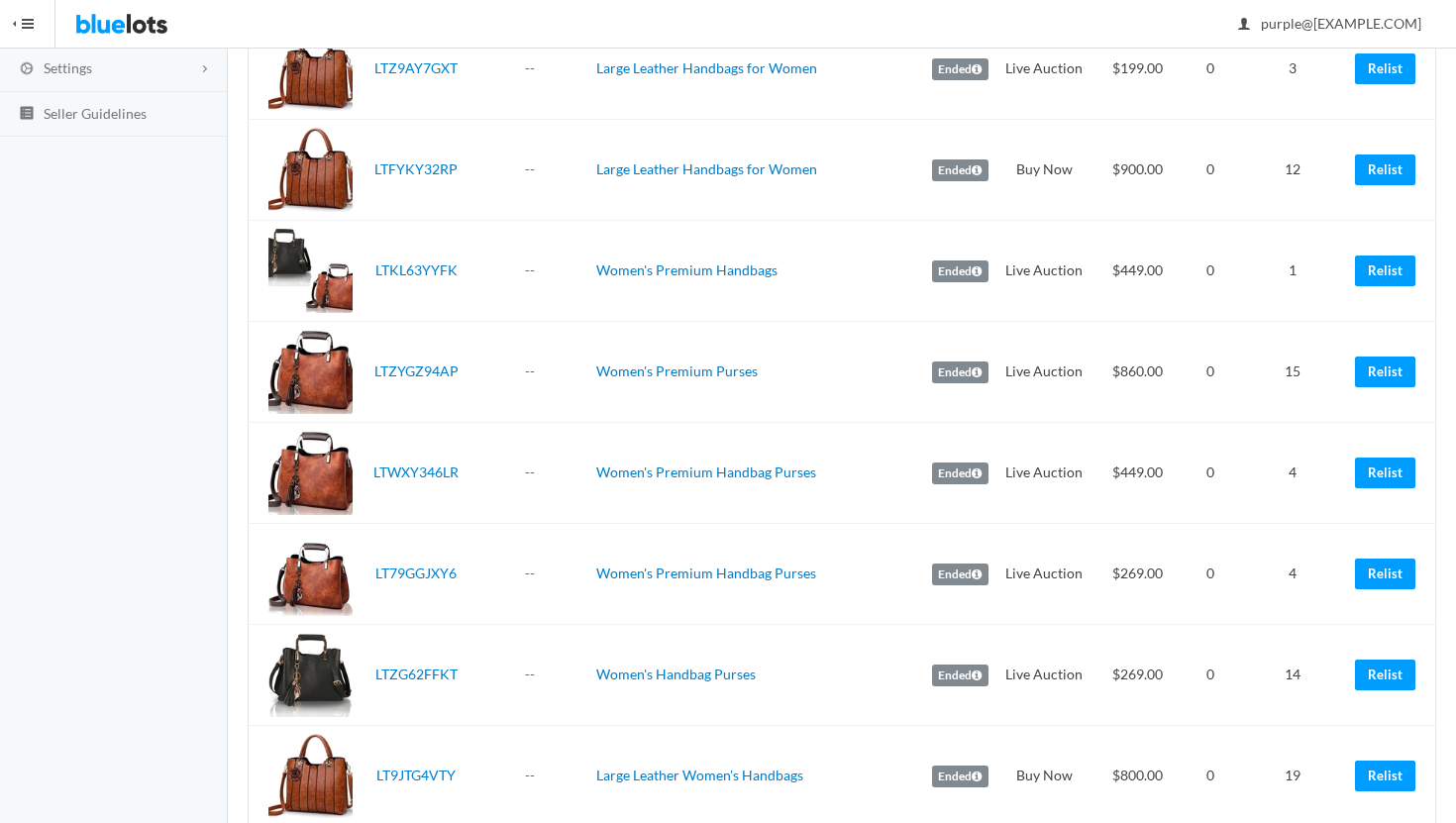 scroll, scrollTop: 605, scrollLeft: 0, axis: vertical 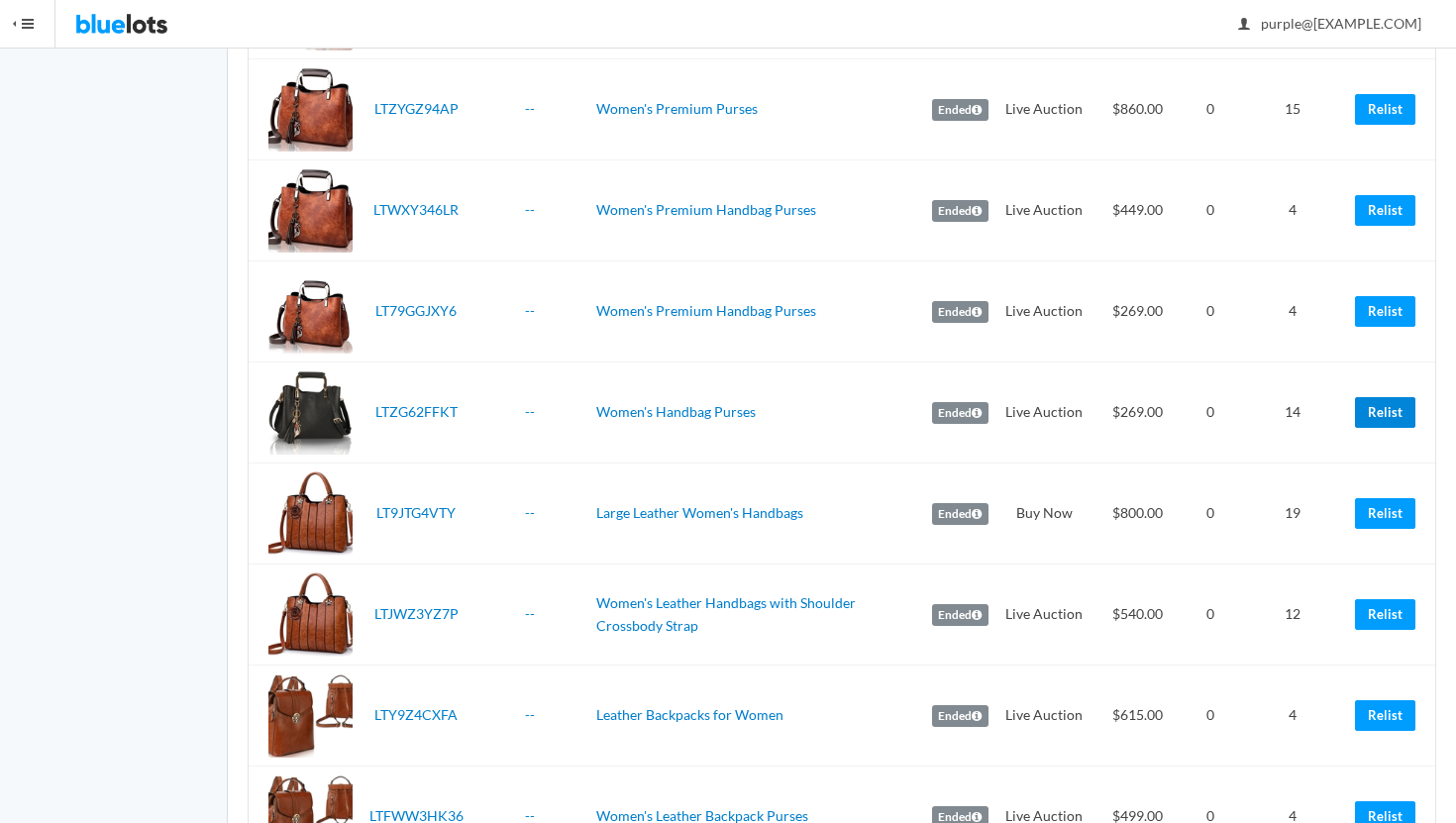 click on "Relist" at bounding box center (1385, 412) 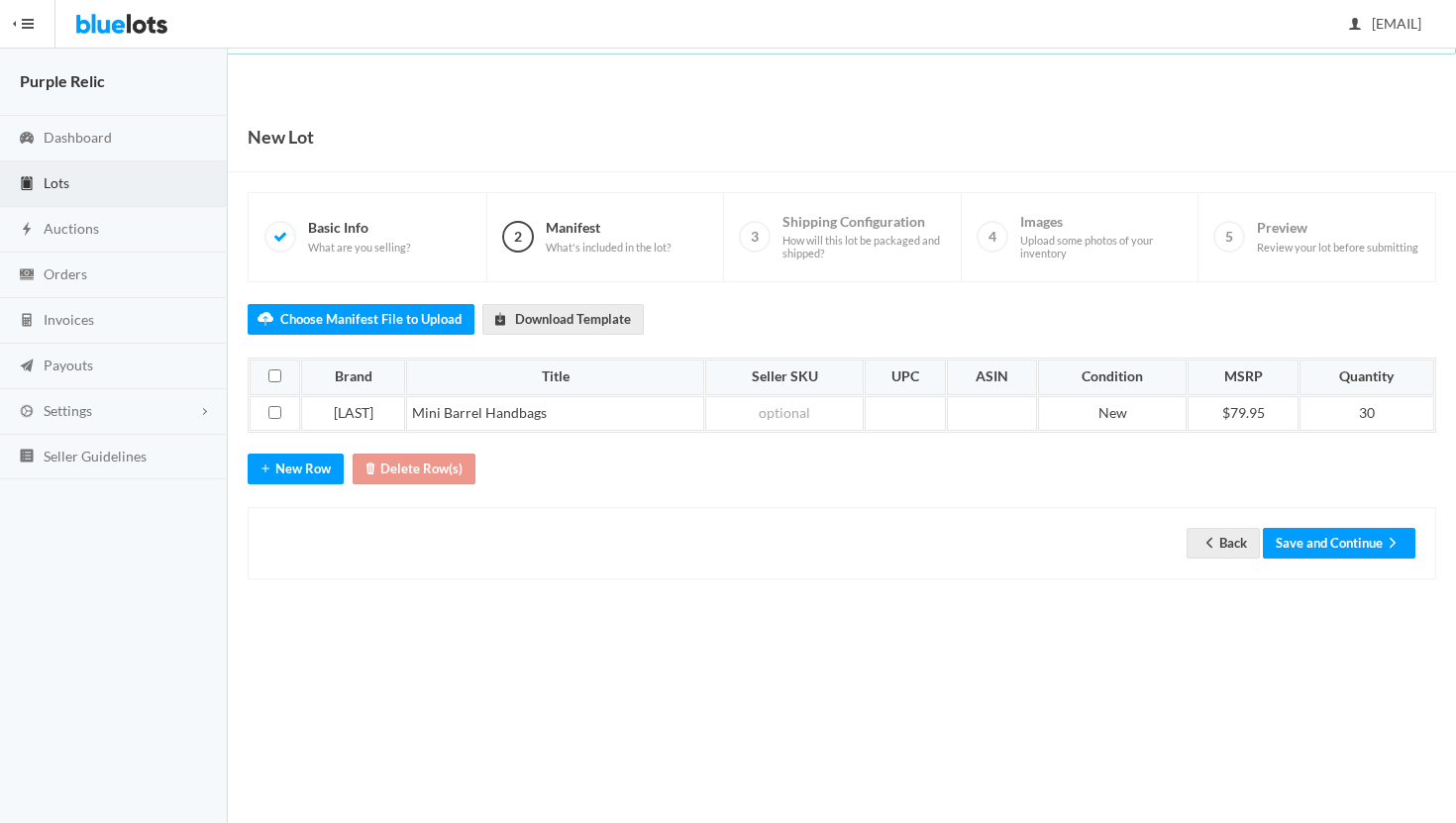 scroll, scrollTop: 0, scrollLeft: 0, axis: both 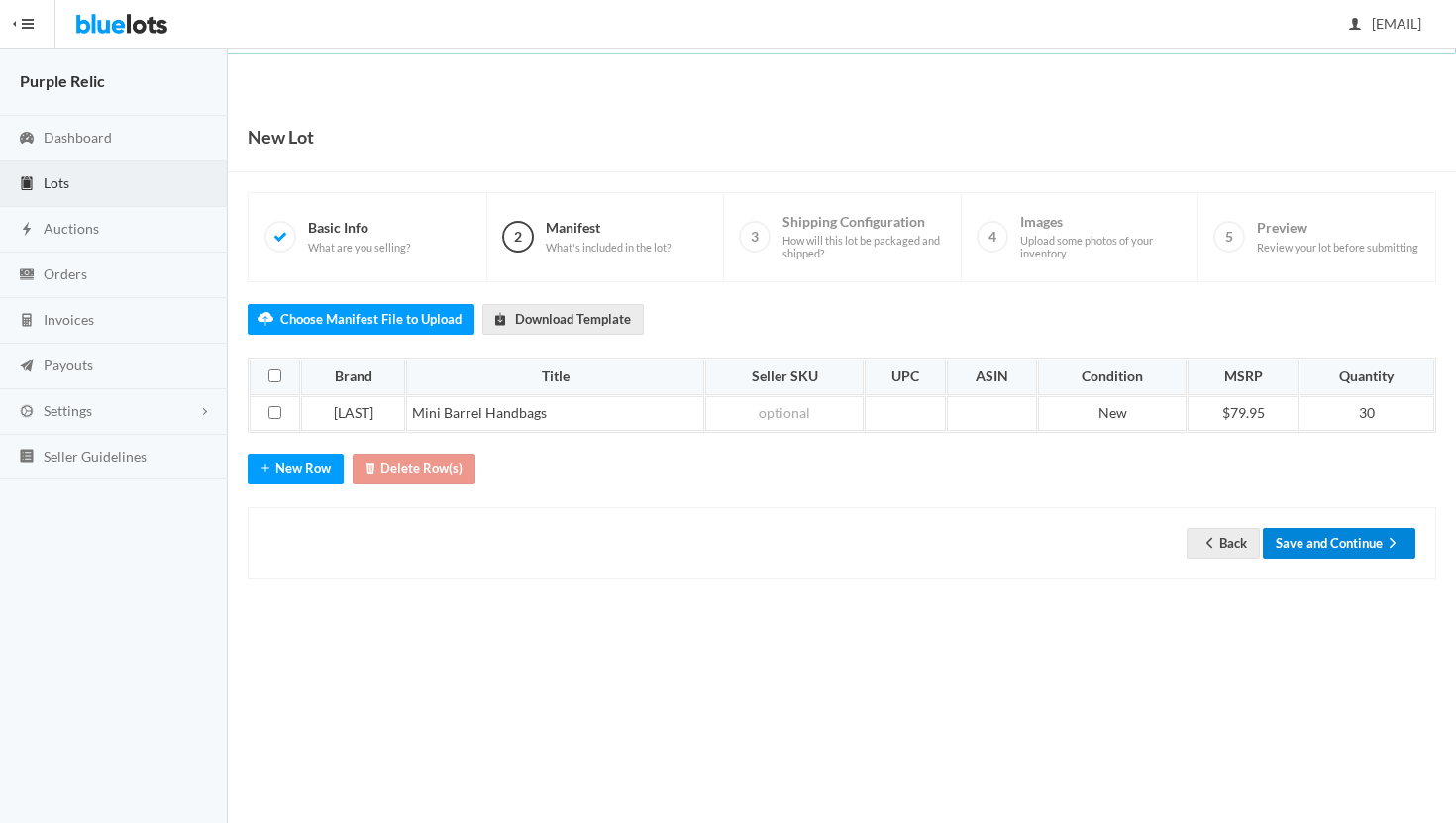 click on "Save and Continue" at bounding box center [1339, 543] 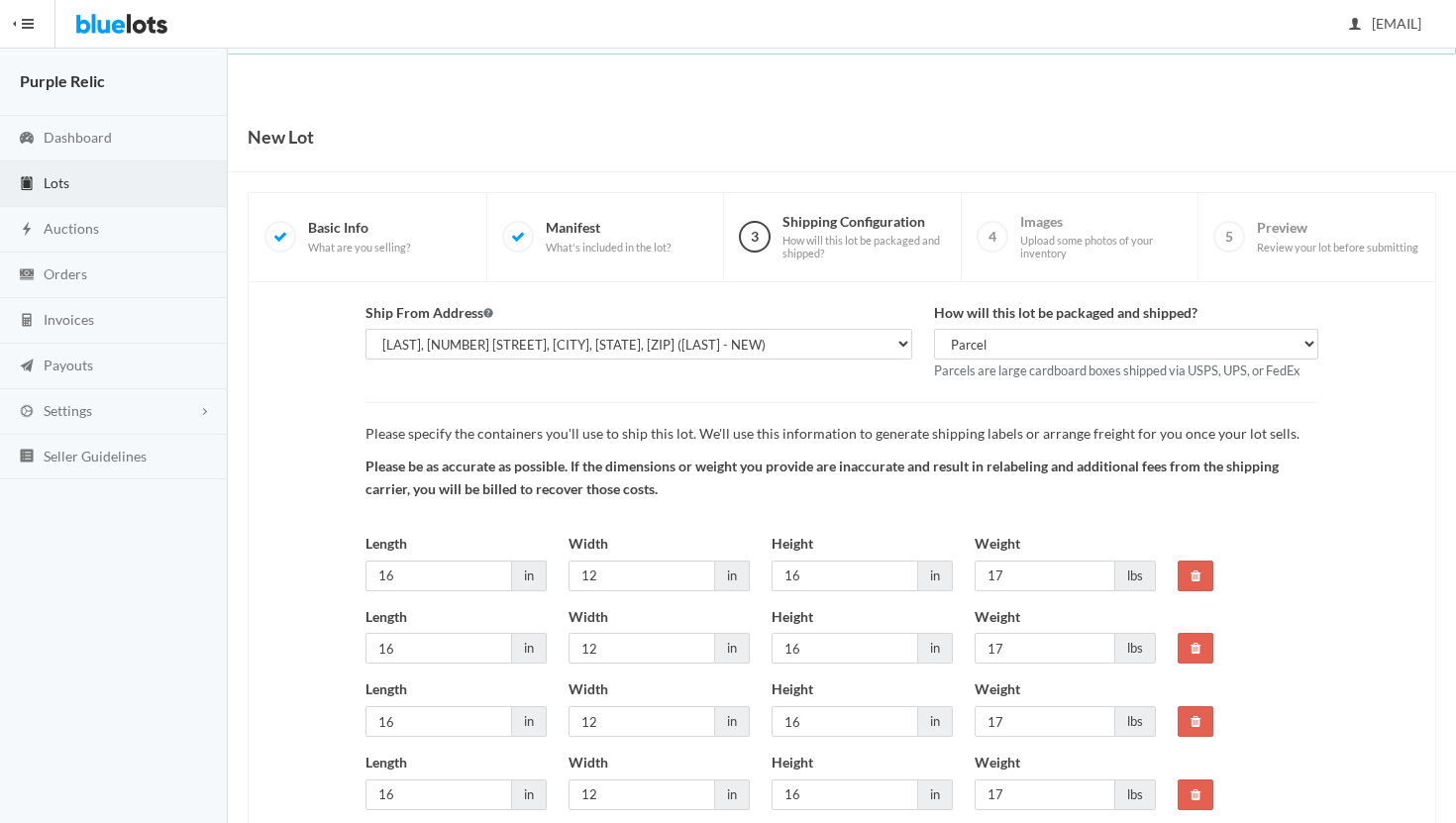 scroll, scrollTop: 220, scrollLeft: 0, axis: vertical 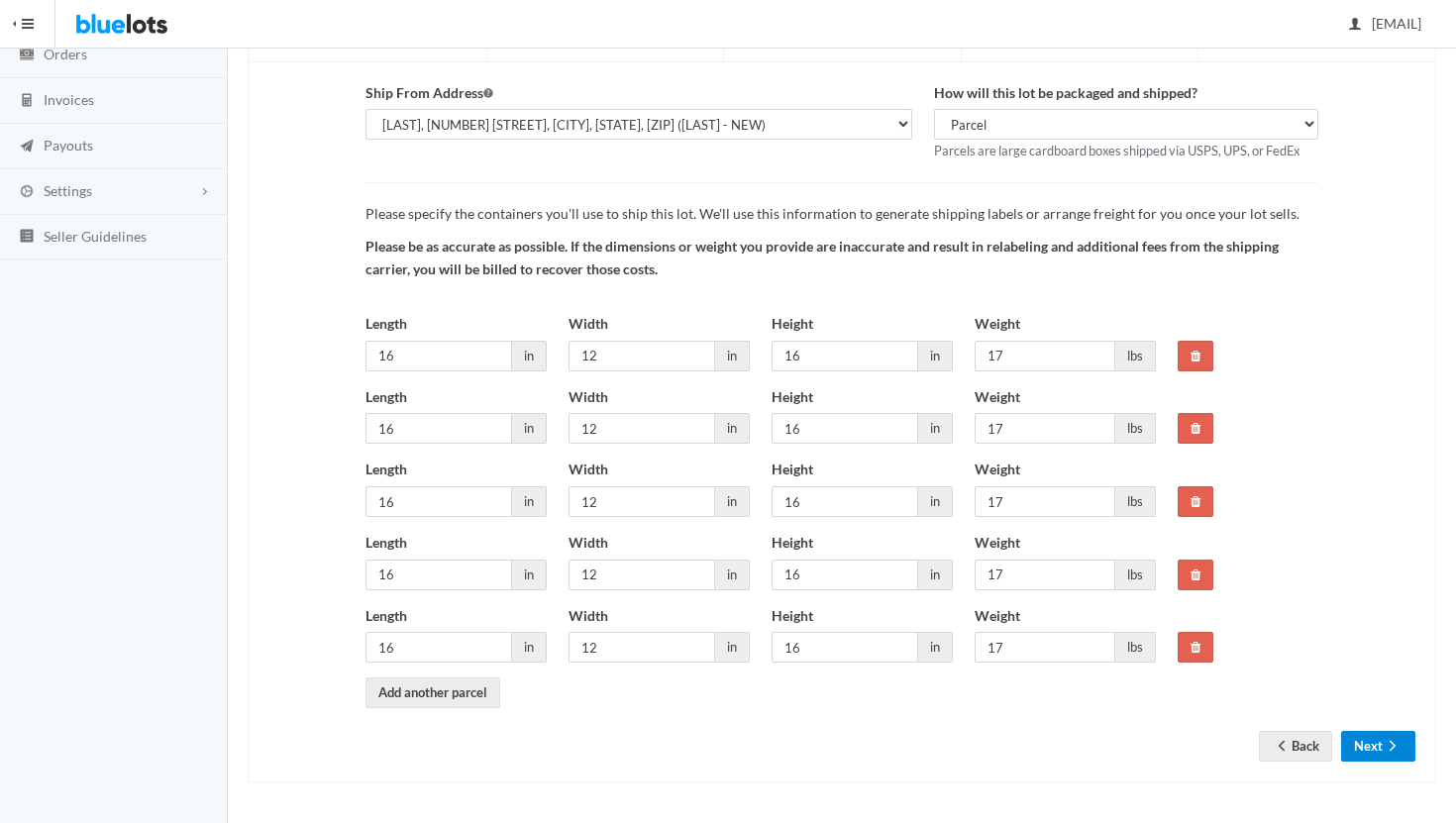 click on "Next" at bounding box center (1378, 746) 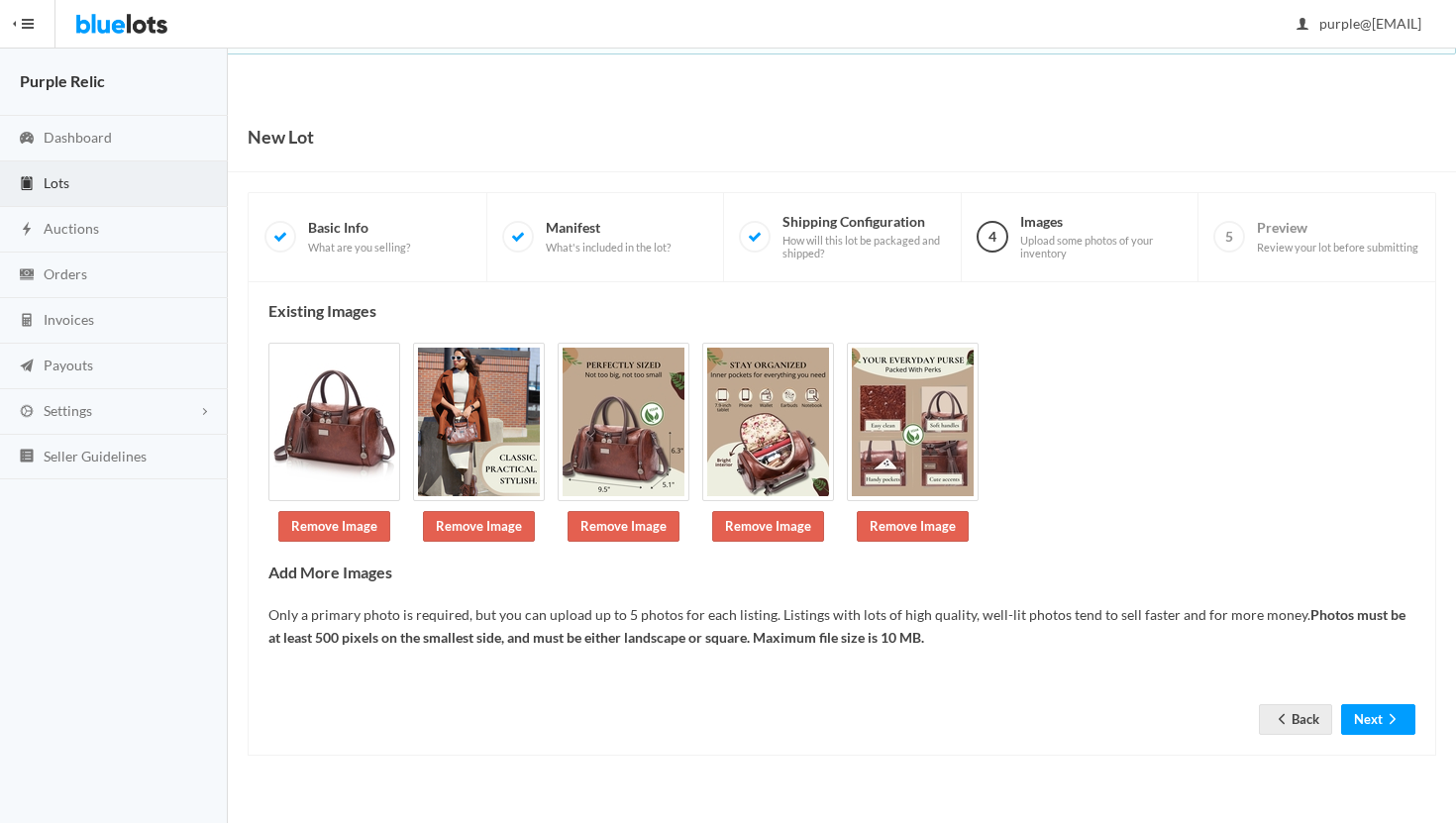 scroll, scrollTop: 0, scrollLeft: 0, axis: both 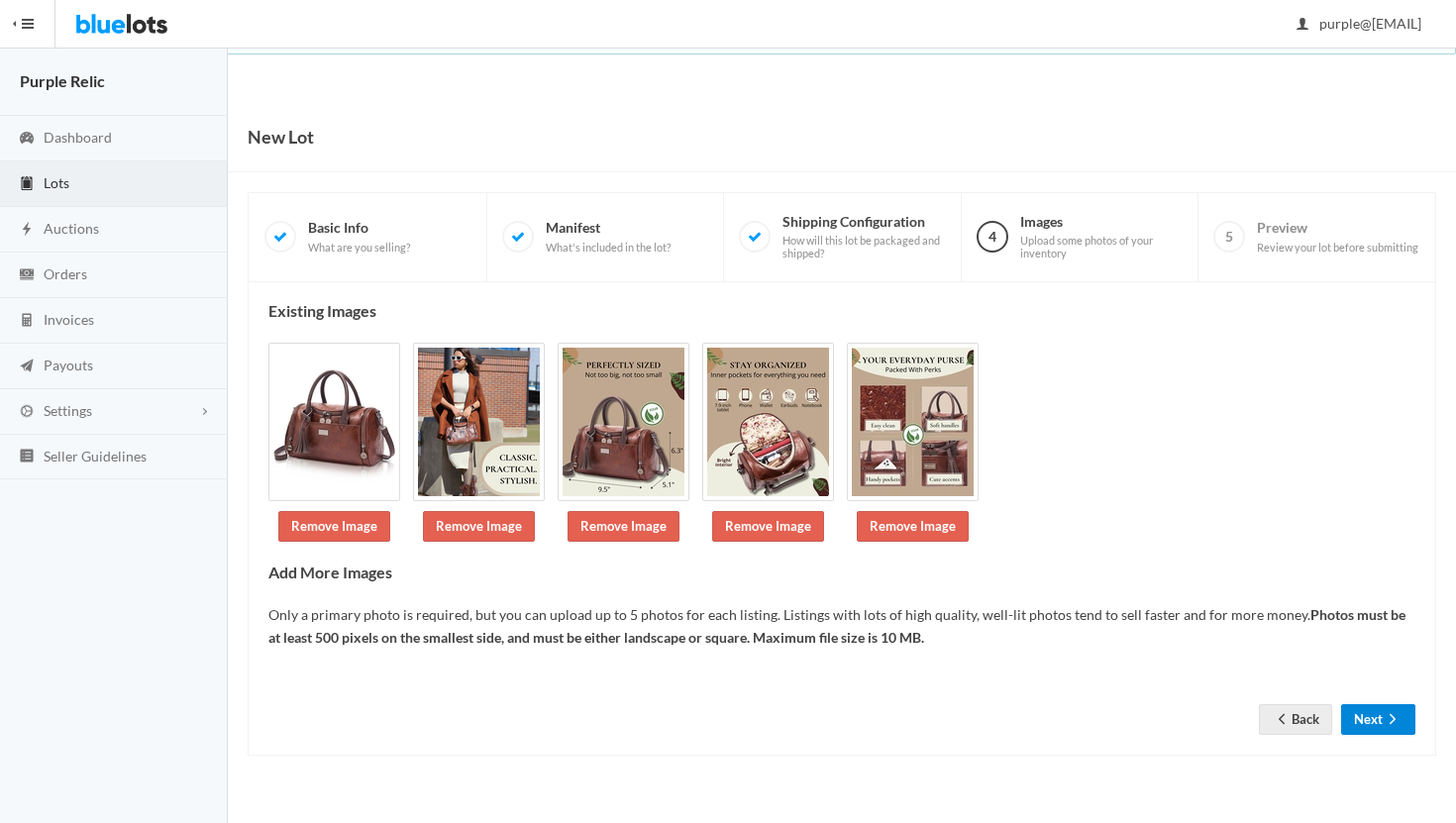 click on "Next" at bounding box center [1378, 719] 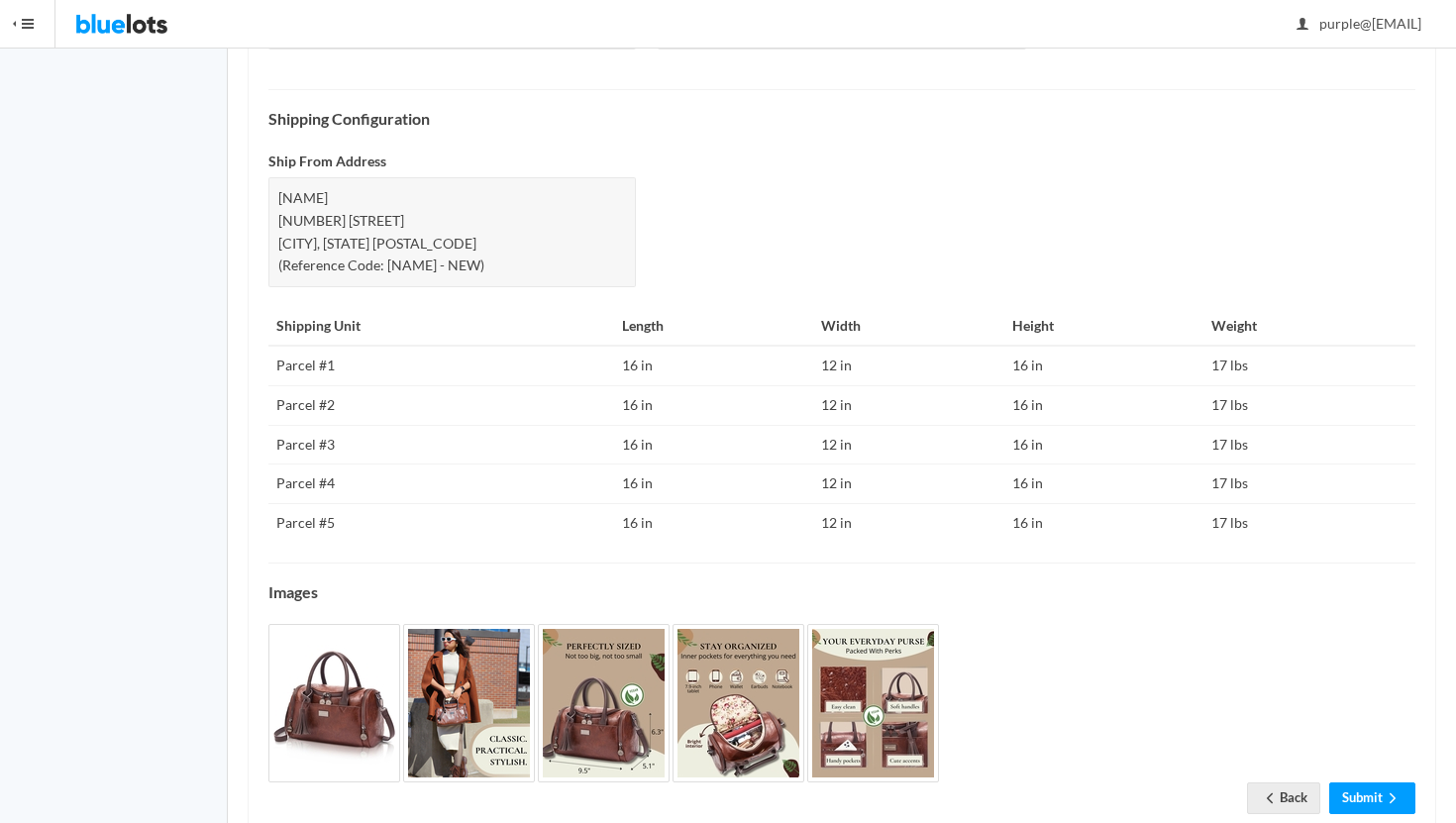 scroll, scrollTop: 842, scrollLeft: 0, axis: vertical 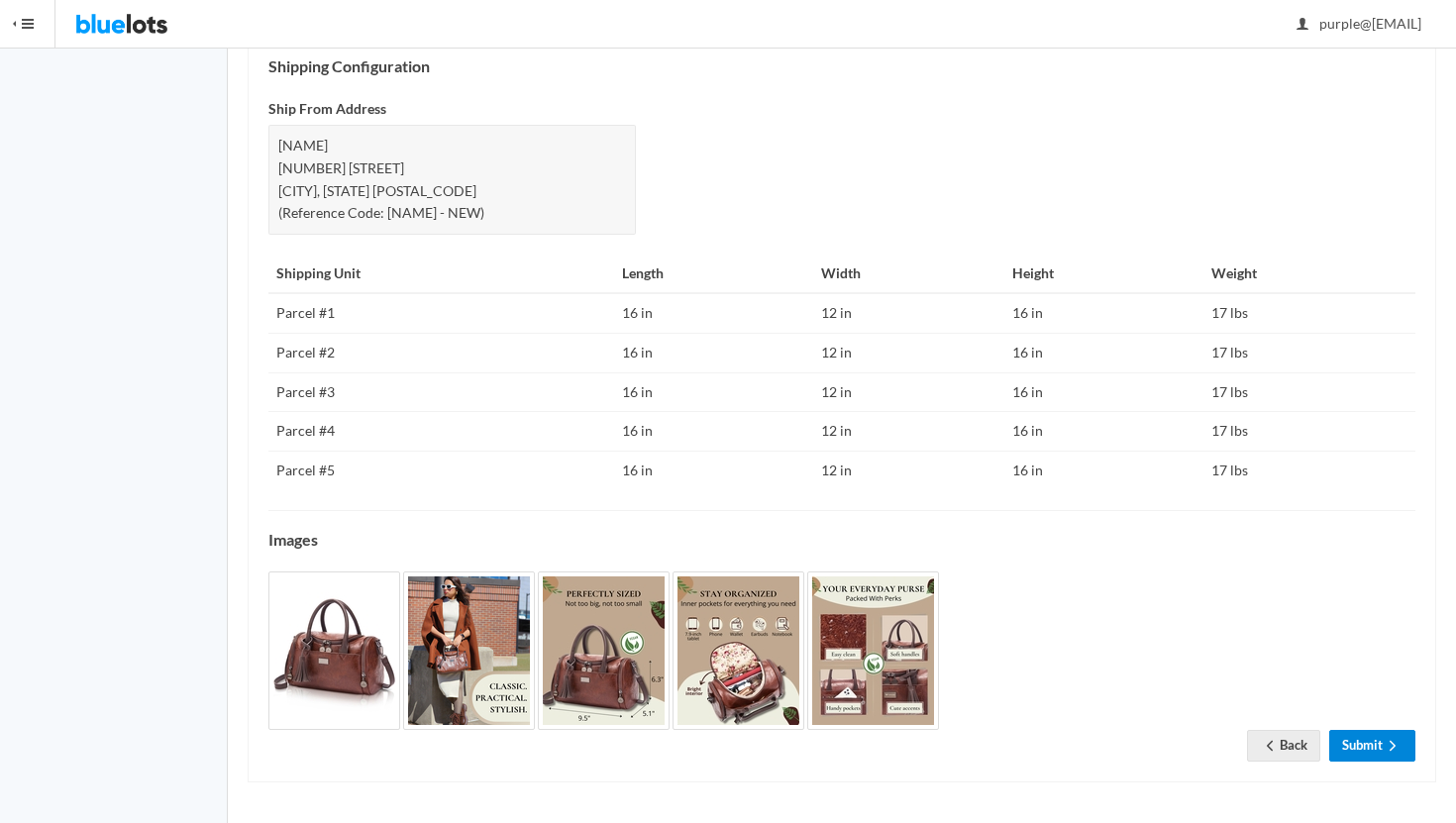 click on "Submit" at bounding box center (1372, 745) 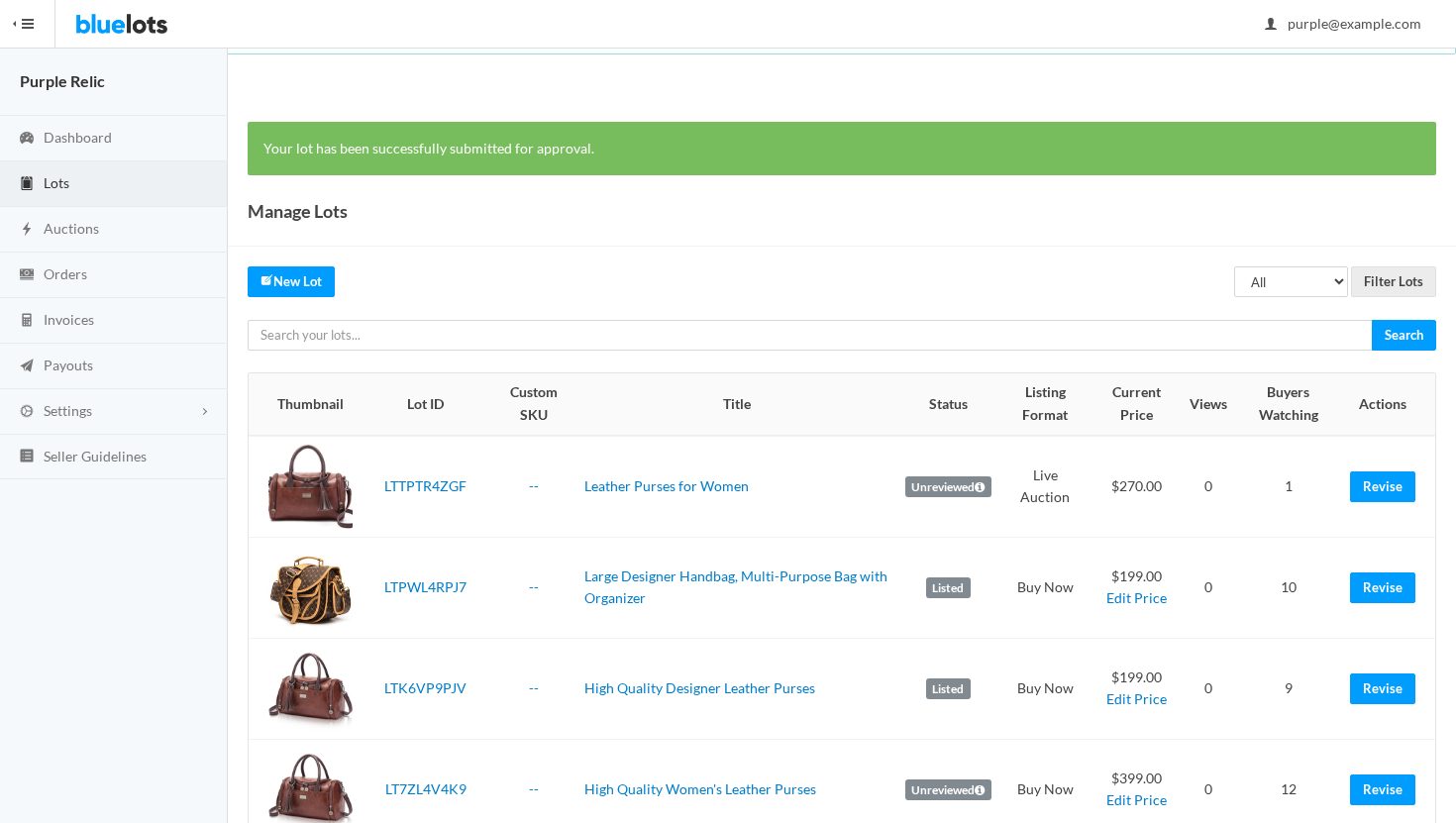scroll, scrollTop: 0, scrollLeft: 0, axis: both 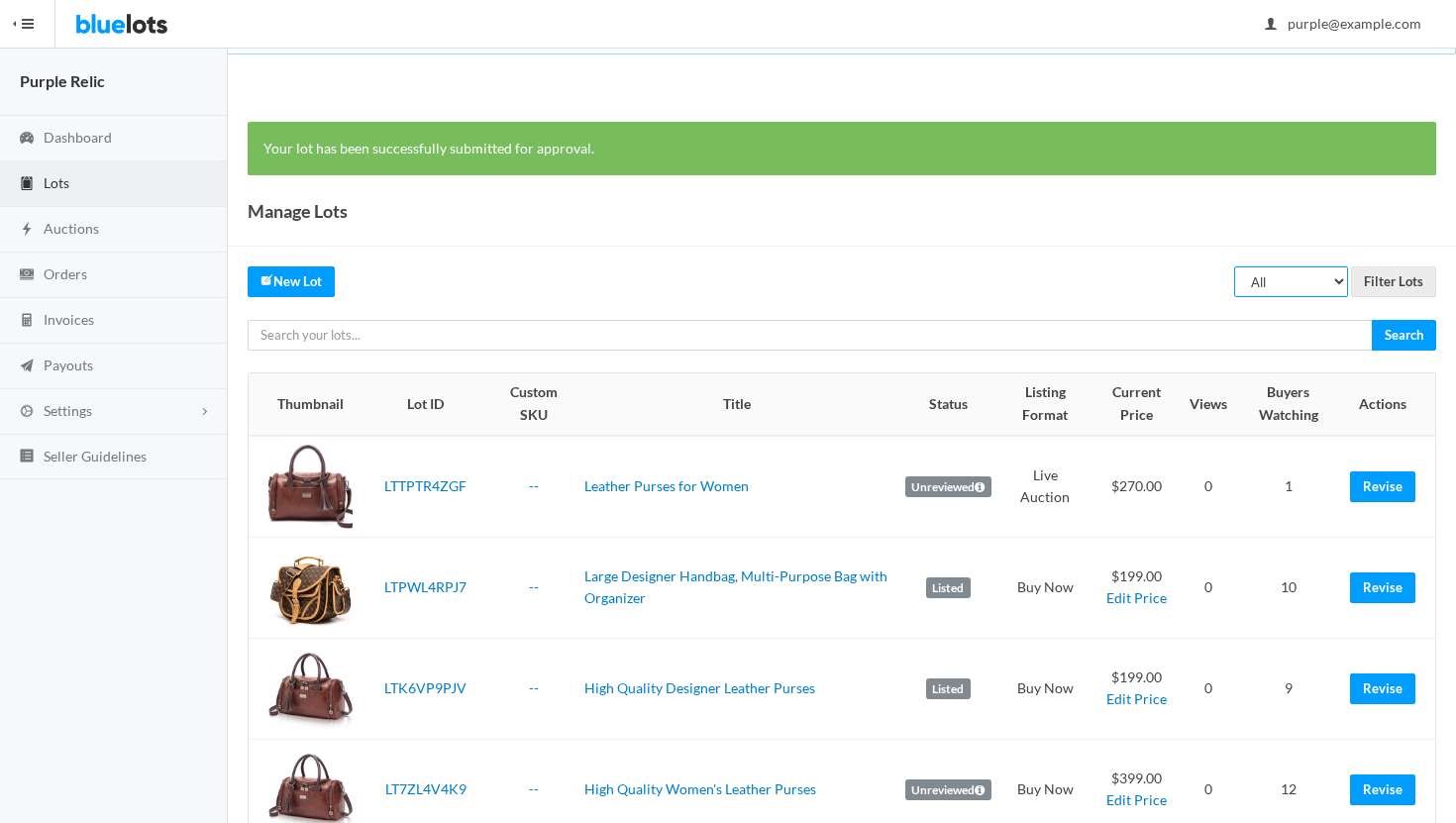 click on "All Draft
Unreviewed
Rejected
Scheduled
Listed
Sold
Ended" at bounding box center (1291, 281) 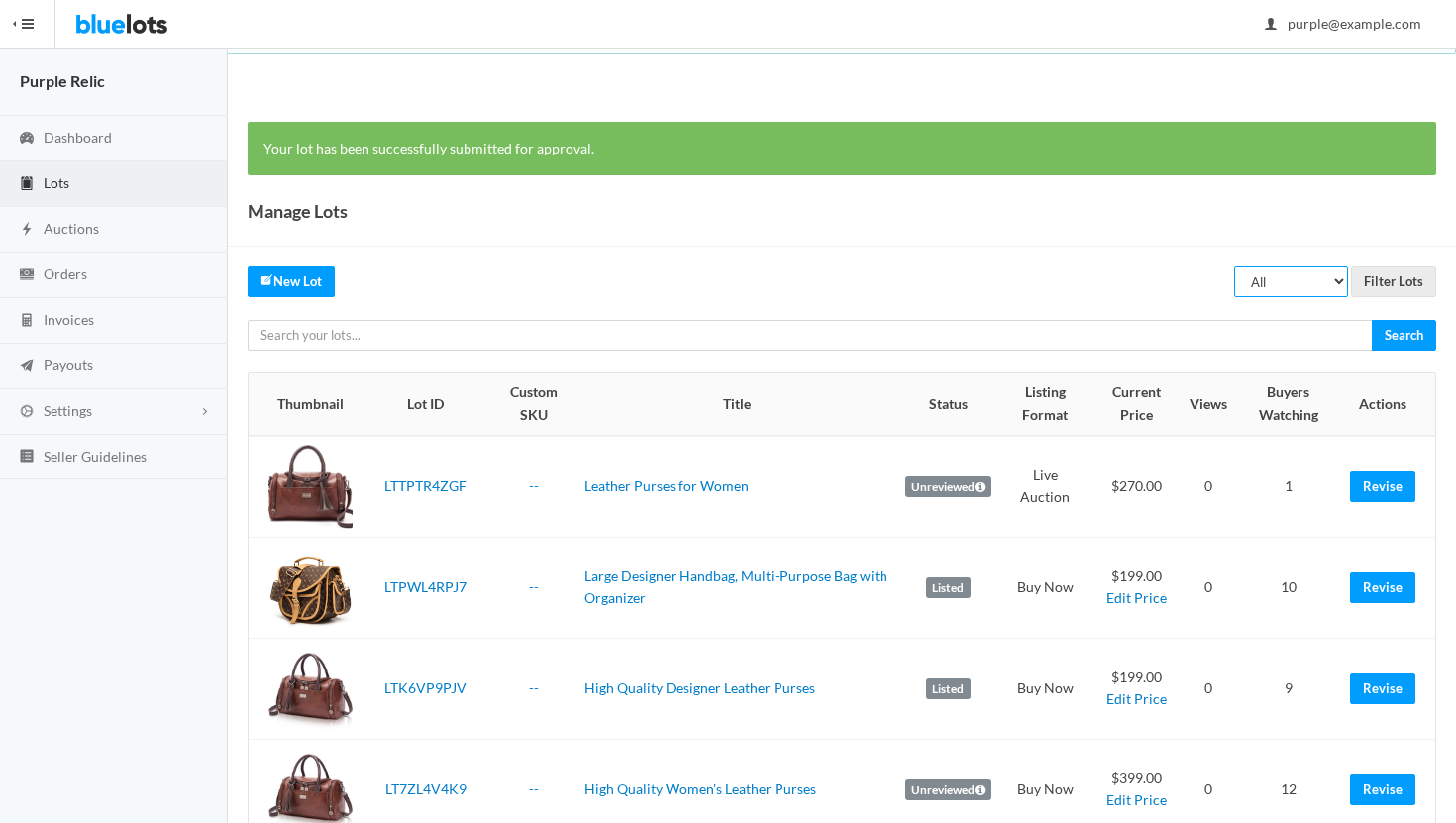 select on "ended" 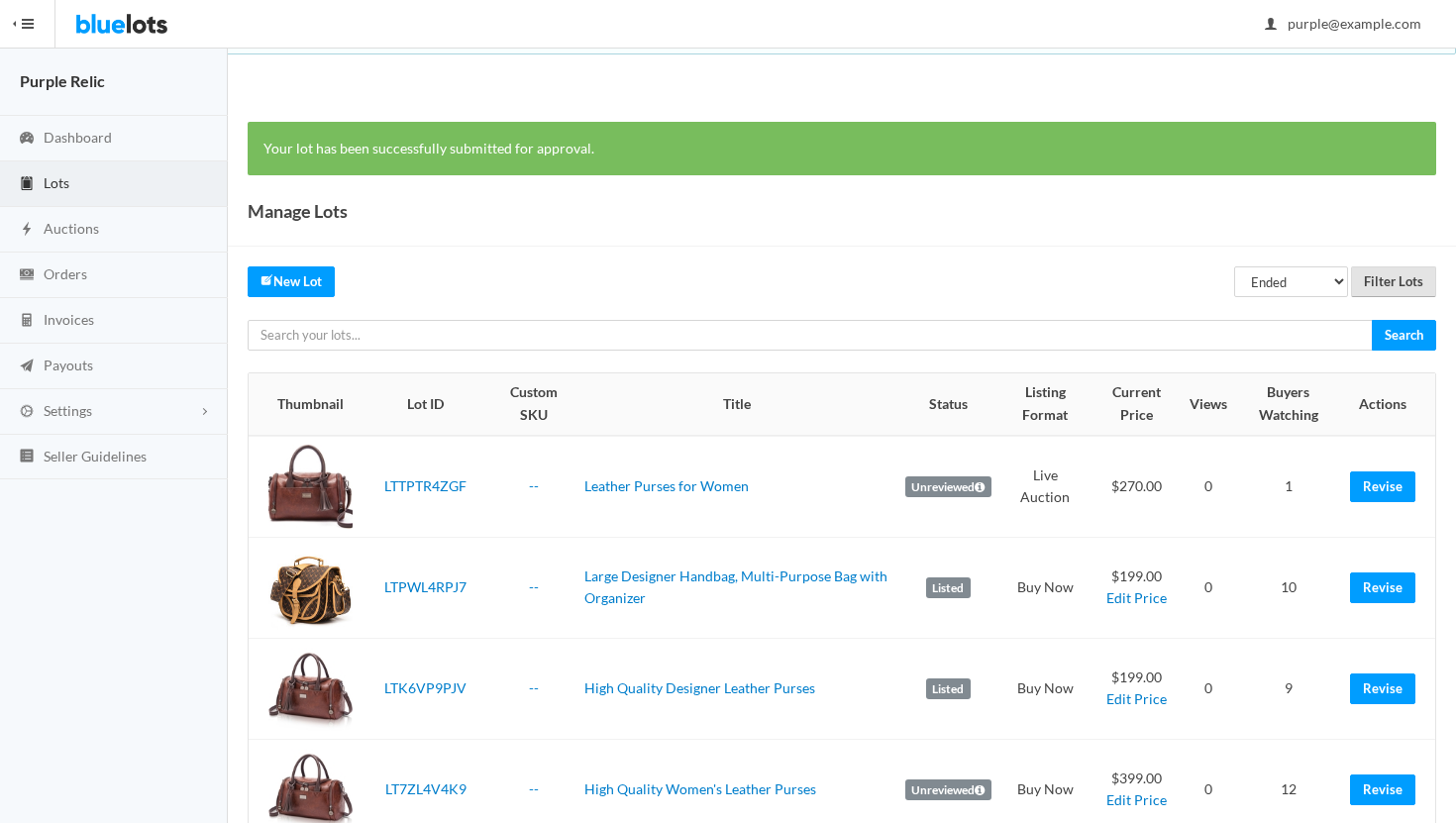 click on "Filter Lots" at bounding box center [1394, 281] 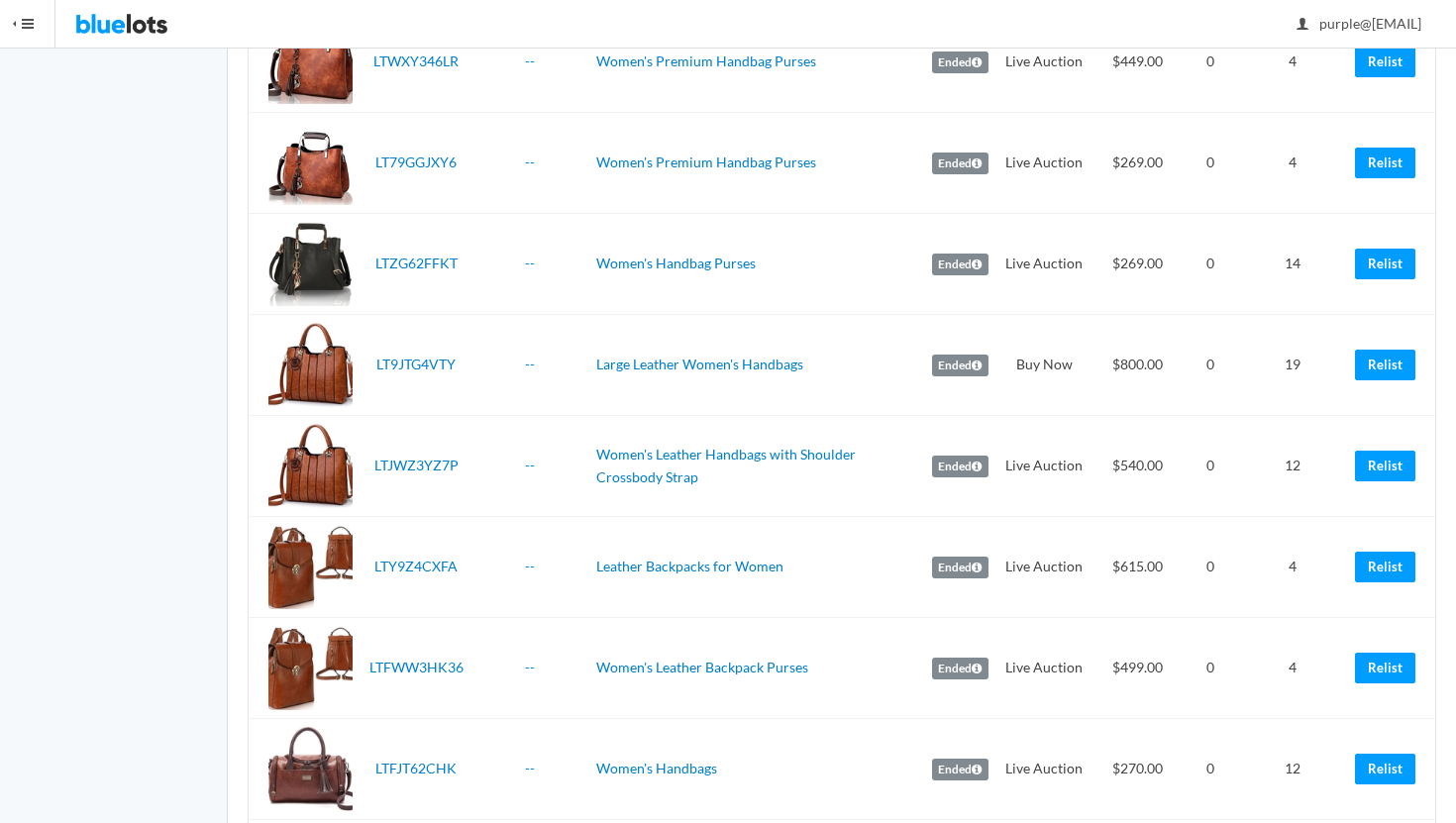 scroll, scrollTop: 767, scrollLeft: 0, axis: vertical 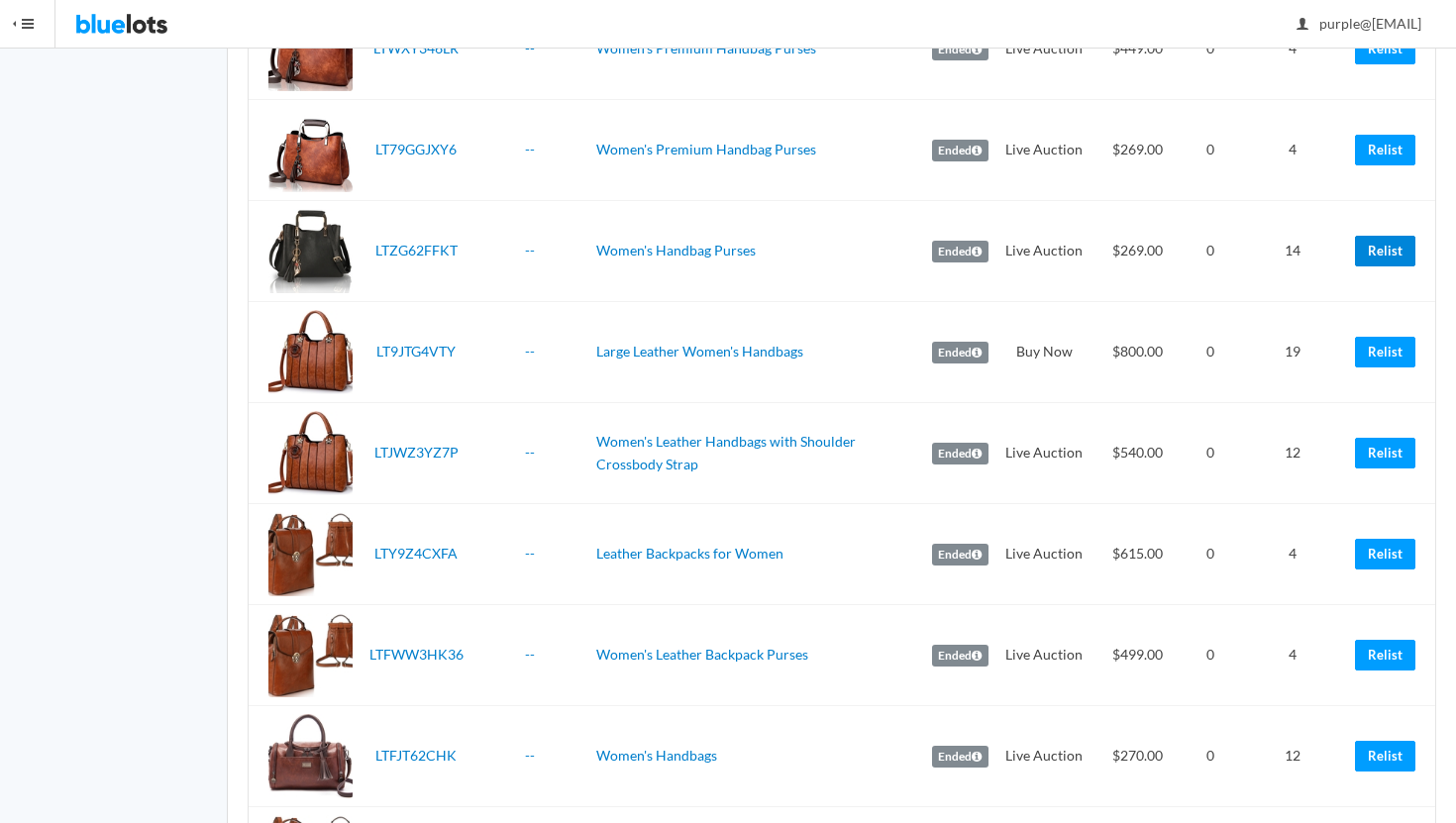 click on "Relist" at bounding box center [1385, 251] 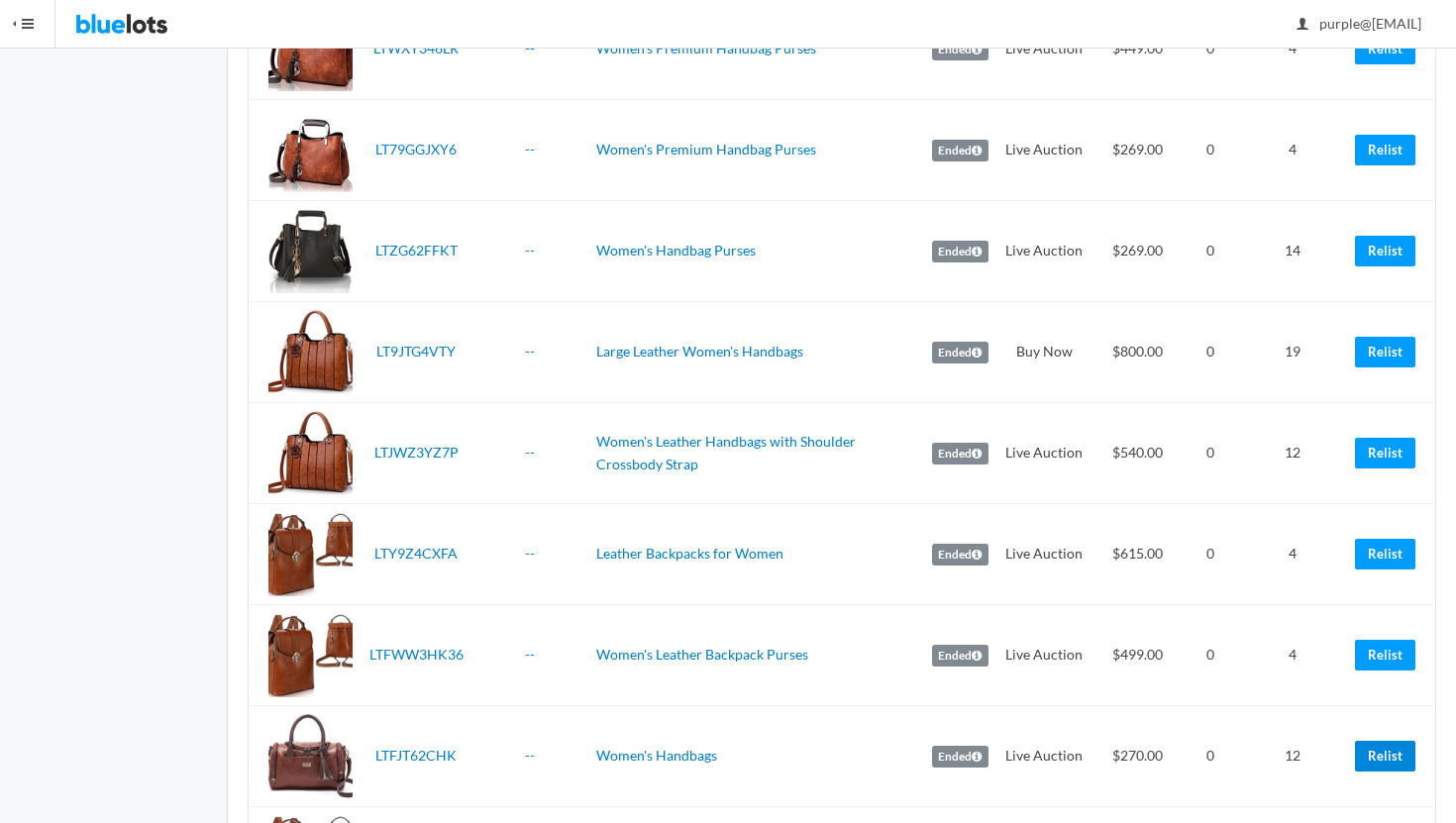 click on "Relist" at bounding box center [1385, 756] 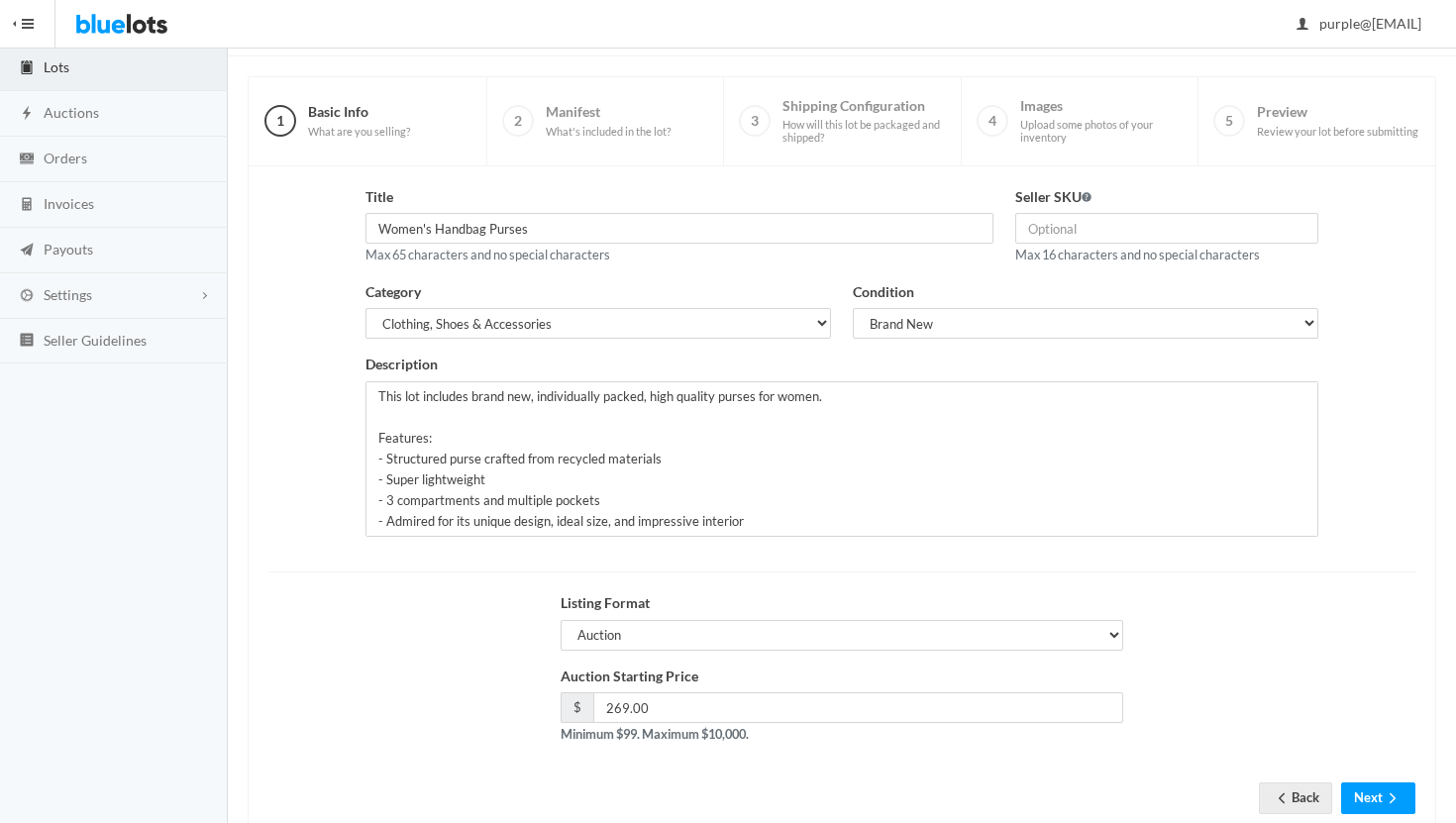 scroll, scrollTop: 168, scrollLeft: 0, axis: vertical 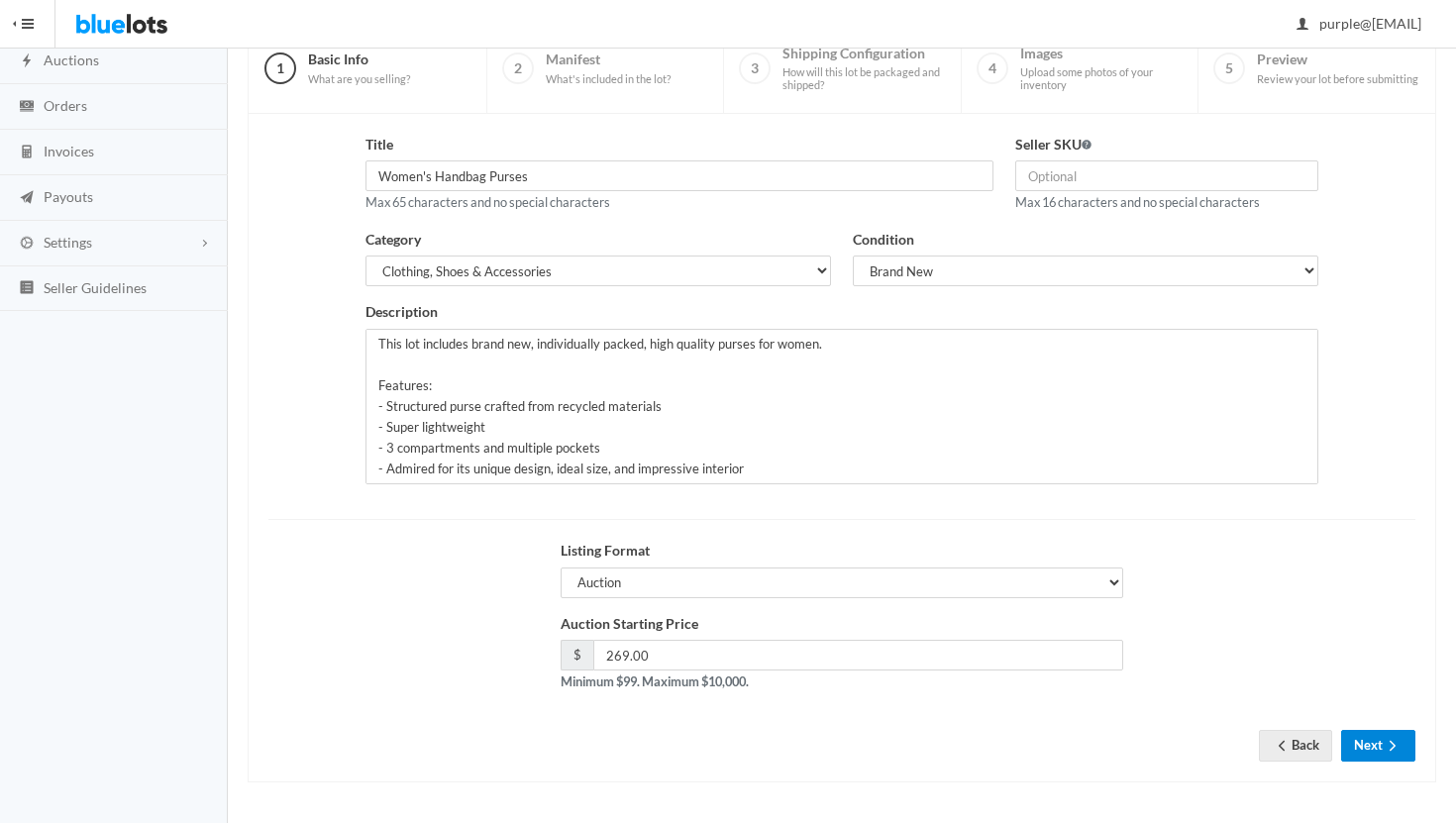 click 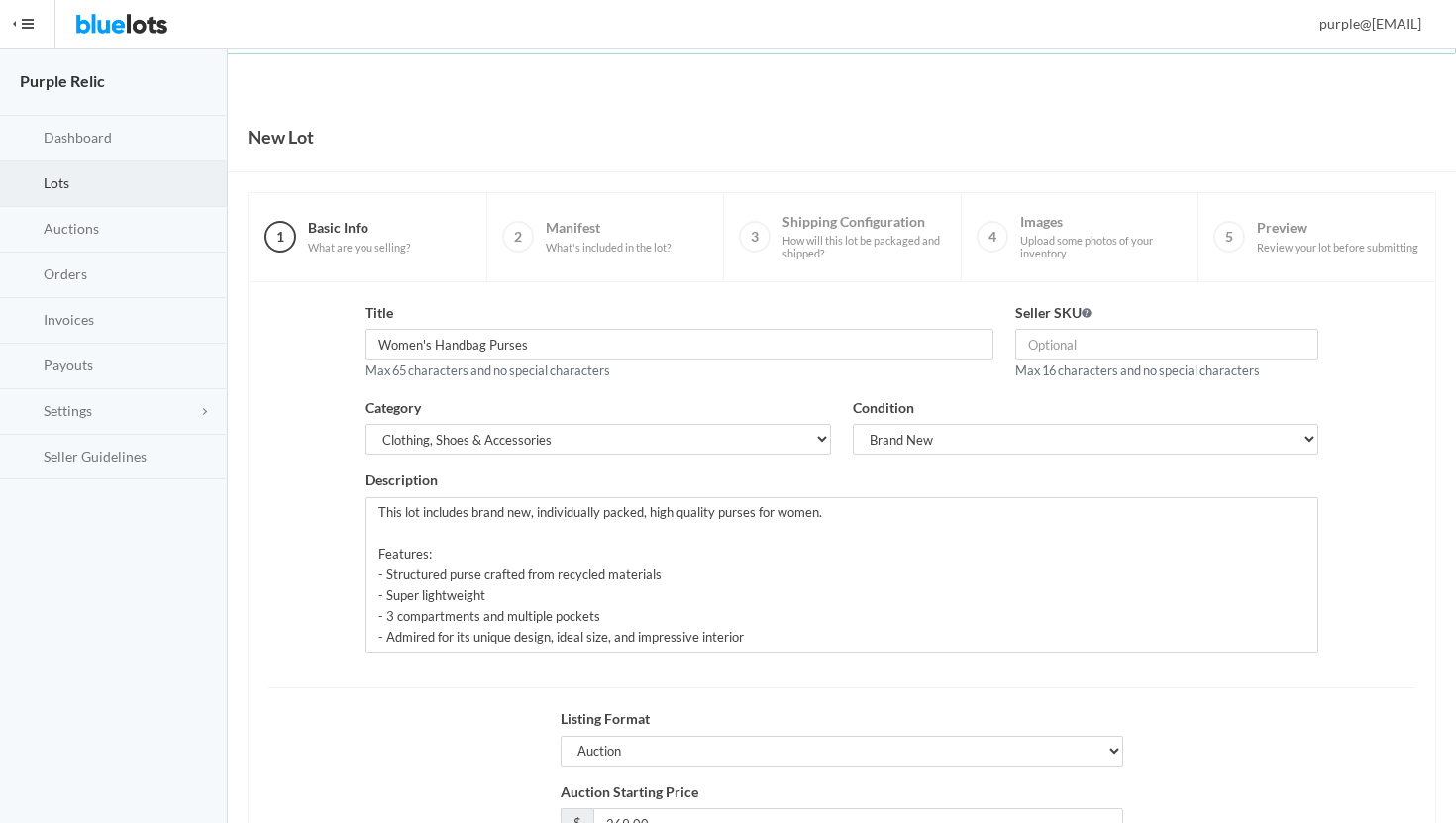 scroll, scrollTop: 0, scrollLeft: 0, axis: both 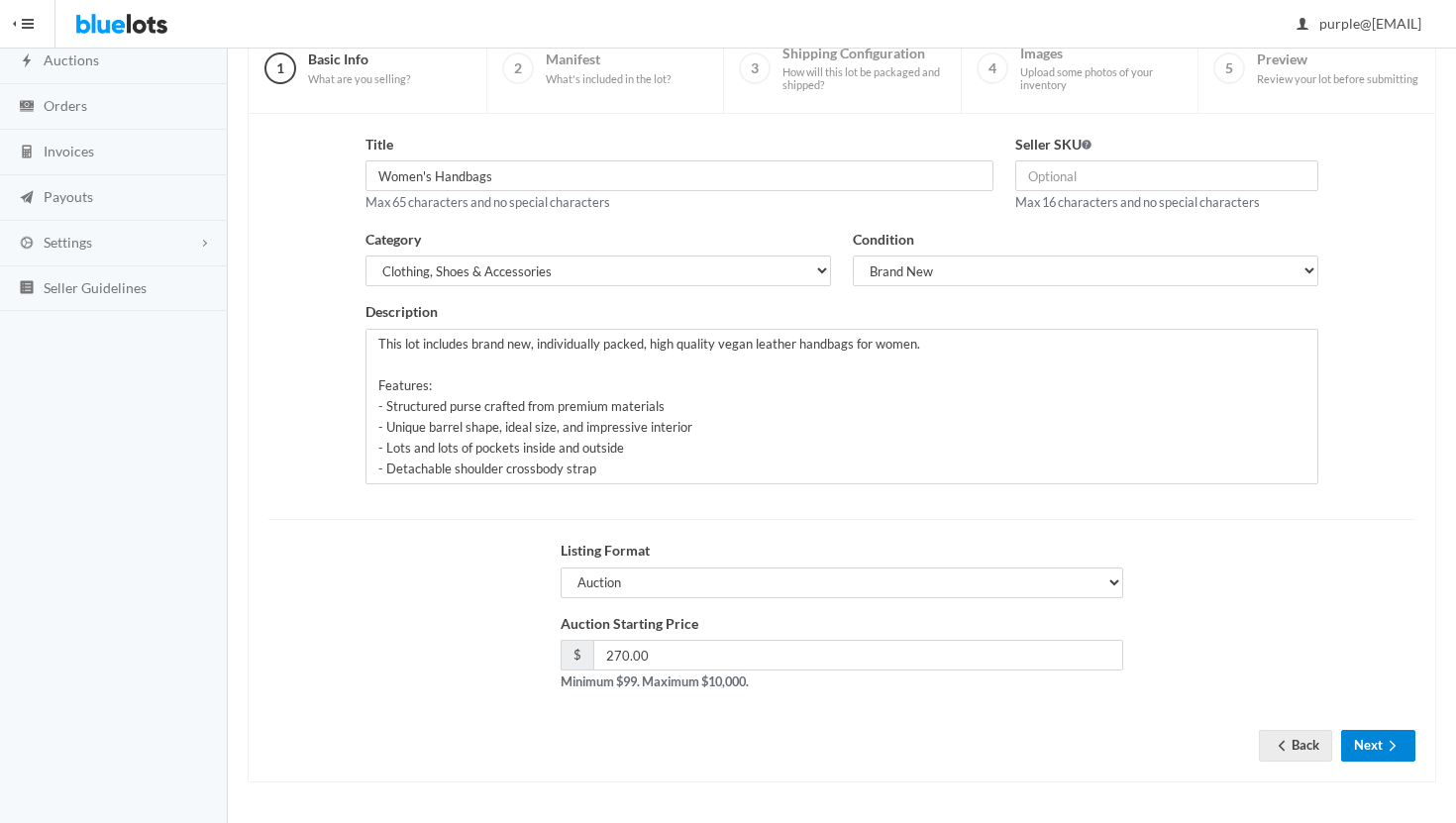 click 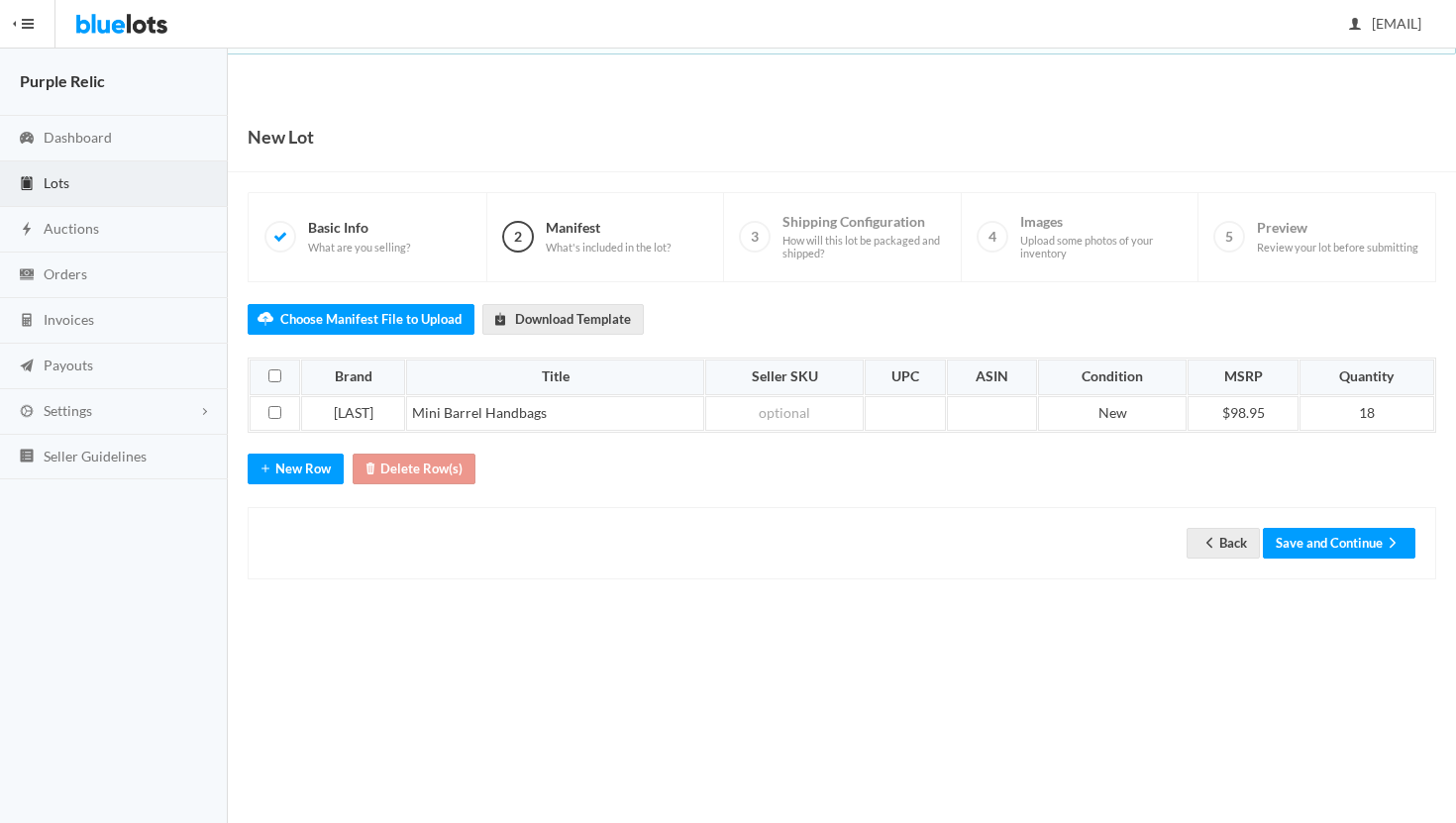 scroll, scrollTop: 0, scrollLeft: 0, axis: both 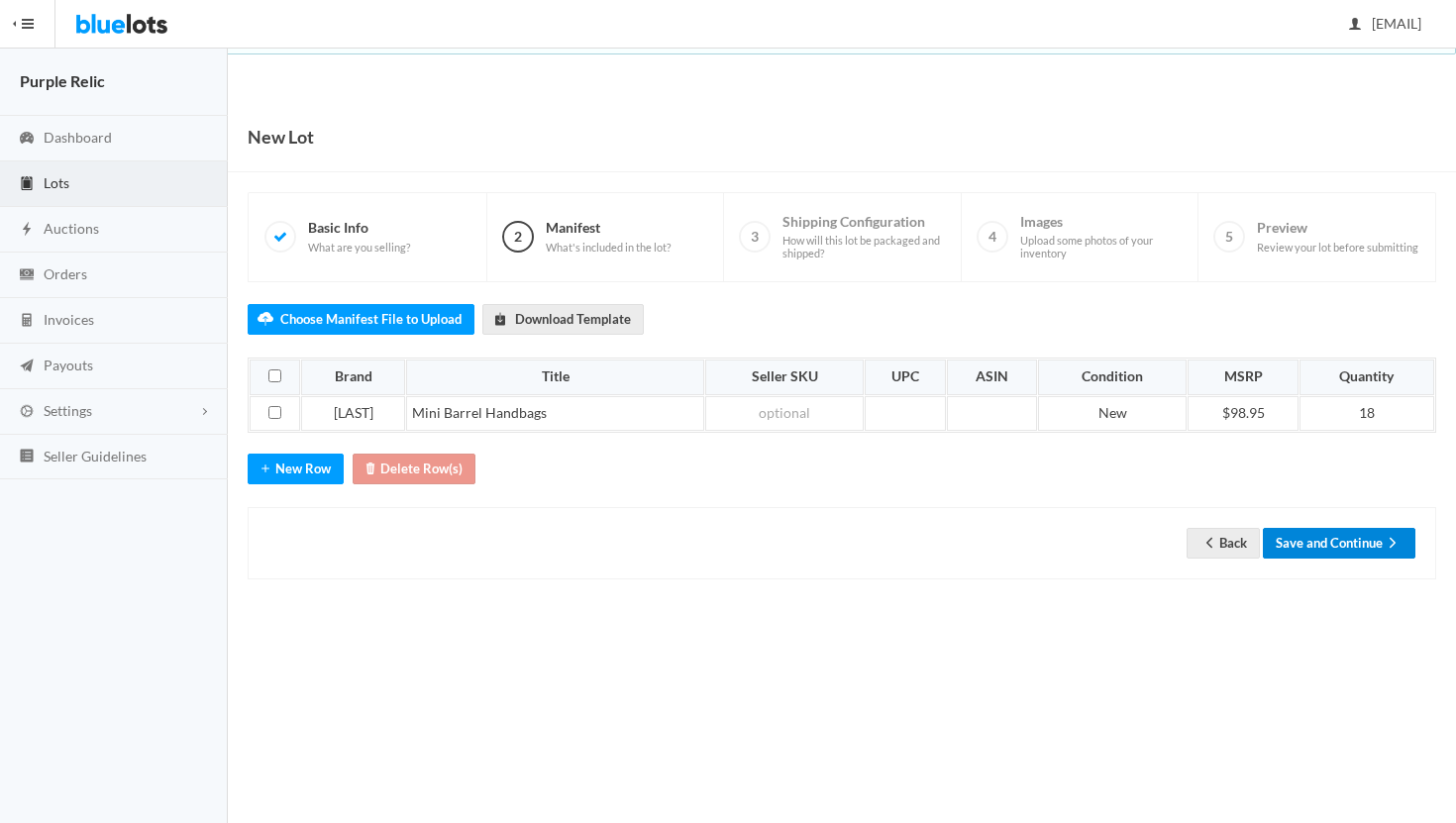 click on "Save and Continue" at bounding box center [1339, 543] 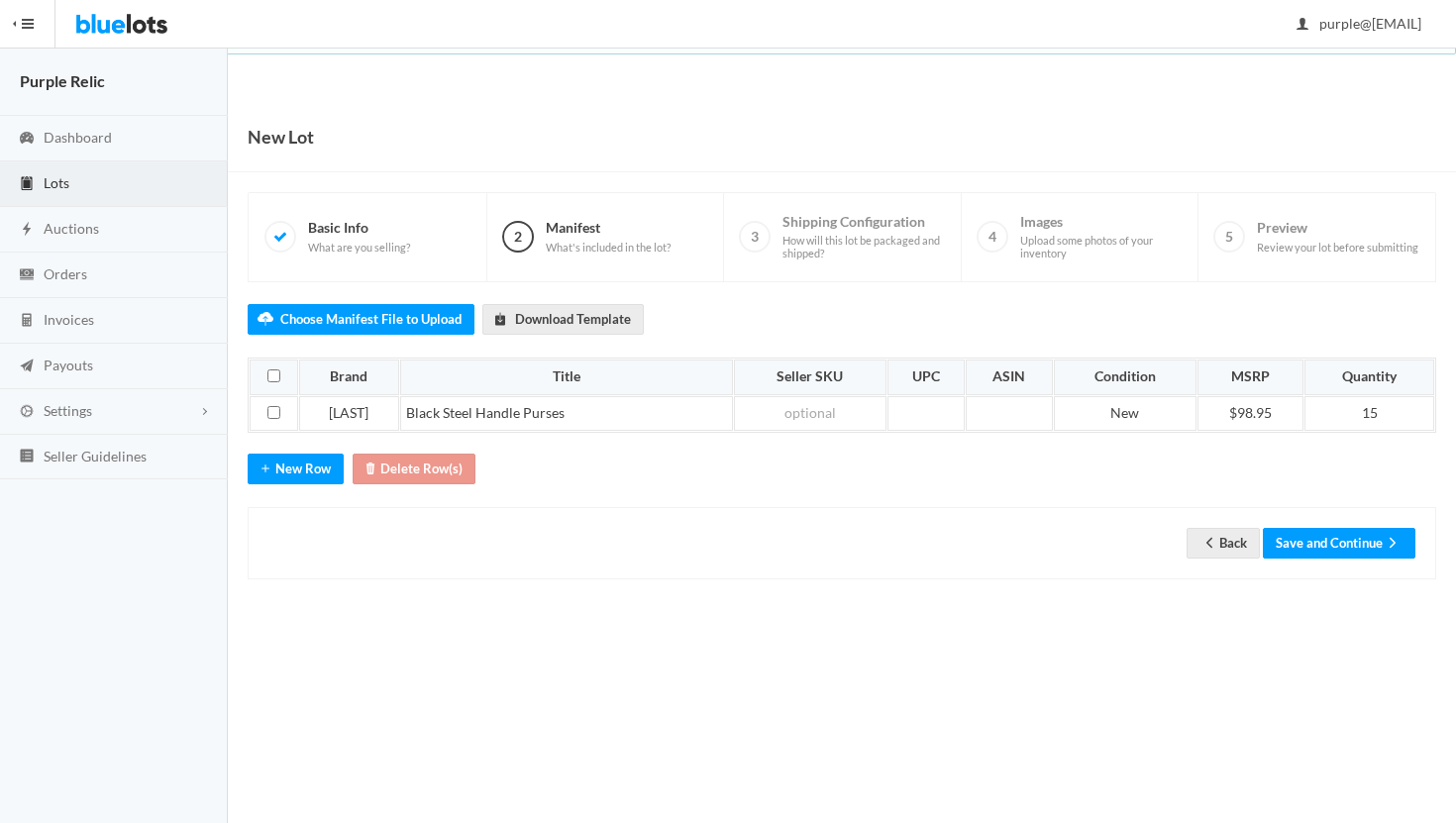 scroll, scrollTop: 0, scrollLeft: 0, axis: both 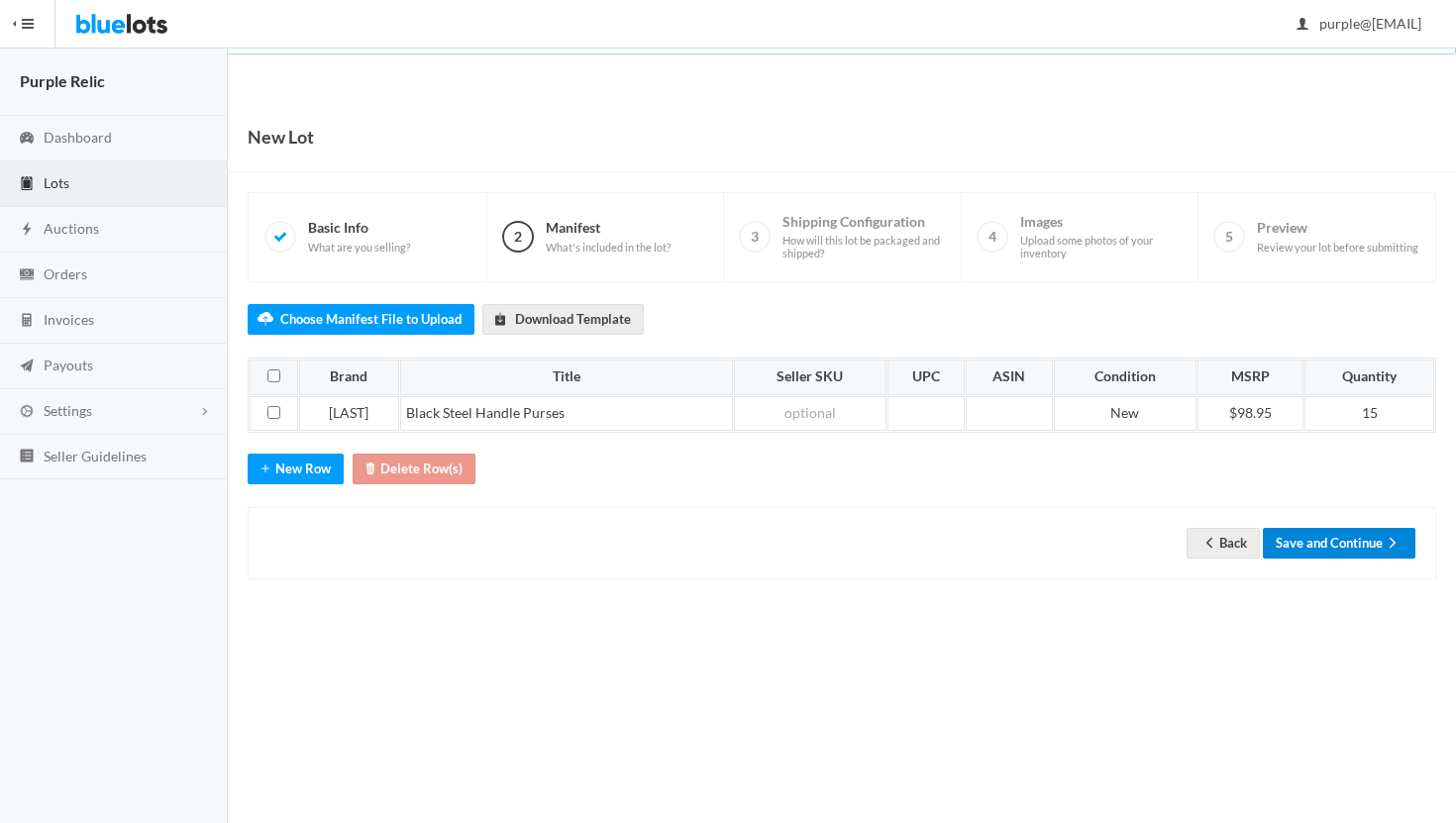 click on "Save and Continue" at bounding box center [1339, 543] 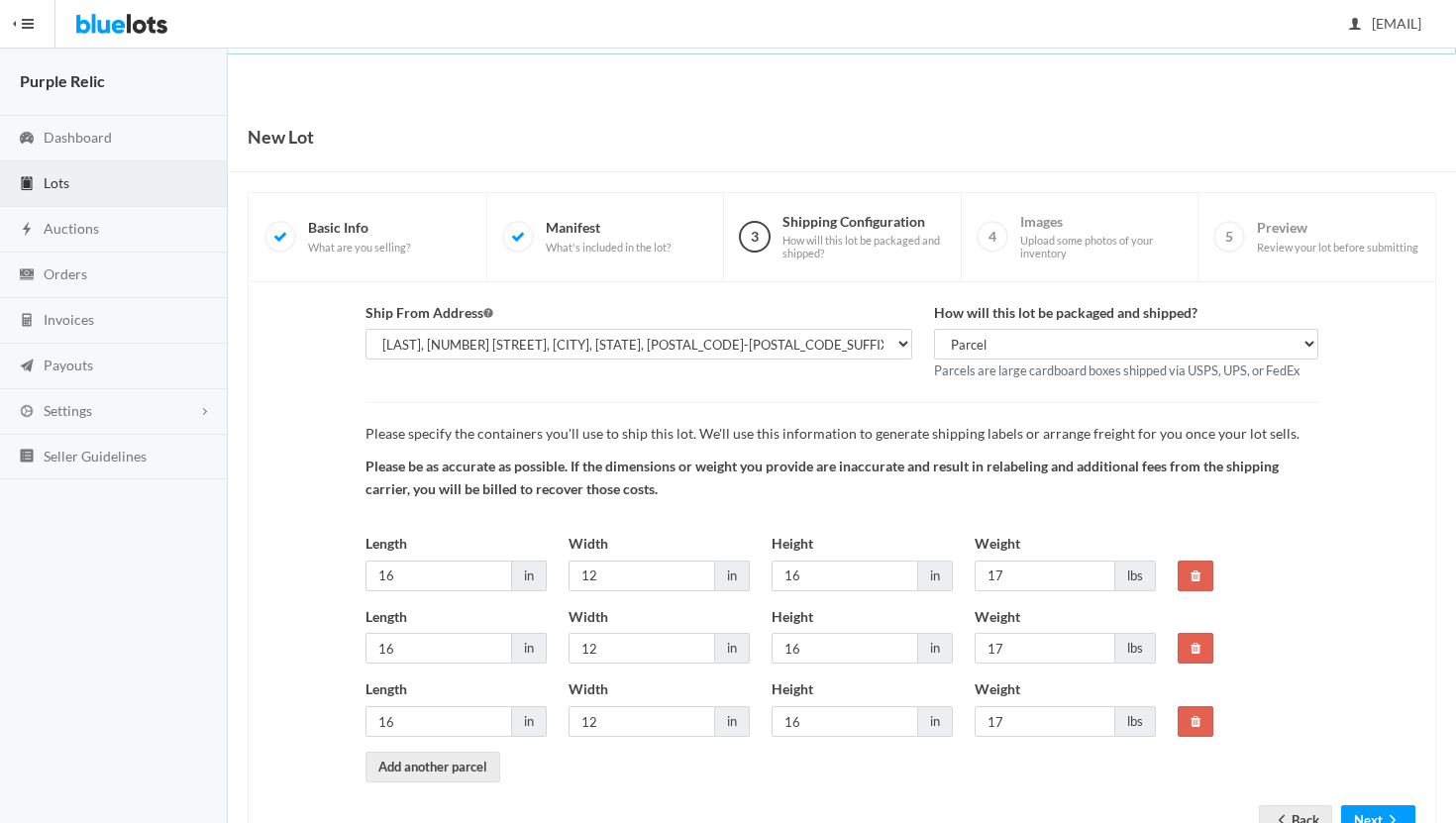 scroll, scrollTop: 0, scrollLeft: 0, axis: both 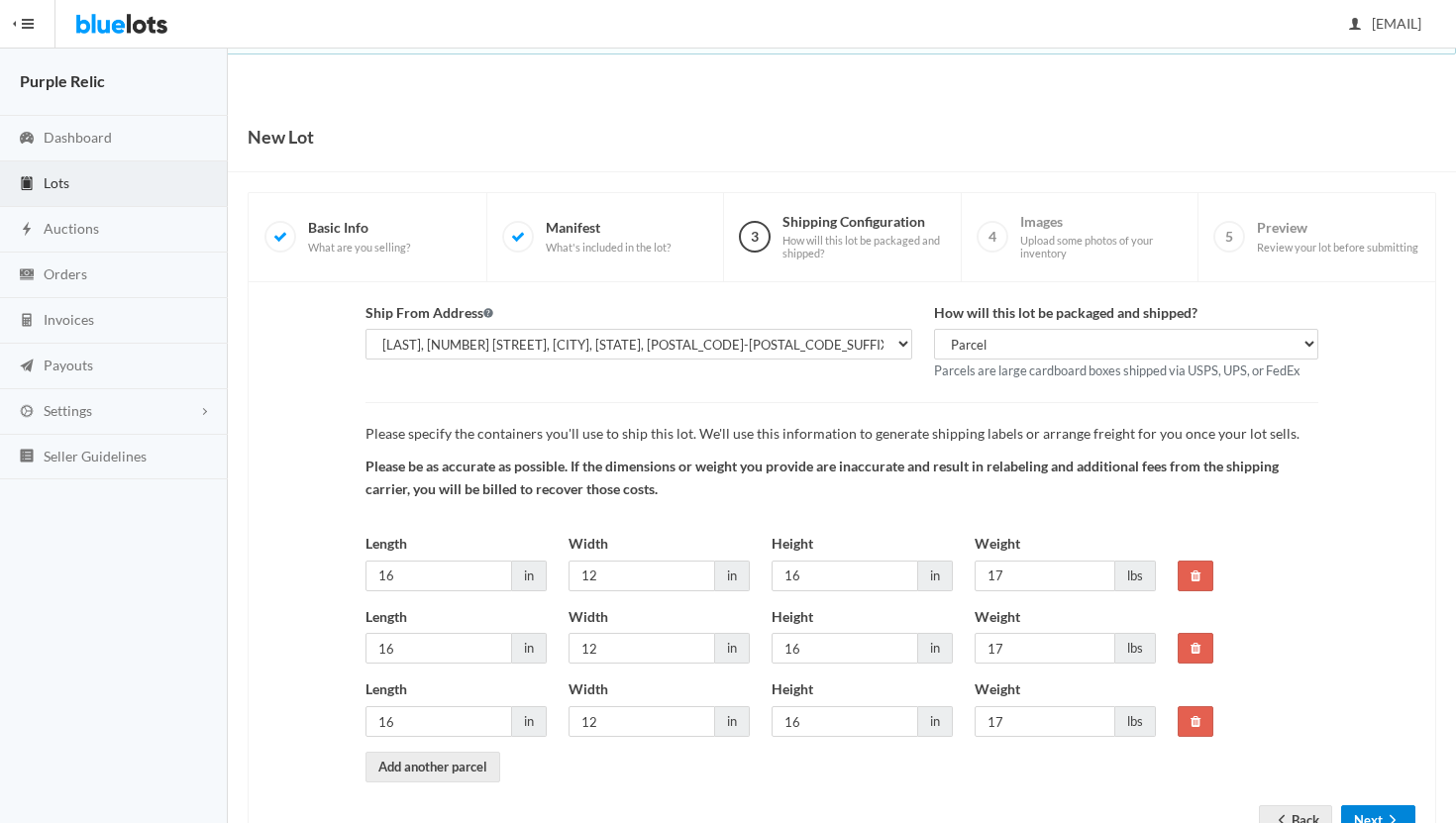 click on "Next" at bounding box center (1378, 820) 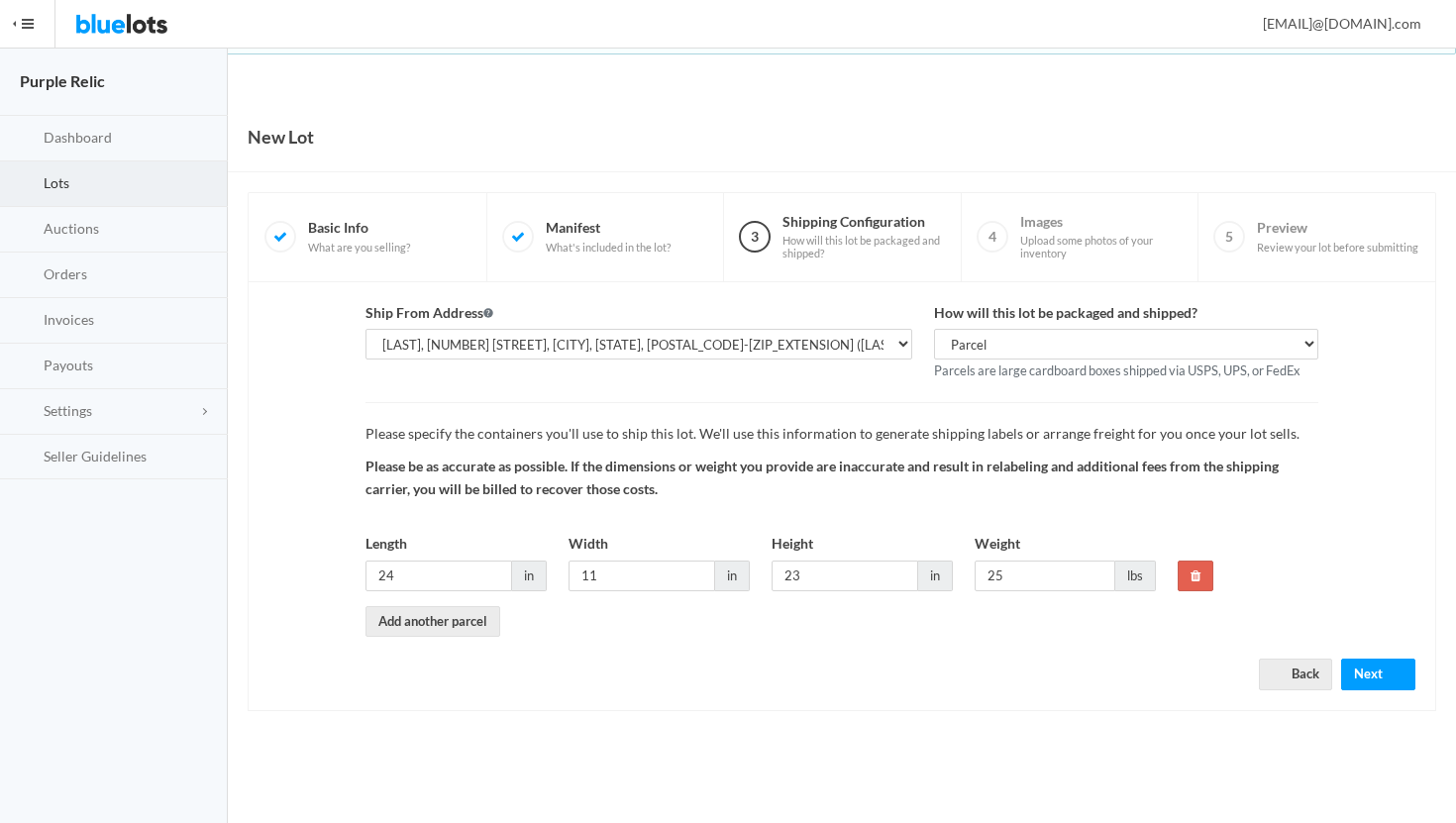 scroll, scrollTop: 0, scrollLeft: 0, axis: both 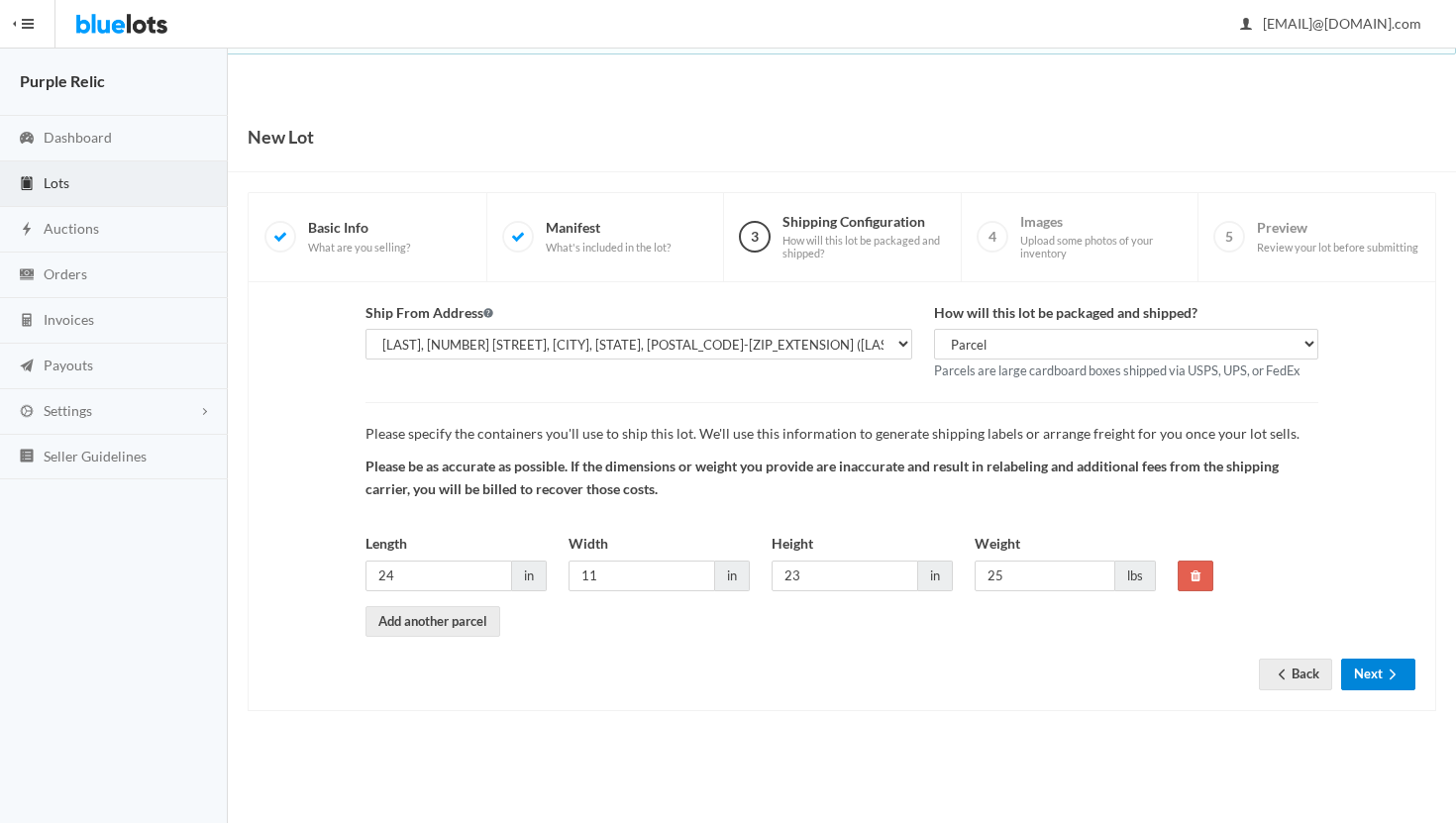 click on "Next" at bounding box center [1378, 673] 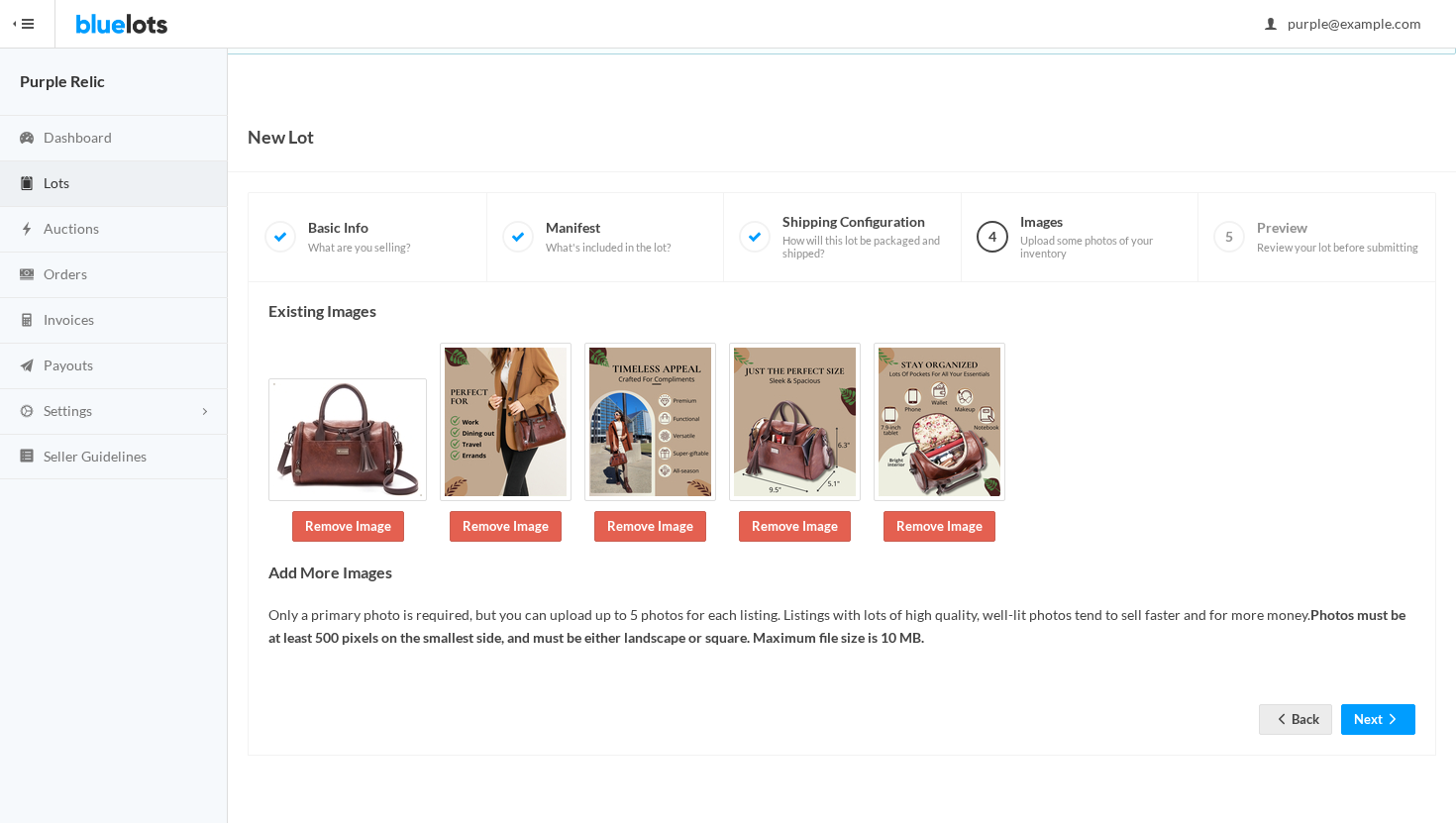 scroll, scrollTop: 0, scrollLeft: 0, axis: both 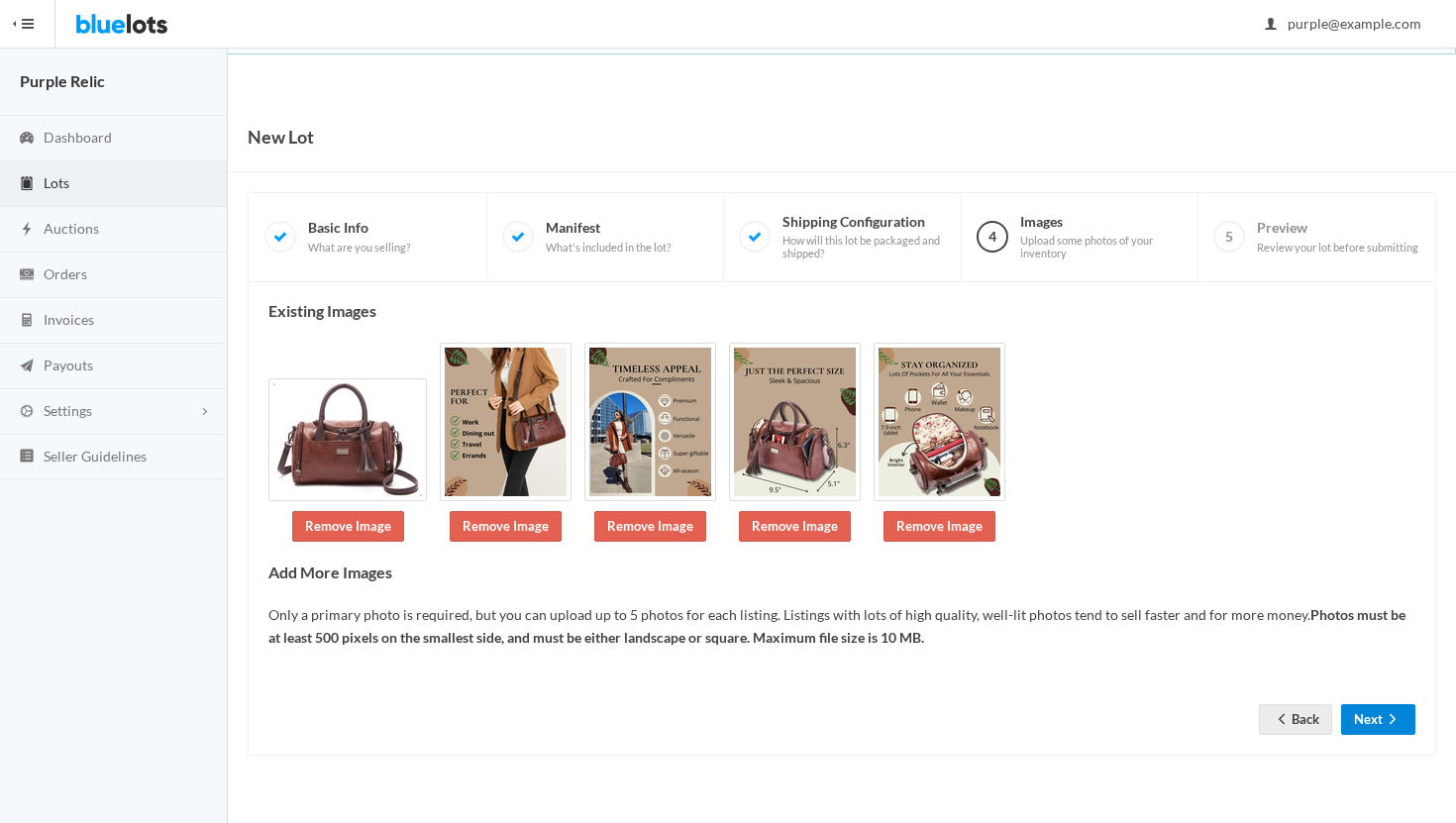 click on "Next" at bounding box center (1378, 719) 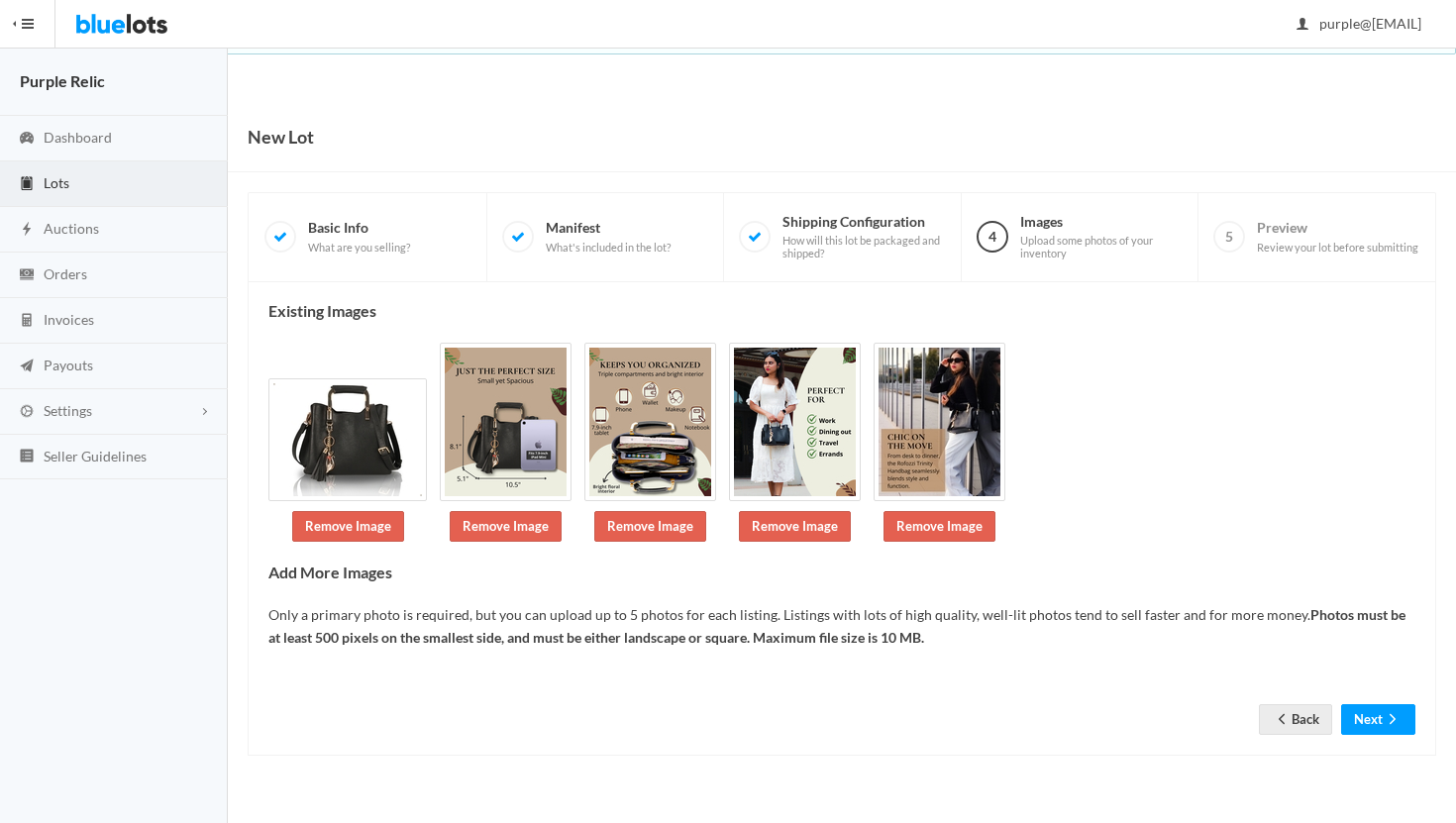 scroll, scrollTop: 0, scrollLeft: 0, axis: both 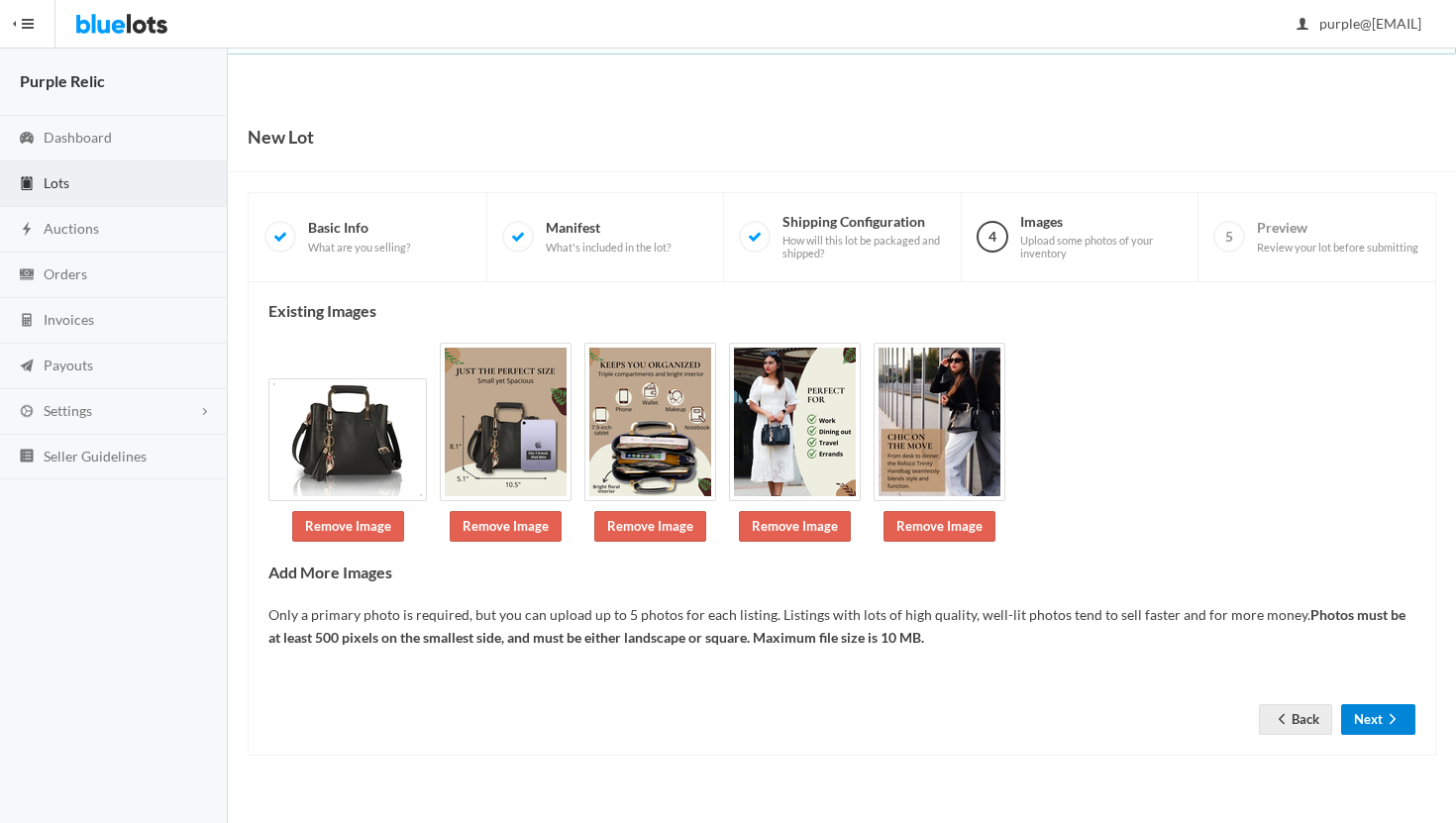 click on "Next" at bounding box center (1378, 719) 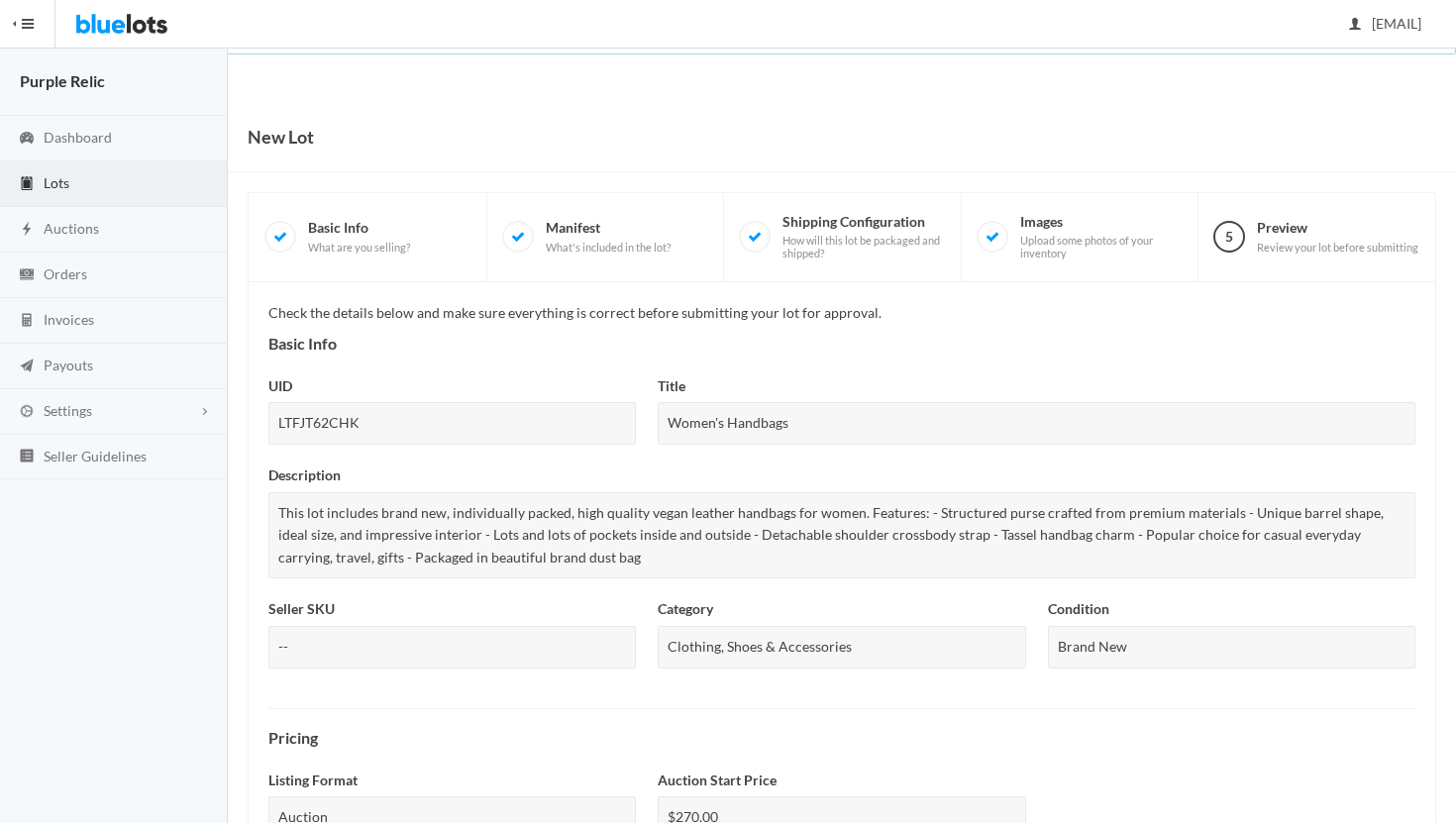 scroll, scrollTop: 764, scrollLeft: 0, axis: vertical 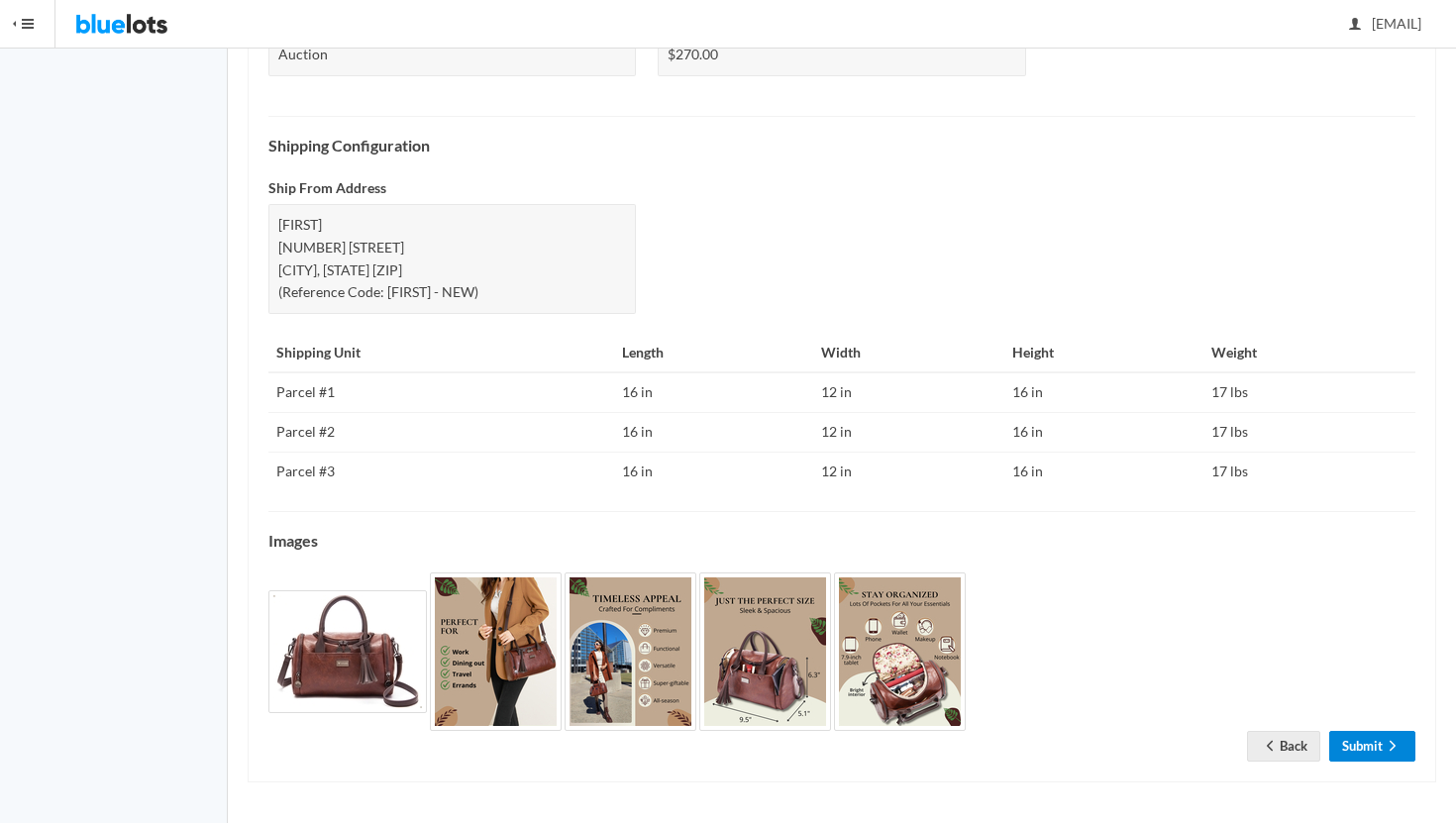 click on "Submit" at bounding box center (1372, 746) 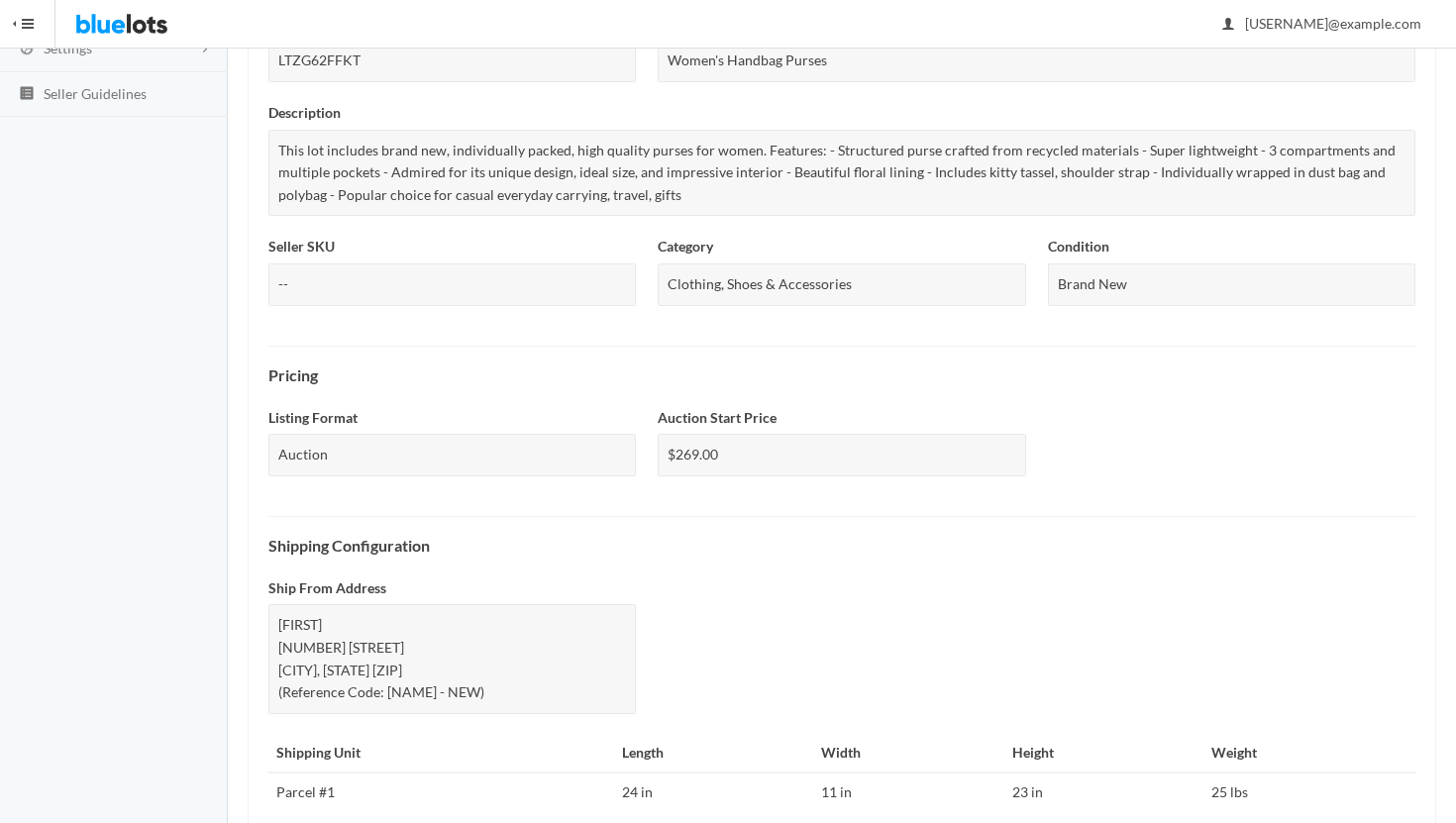 scroll, scrollTop: 685, scrollLeft: 0, axis: vertical 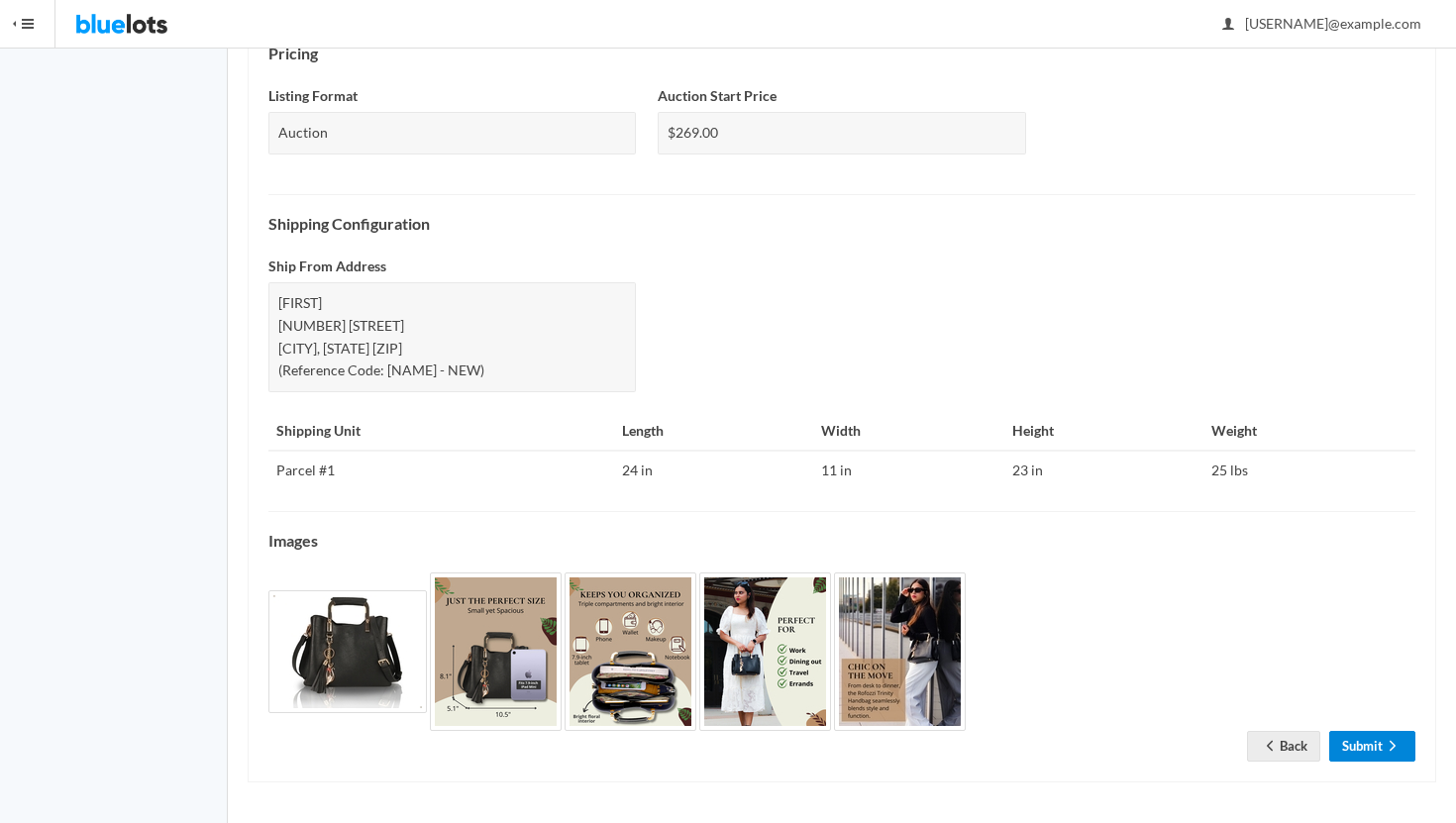 click on "Submit" at bounding box center [1372, 746] 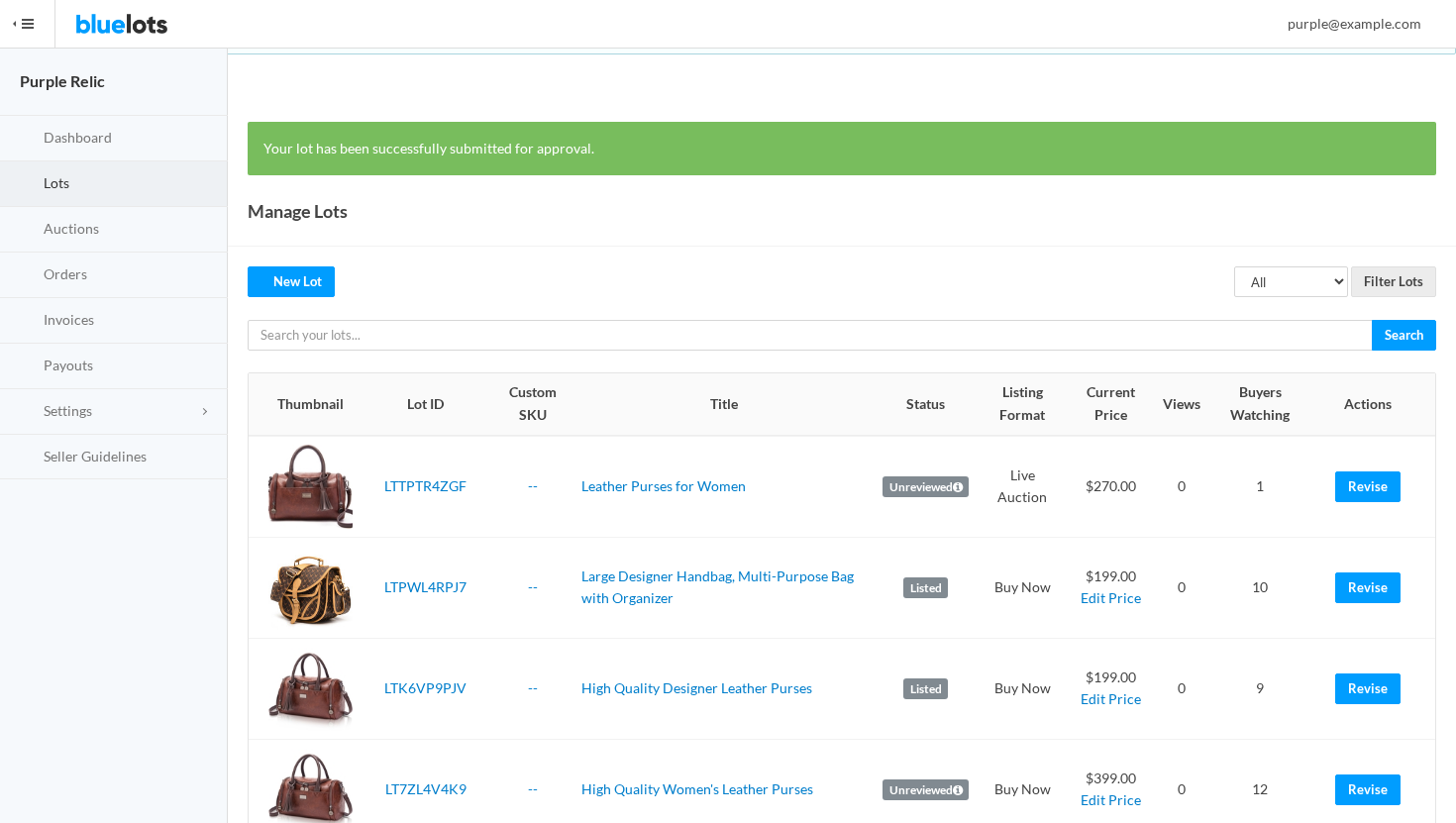 scroll, scrollTop: 0, scrollLeft: 0, axis: both 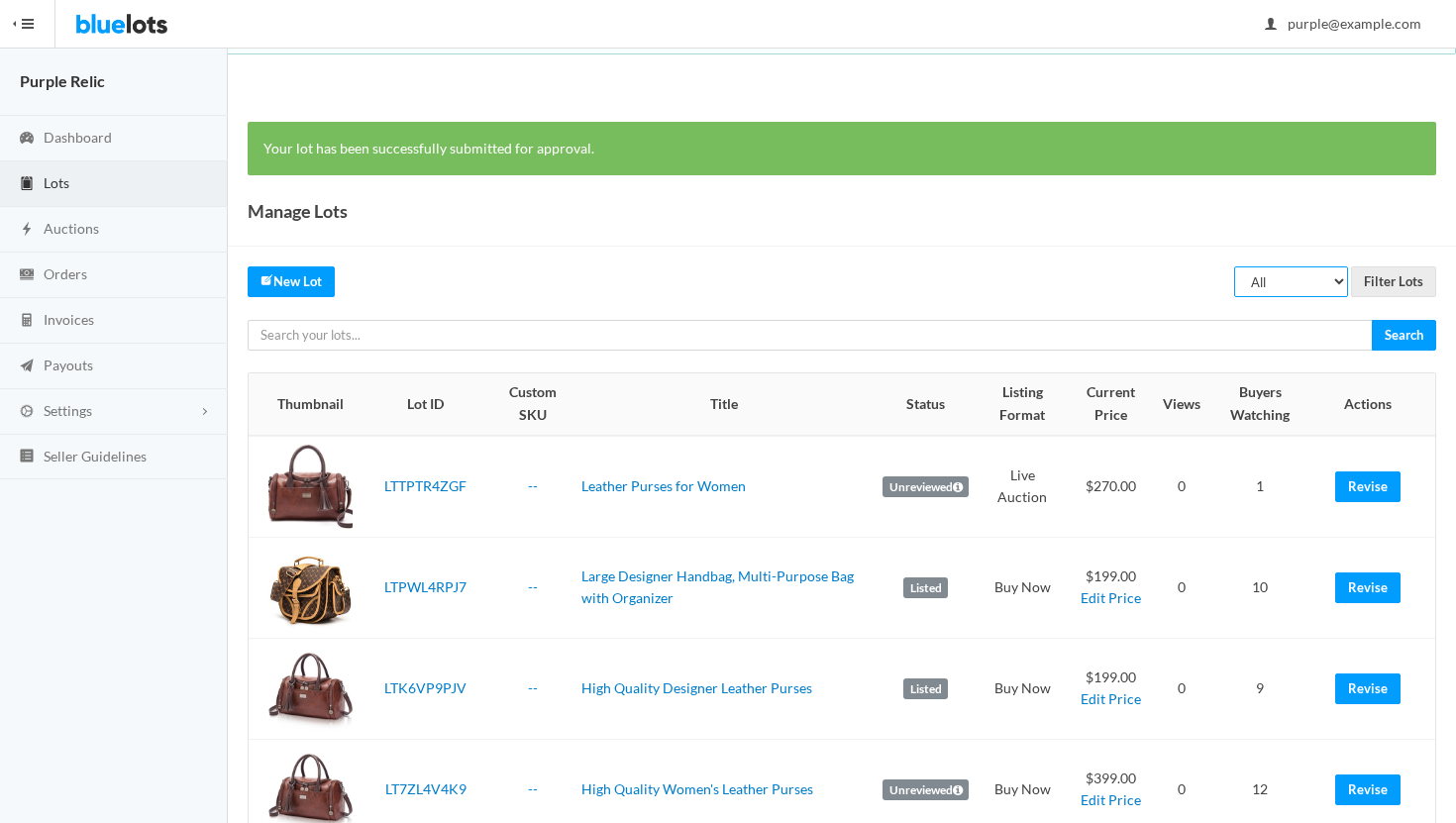click on "All Draft
Unreviewed
Rejected
Scheduled
Listed
Sold
Ended" at bounding box center (1291, 281) 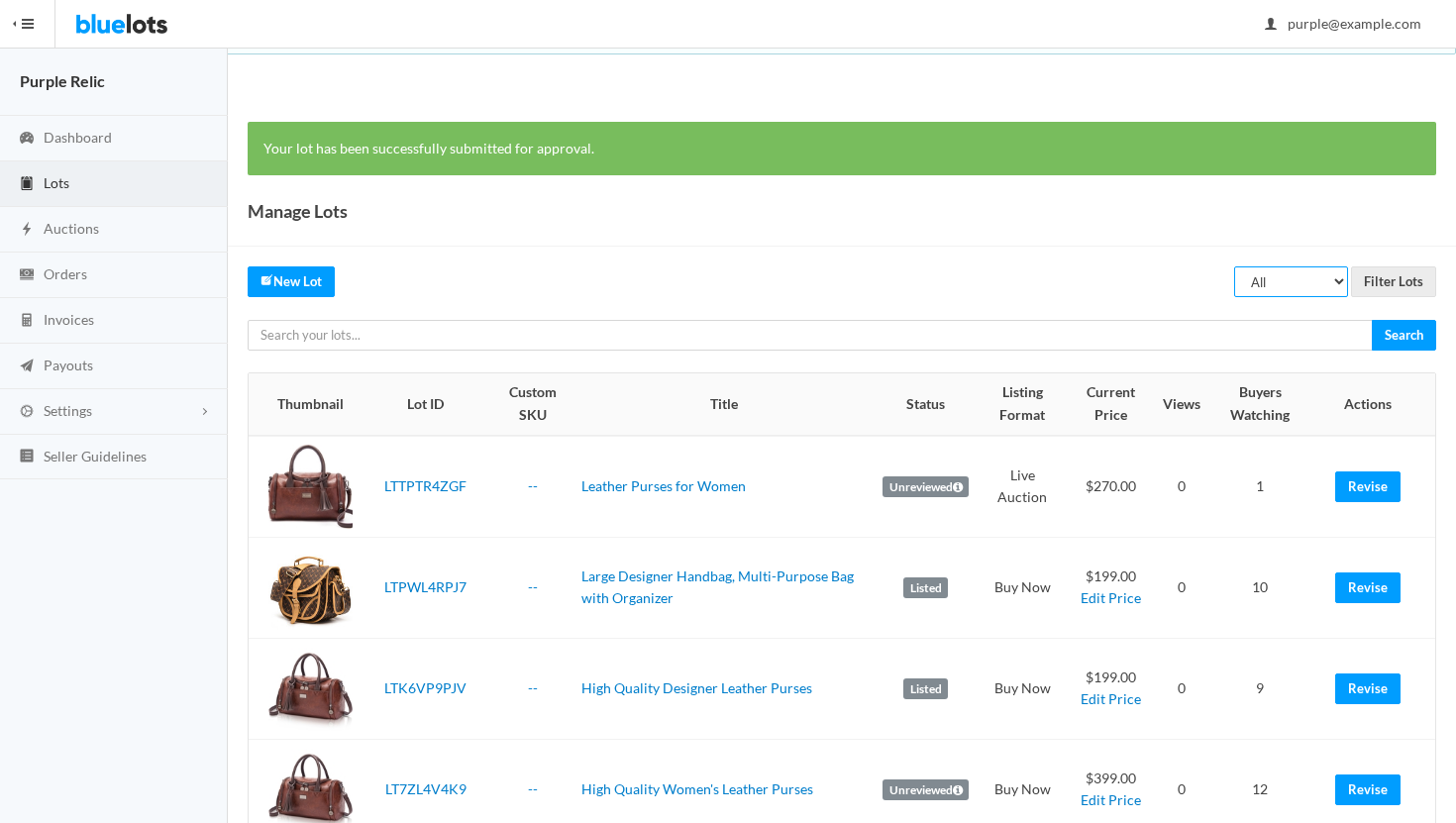 select on "ended" 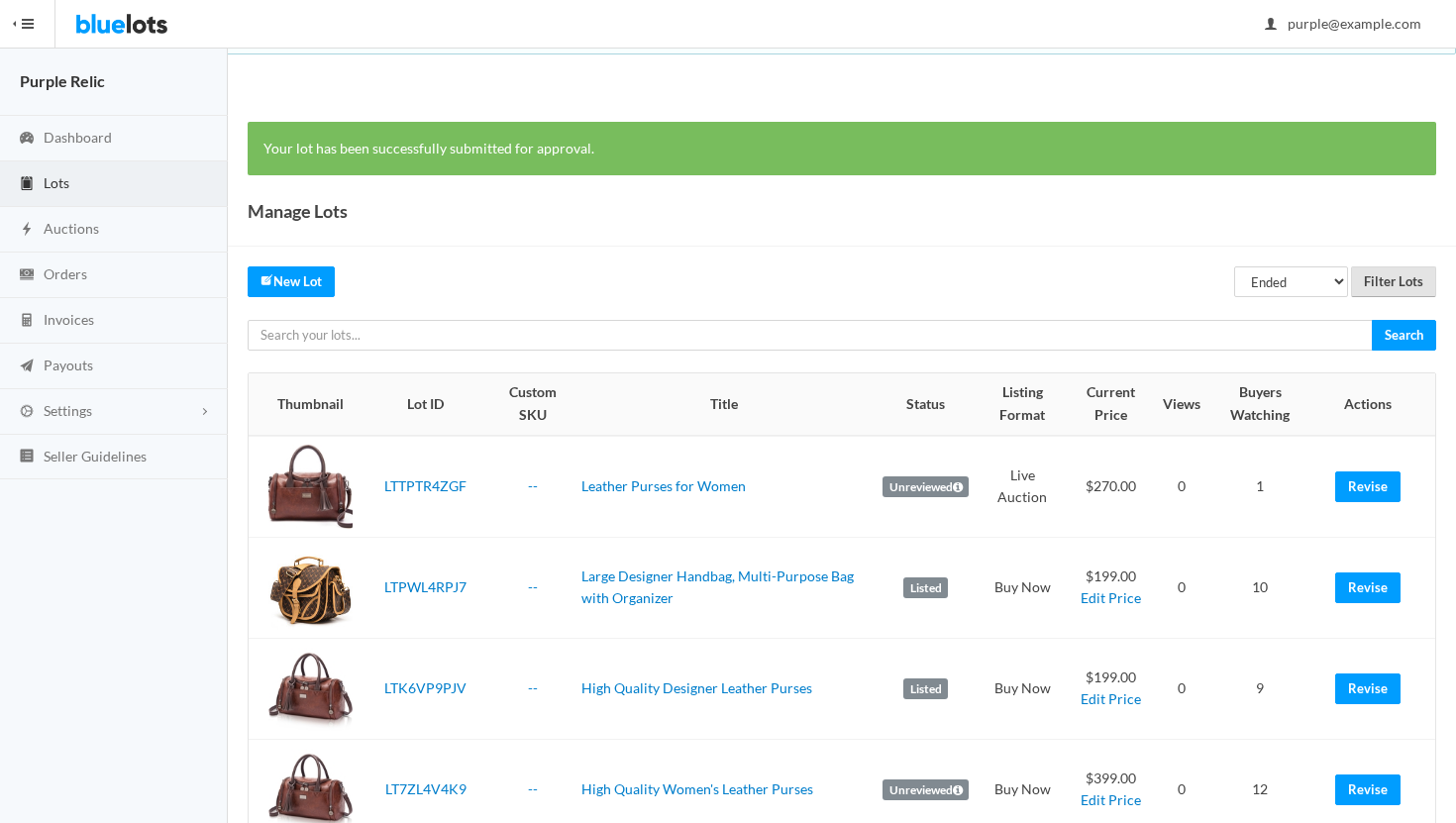 click on "Filter Lots" at bounding box center [1394, 281] 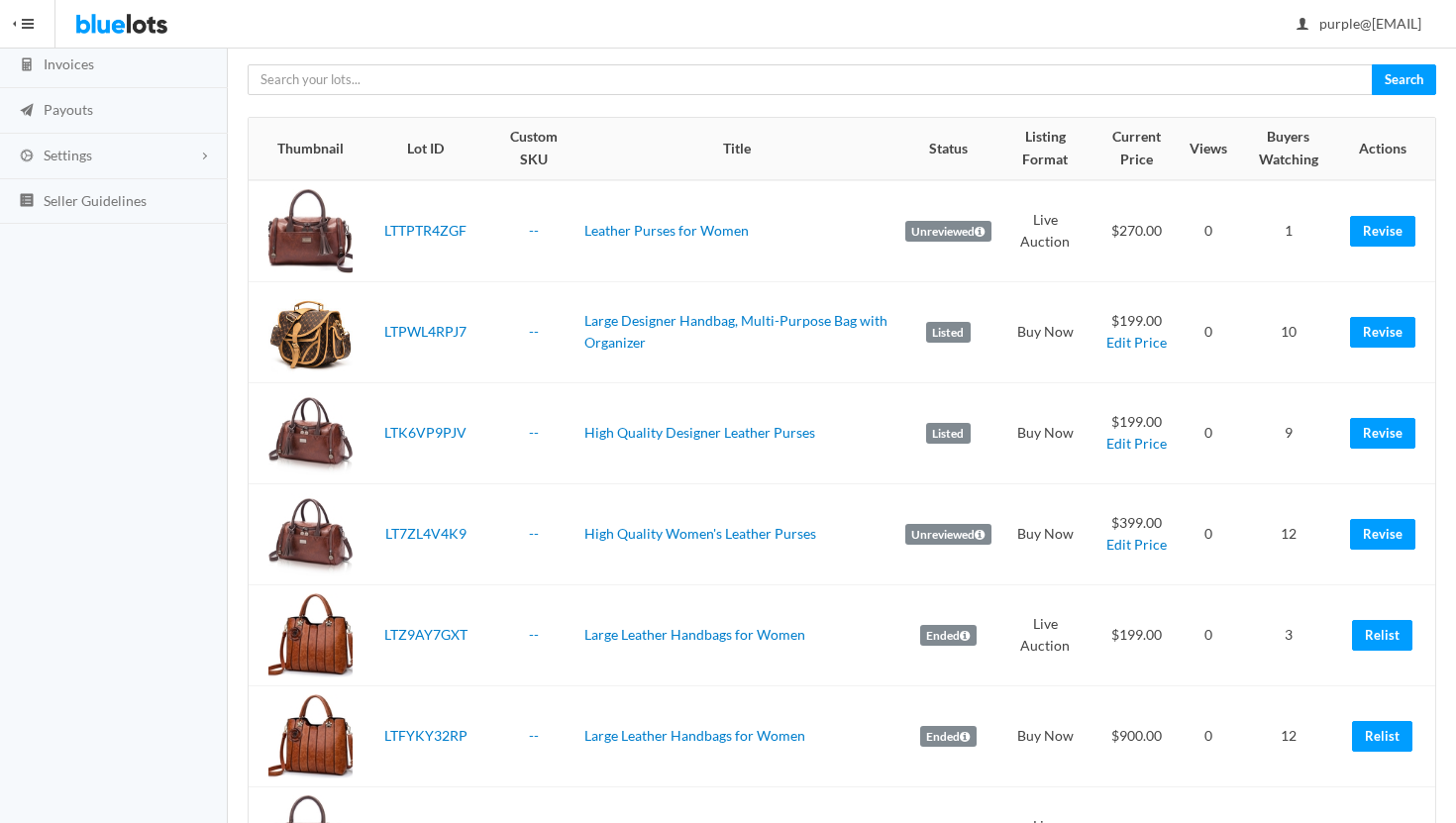 scroll, scrollTop: 225, scrollLeft: 0, axis: vertical 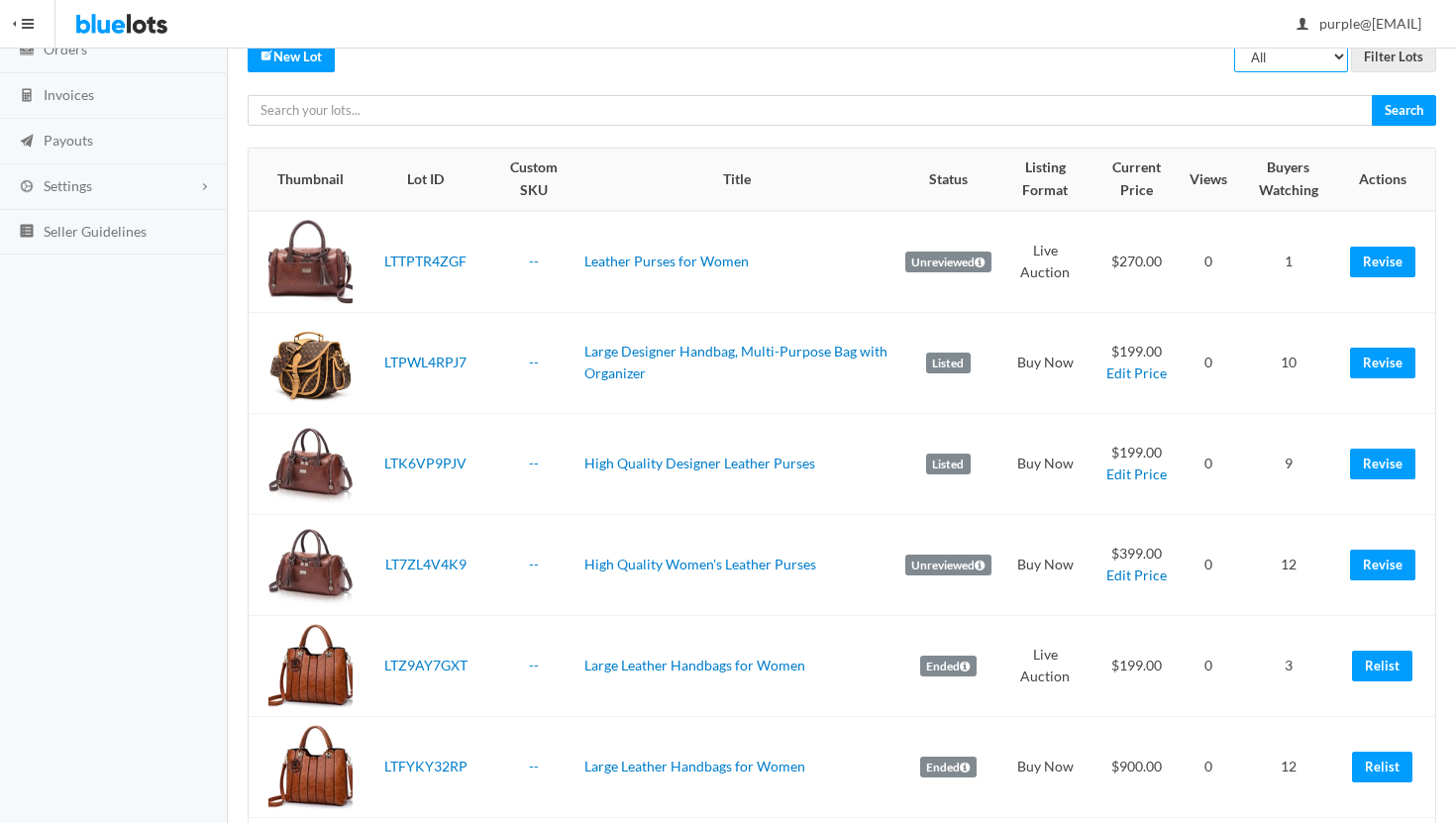 click on "All Draft
Unreviewed
Rejected
Scheduled
Listed
Sold
Ended" at bounding box center [1291, 56] 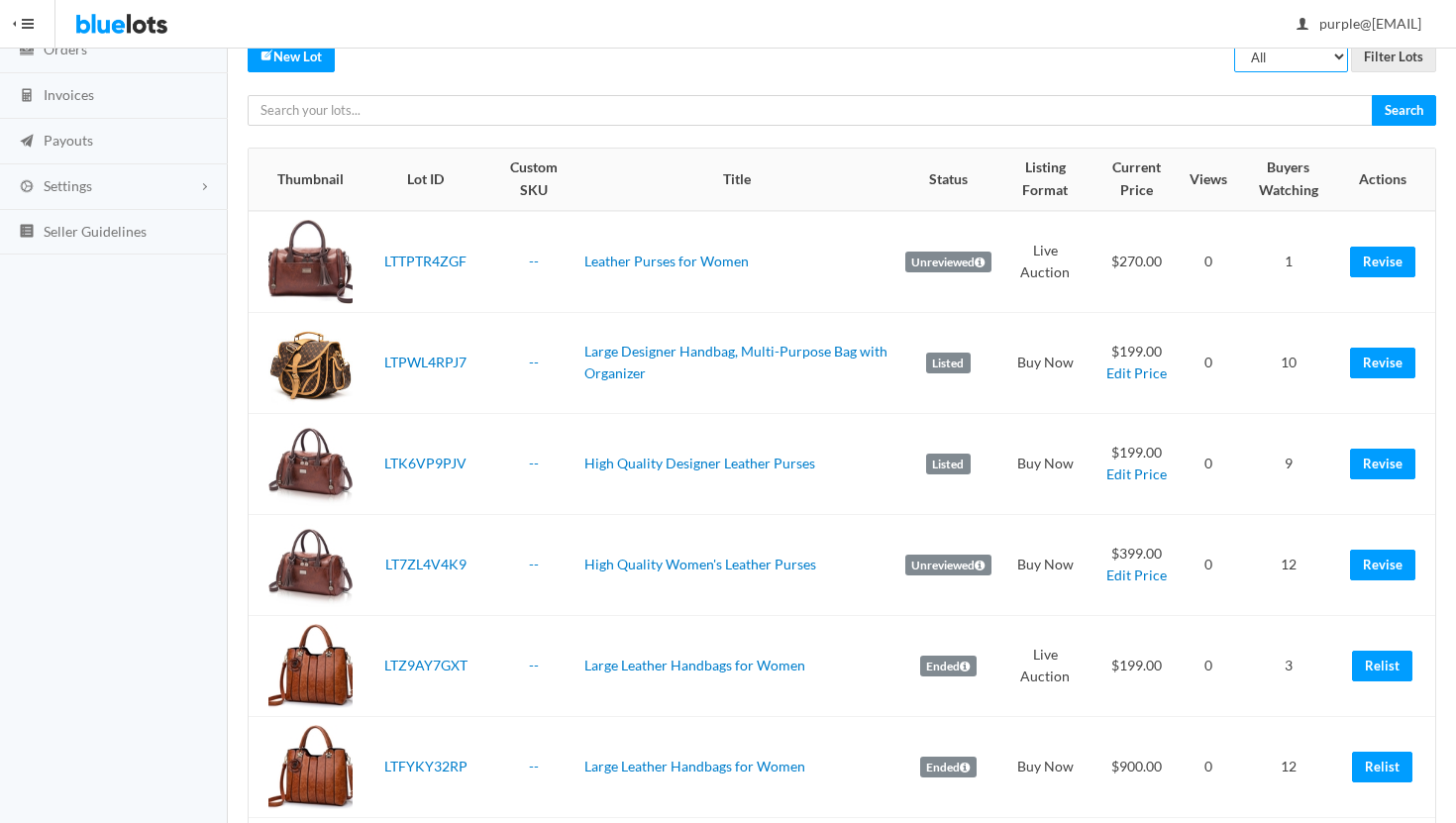 select on "ended" 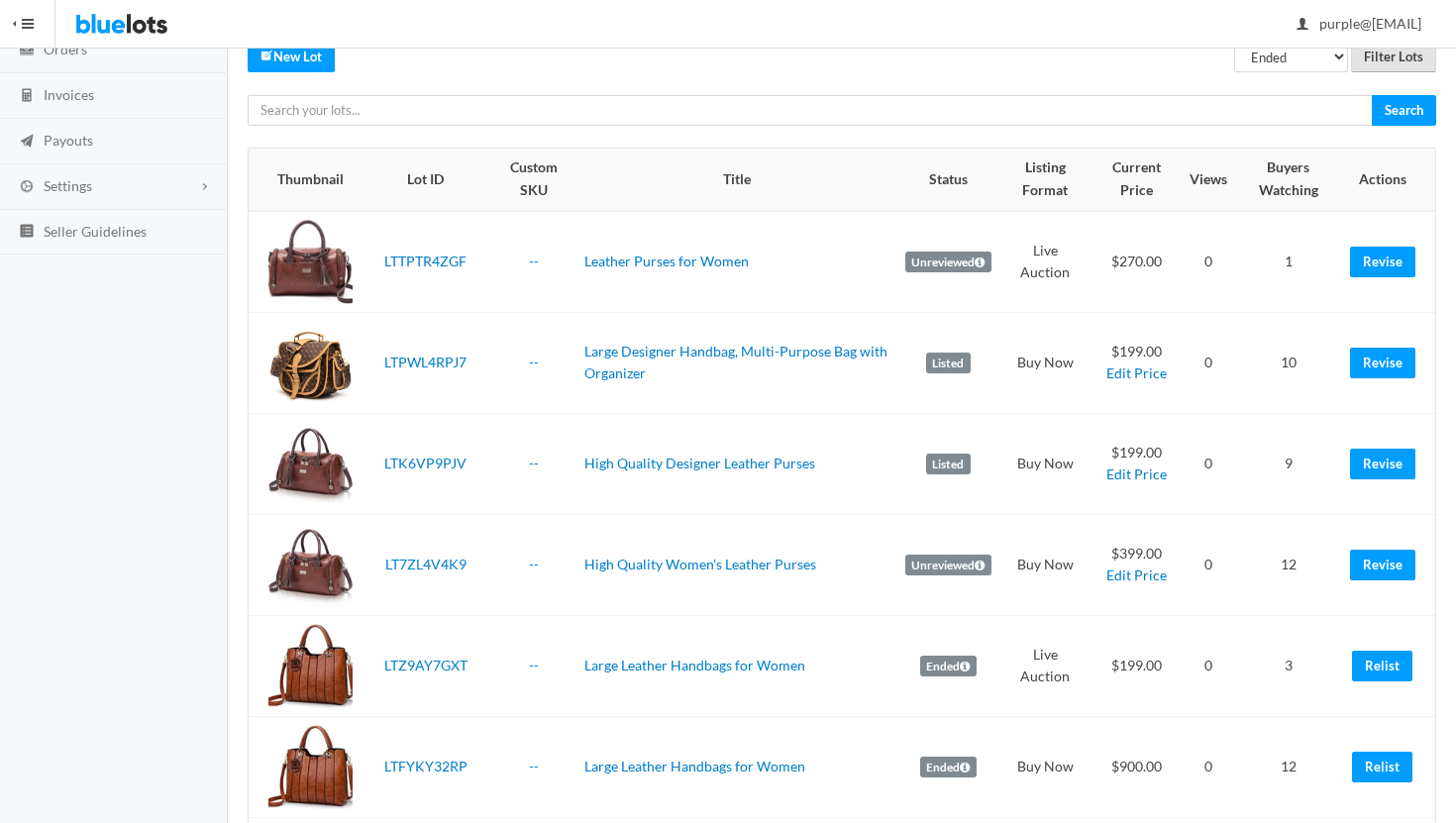 click on "Filter Lots" at bounding box center [1394, 56] 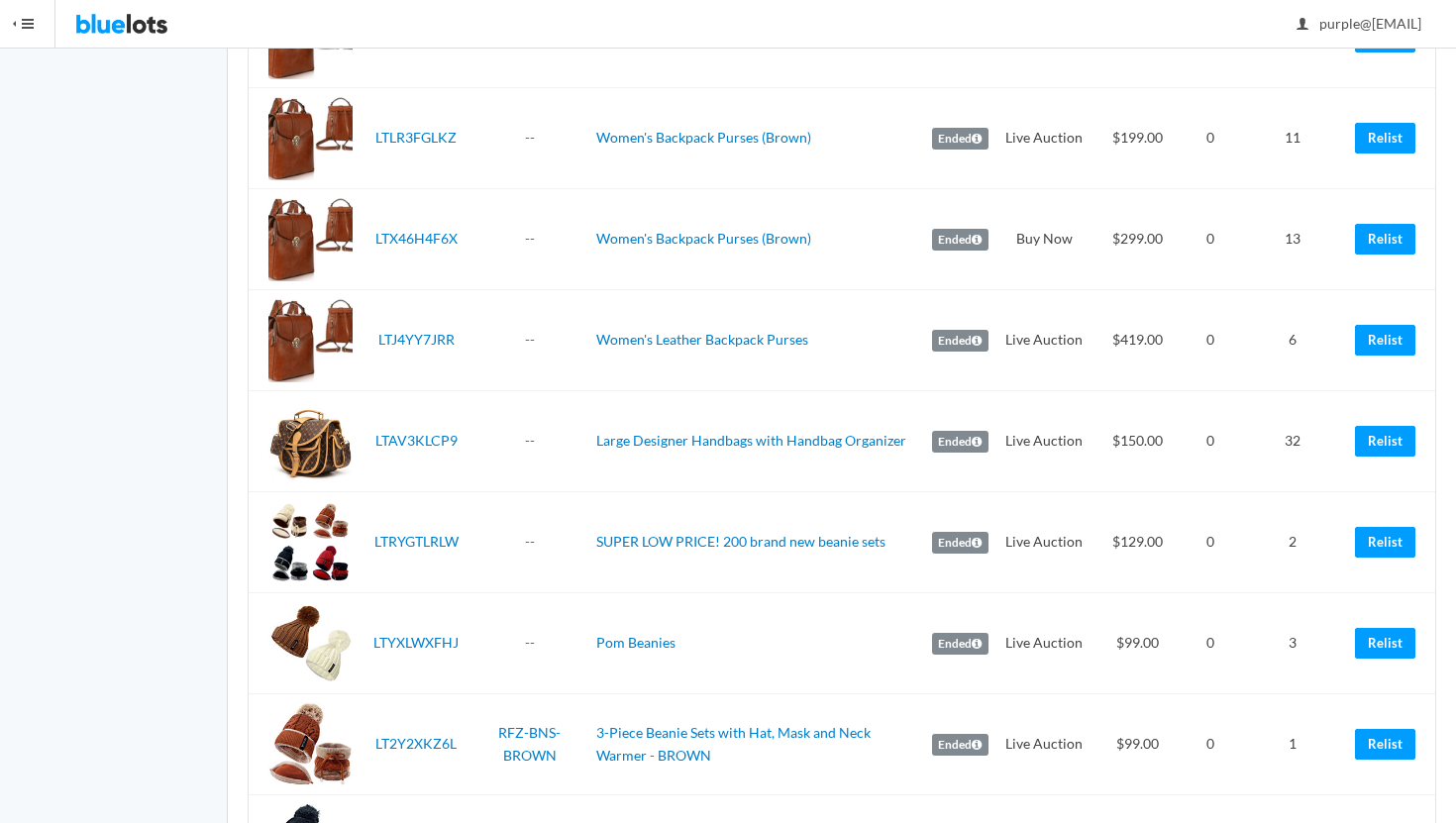scroll, scrollTop: 1369, scrollLeft: 0, axis: vertical 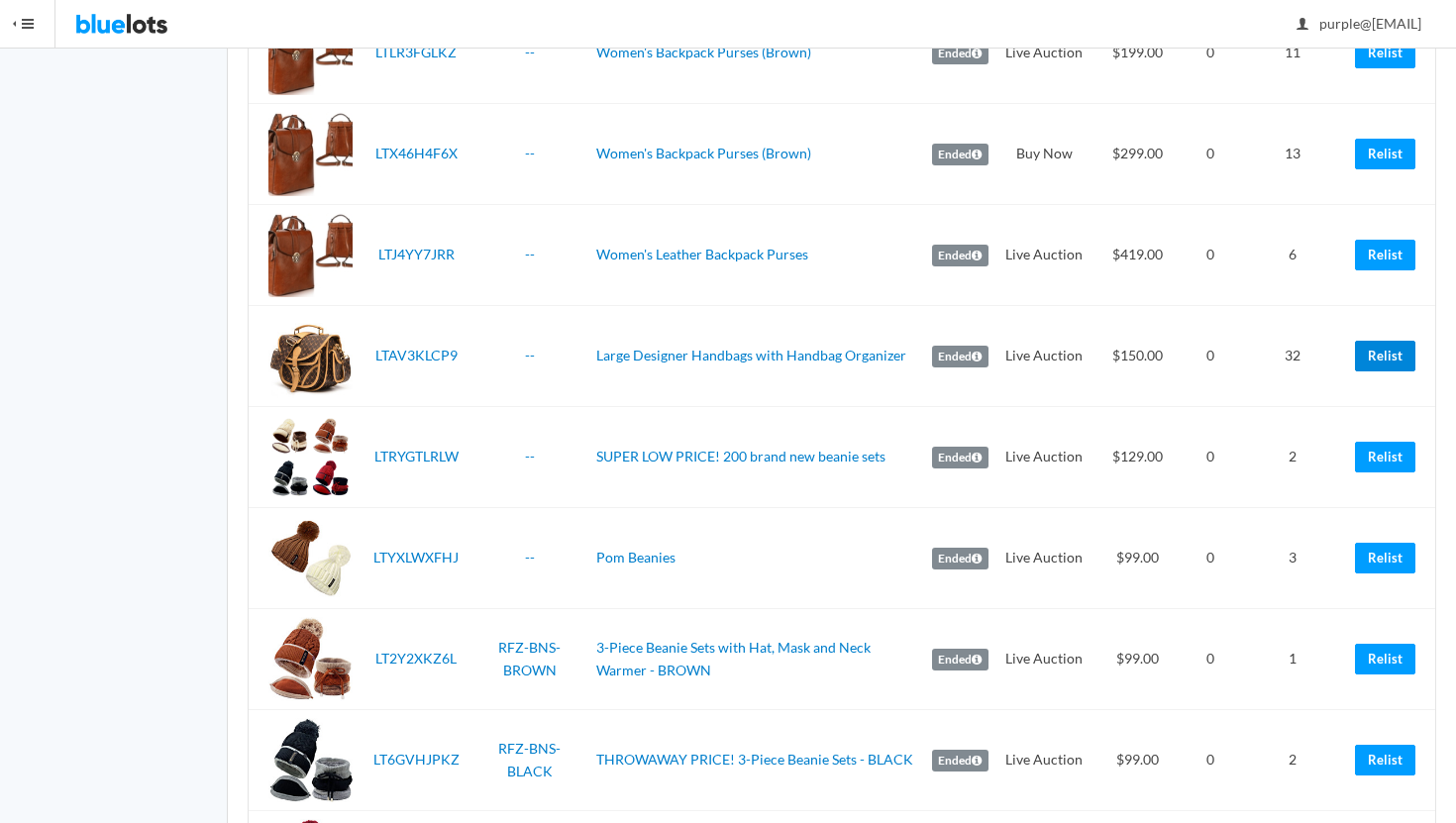 click on "Relist" at bounding box center [1385, 356] 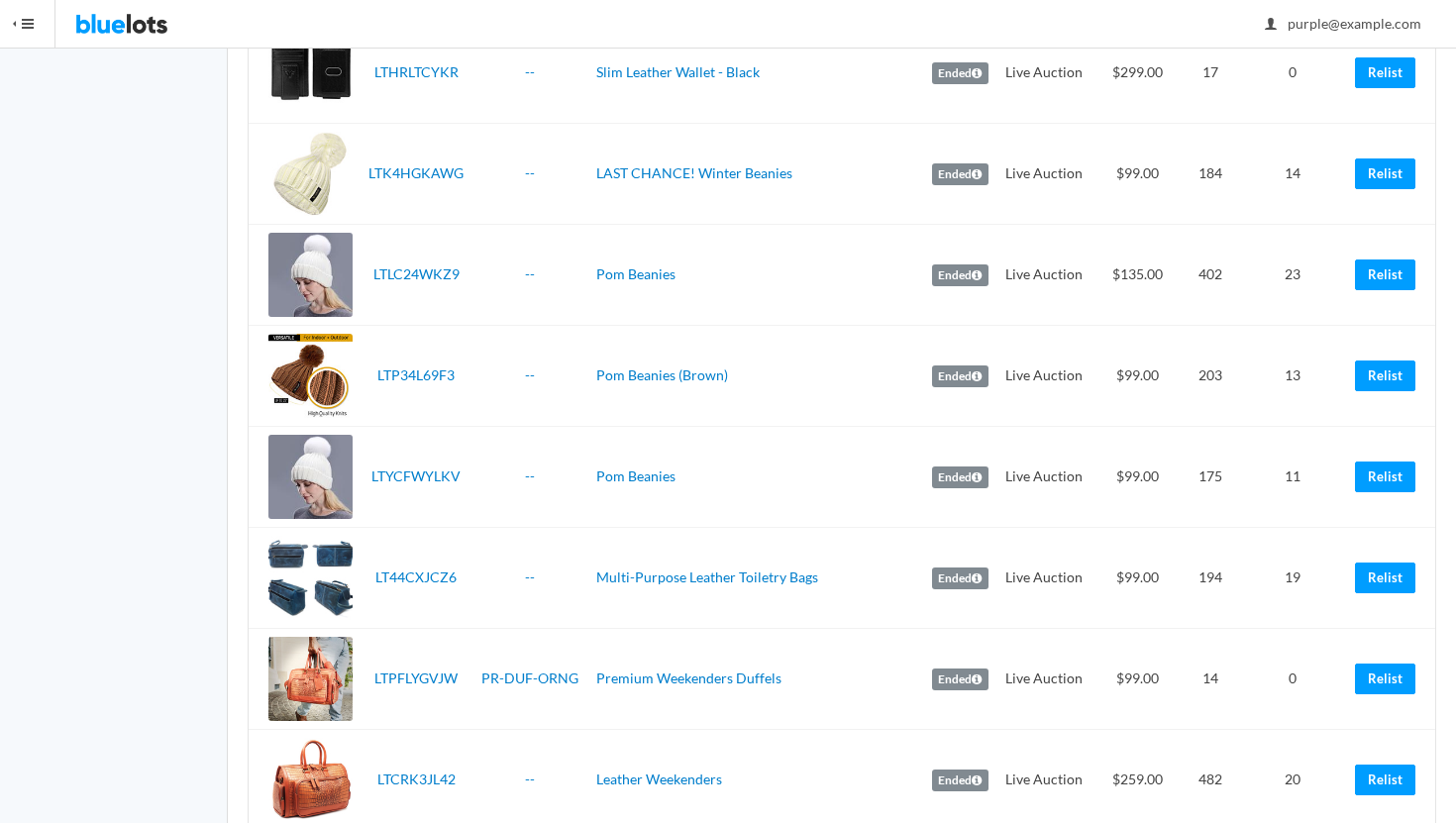 scroll, scrollTop: 3161, scrollLeft: 0, axis: vertical 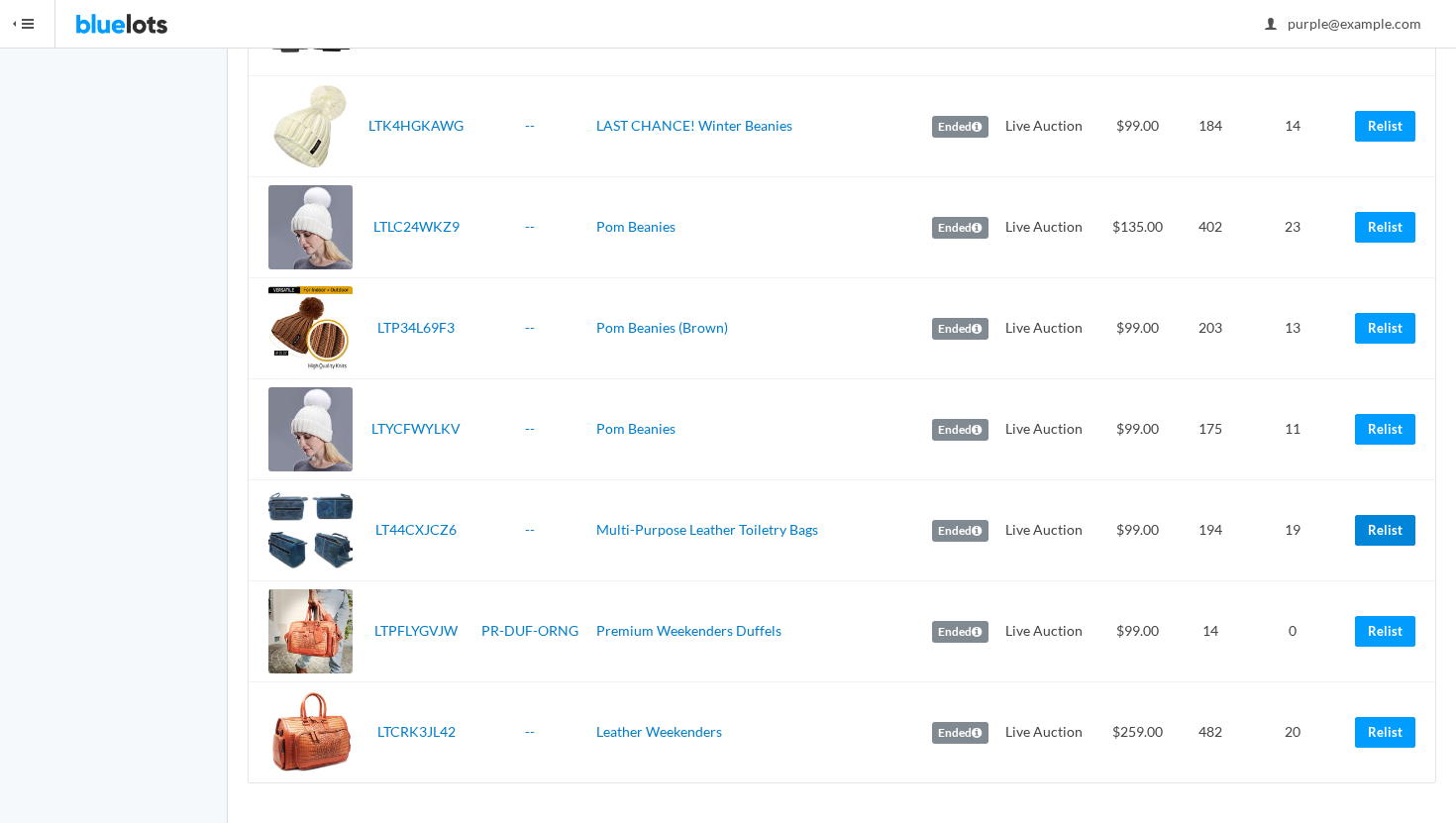 click on "Relist" at bounding box center (1385, 530) 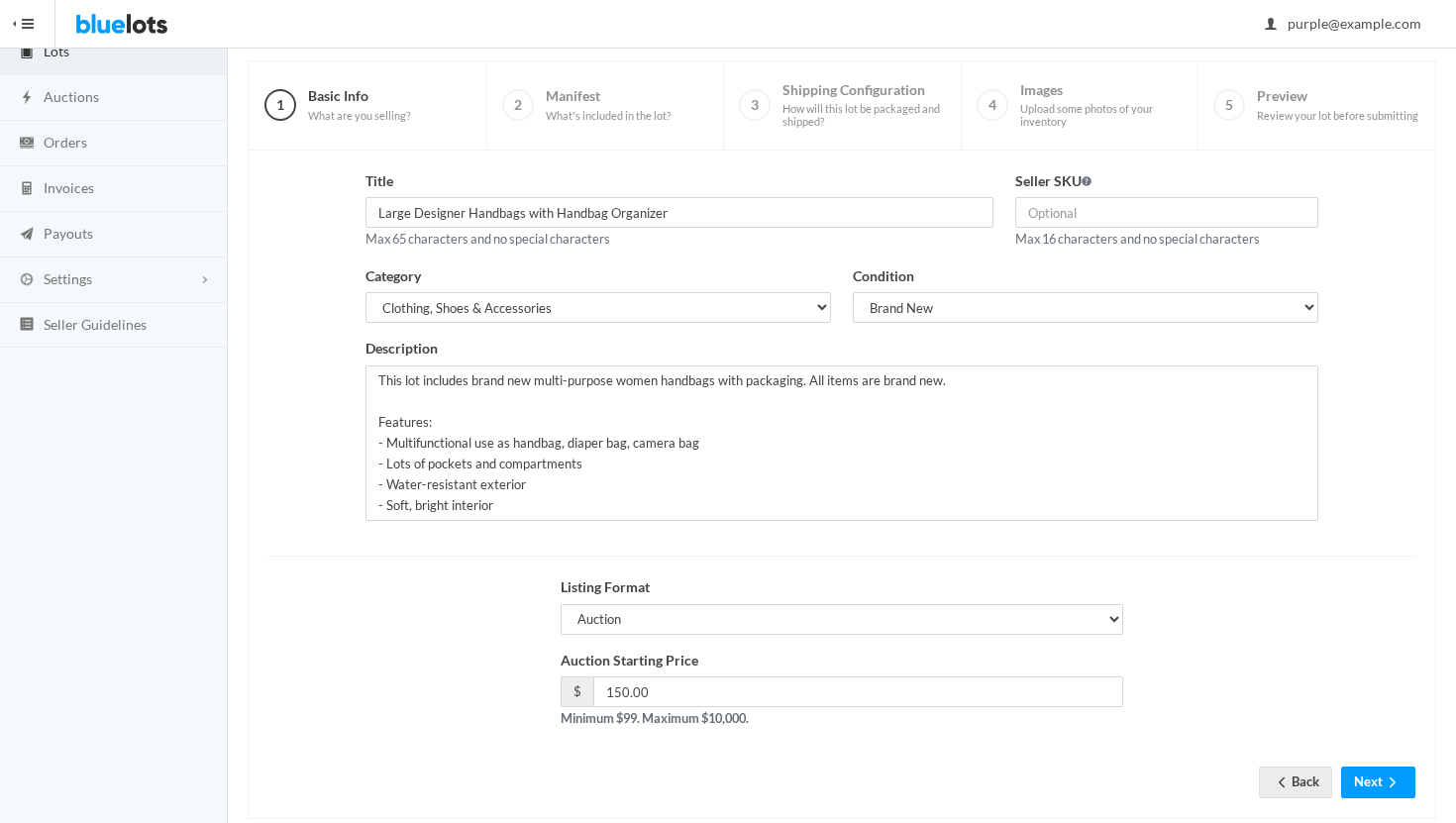scroll, scrollTop: 168, scrollLeft: 0, axis: vertical 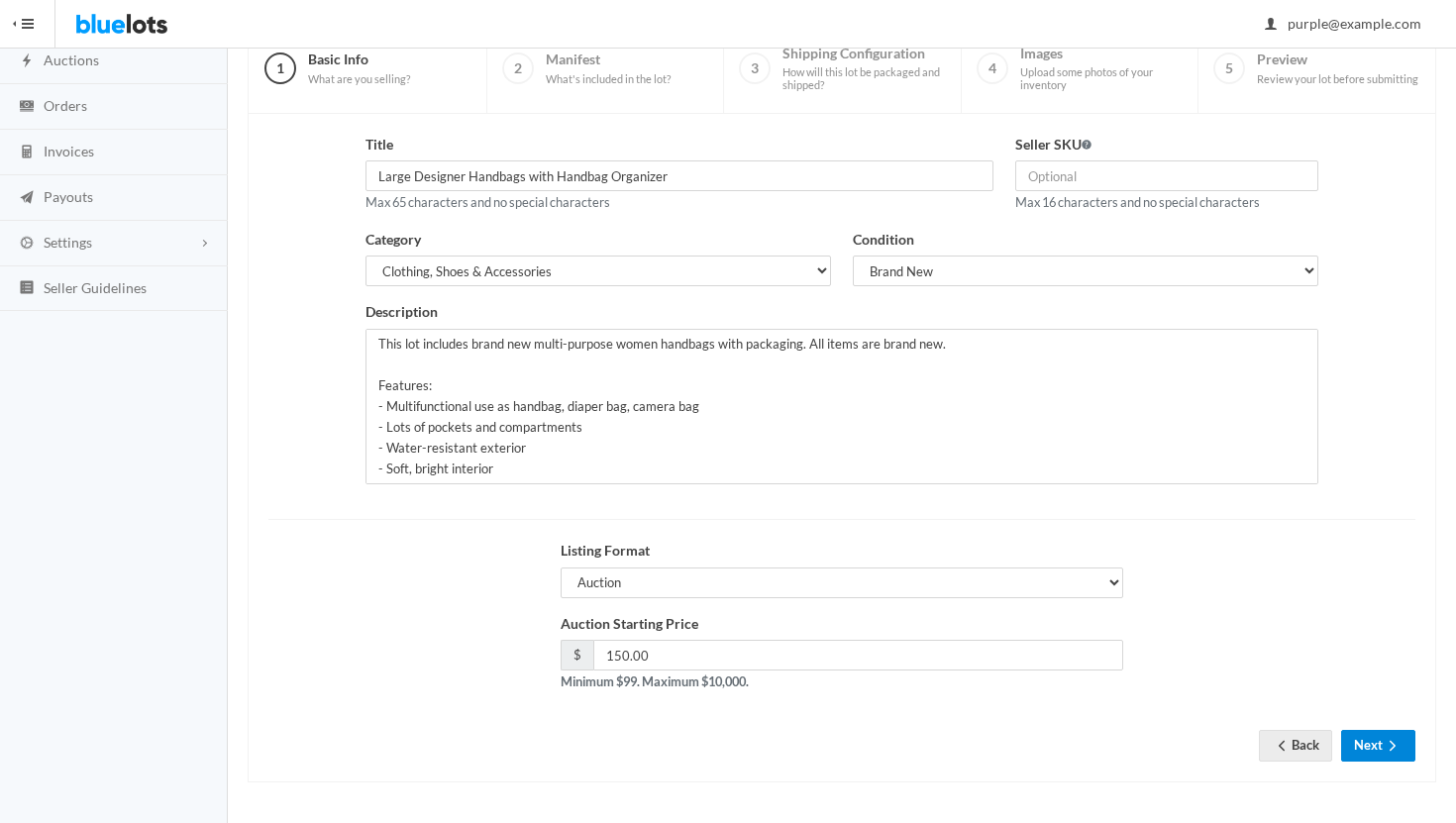 click on "Next" at bounding box center [1378, 745] 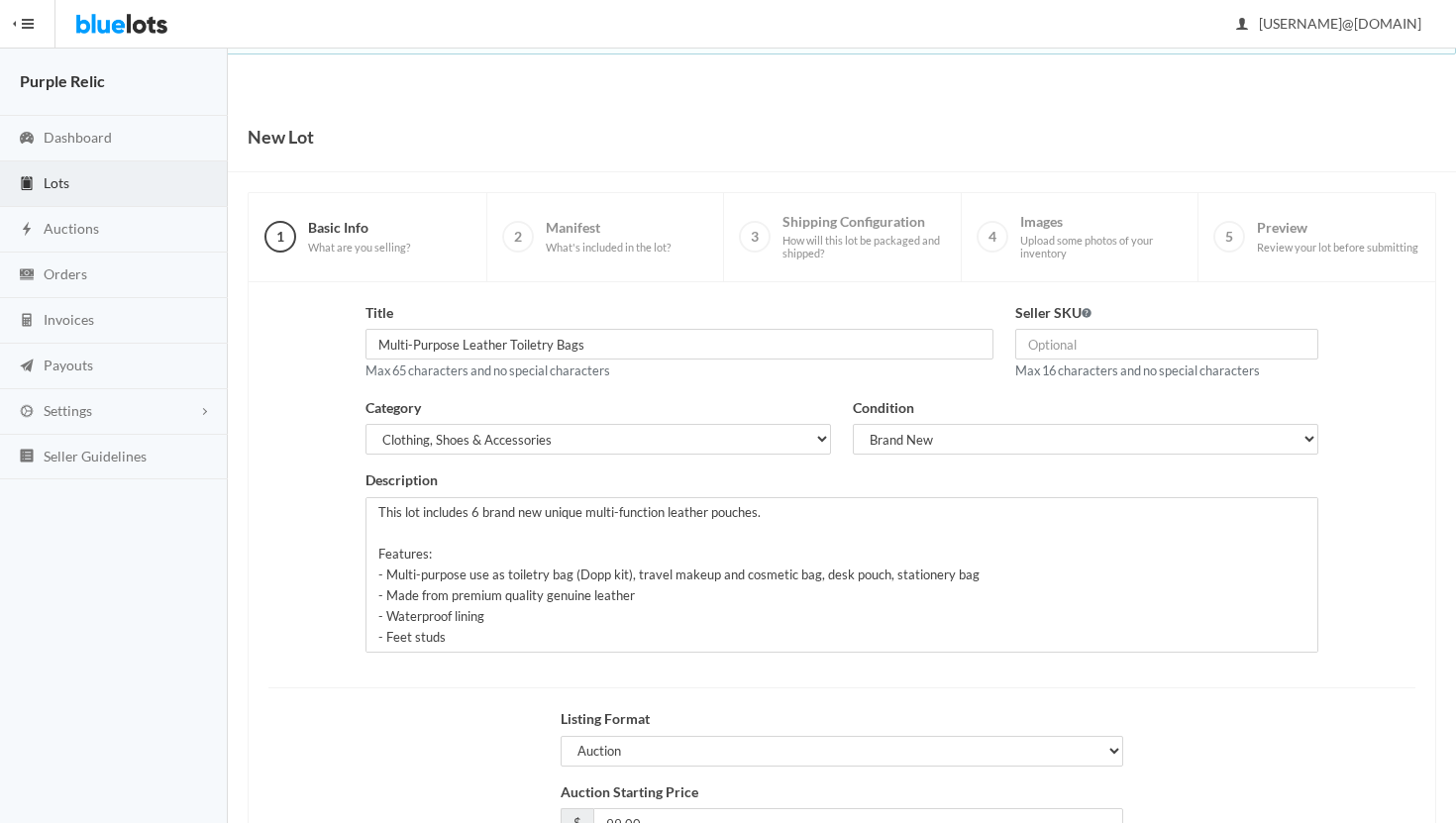 scroll, scrollTop: 168, scrollLeft: 0, axis: vertical 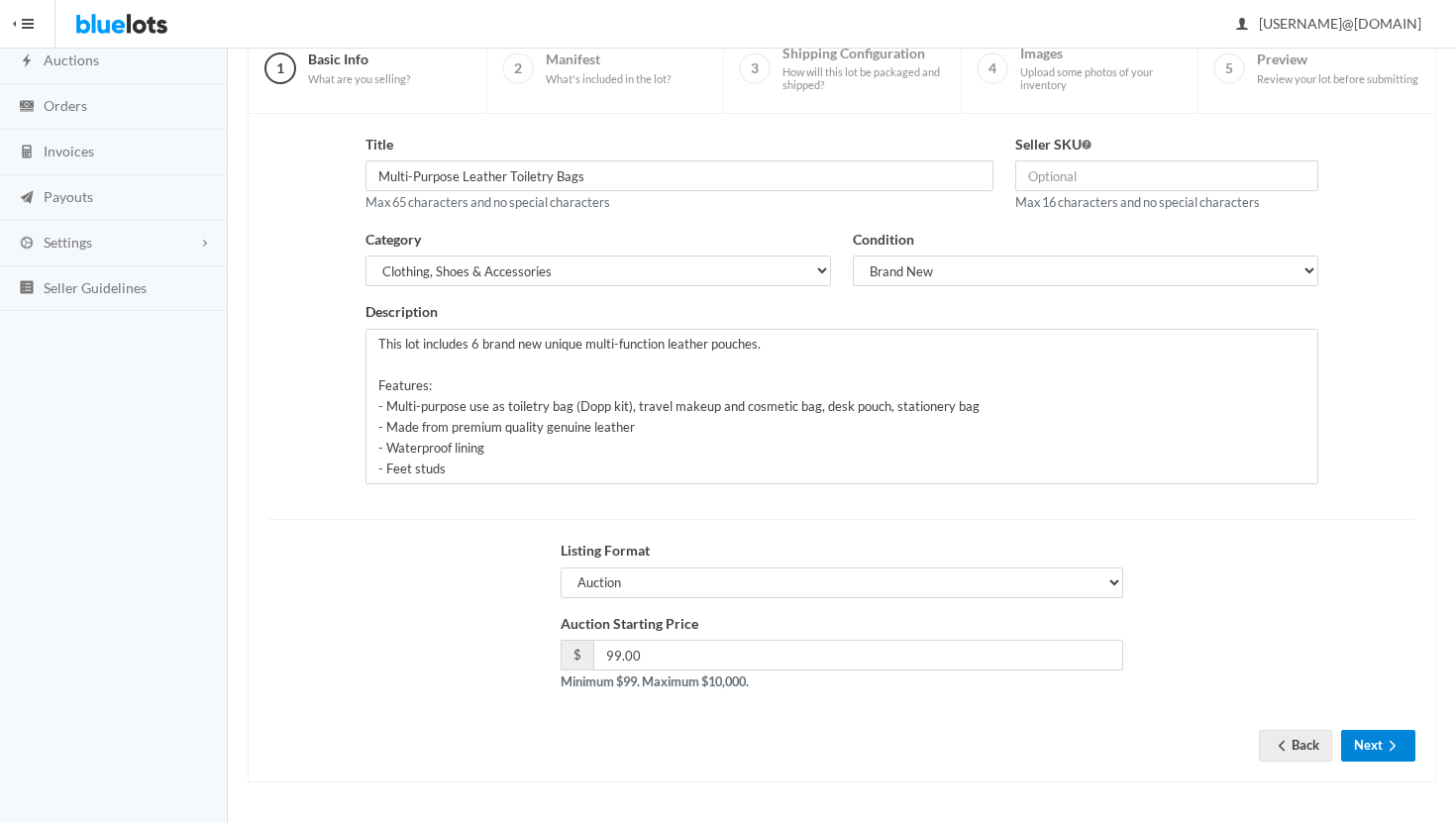 click on "Next" at bounding box center (1378, 745) 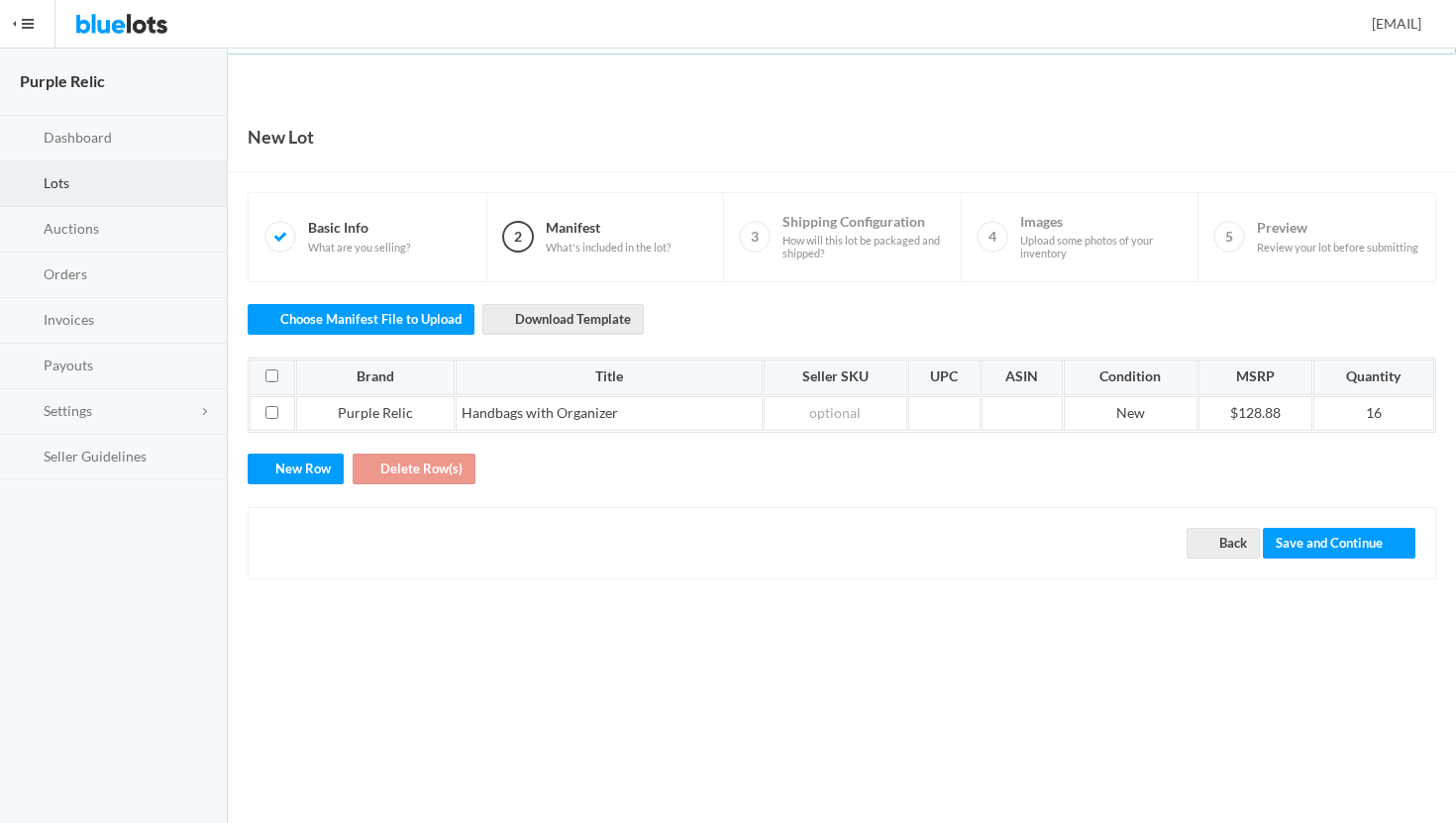 scroll, scrollTop: 0, scrollLeft: 0, axis: both 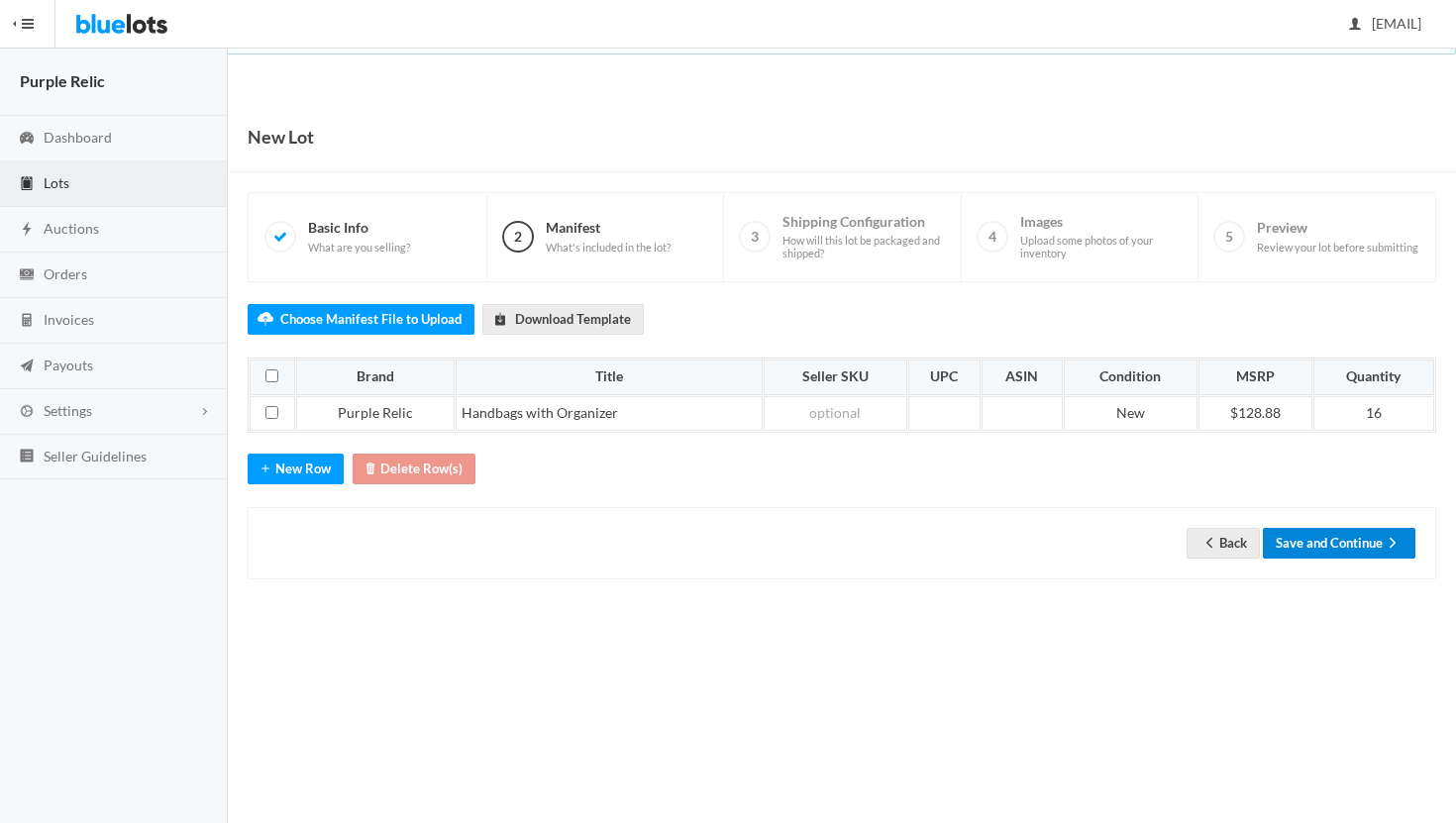 click on "Save and Continue" at bounding box center (1339, 543) 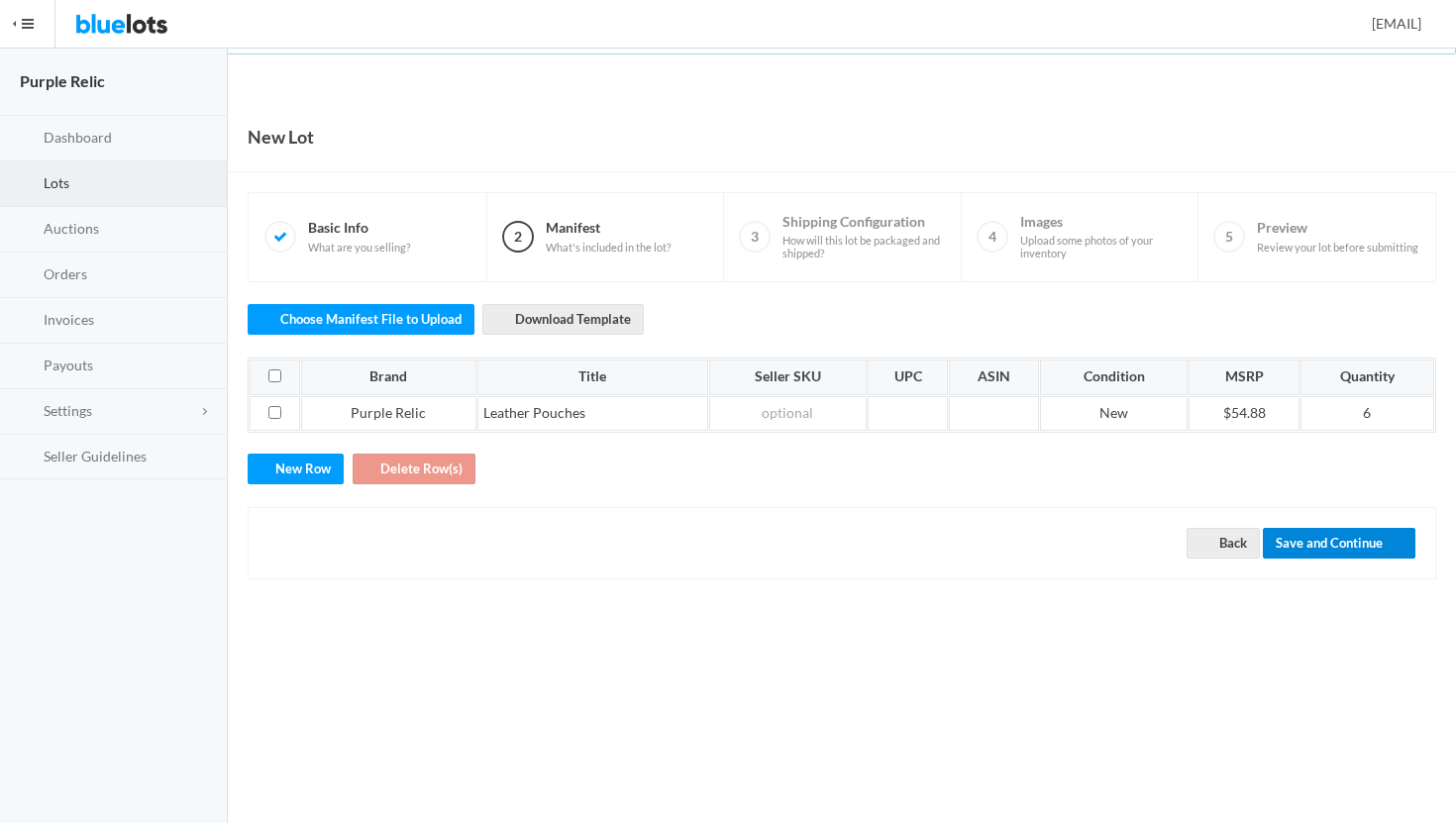 scroll, scrollTop: 0, scrollLeft: 0, axis: both 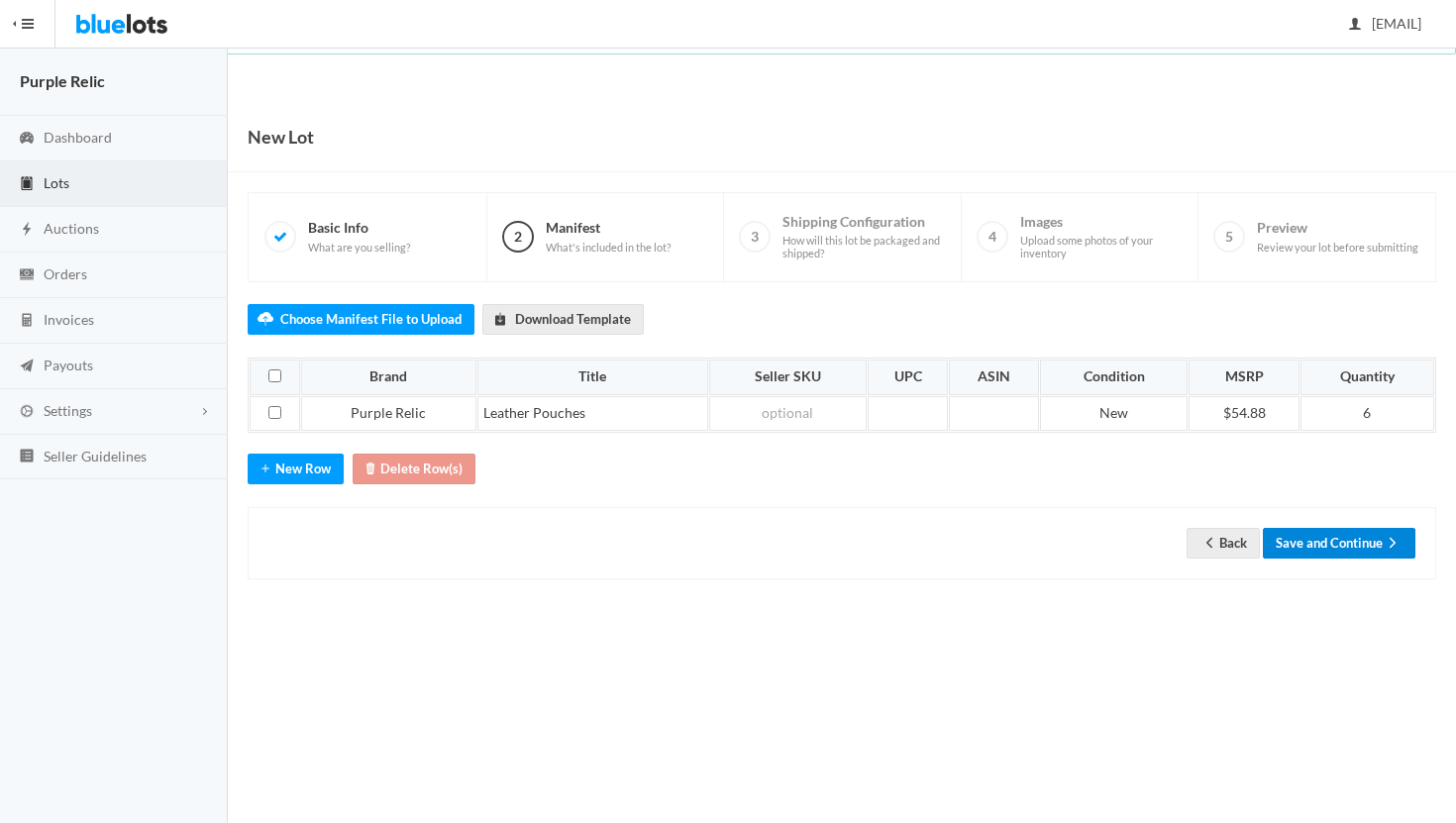 click on "Save and Continue" at bounding box center (1339, 543) 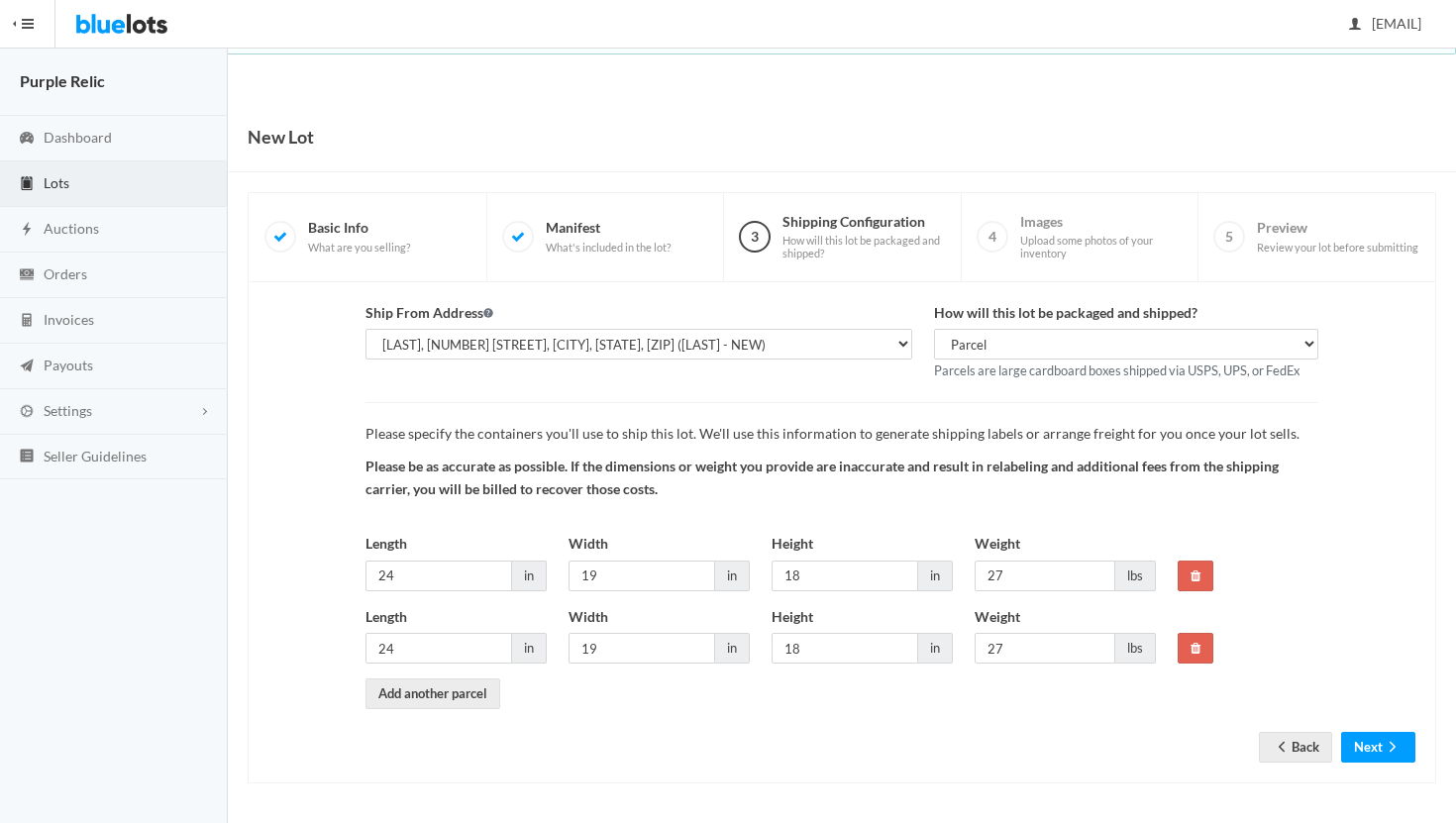 scroll, scrollTop: 0, scrollLeft: 0, axis: both 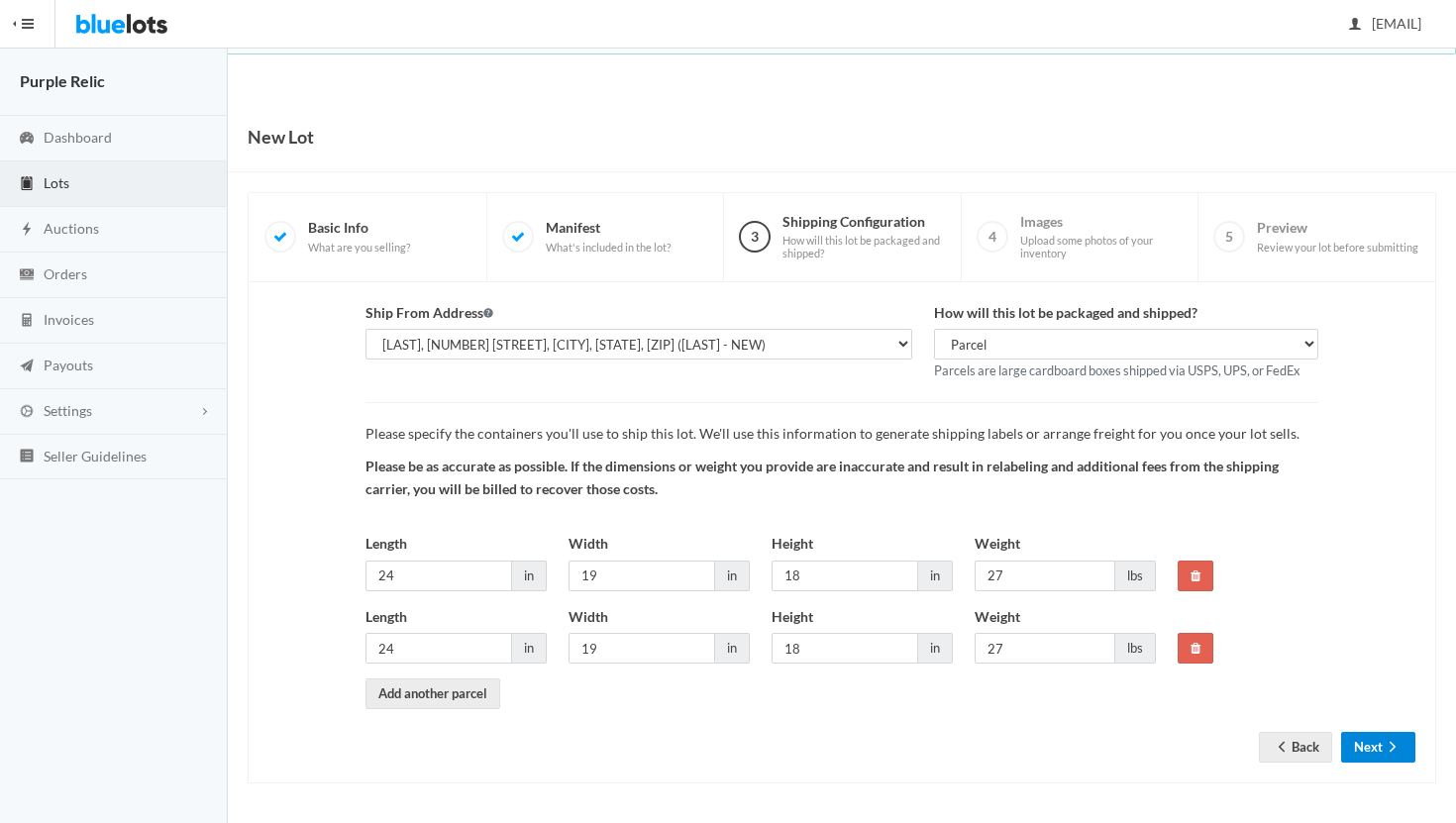 click on "Next" at bounding box center (1378, 747) 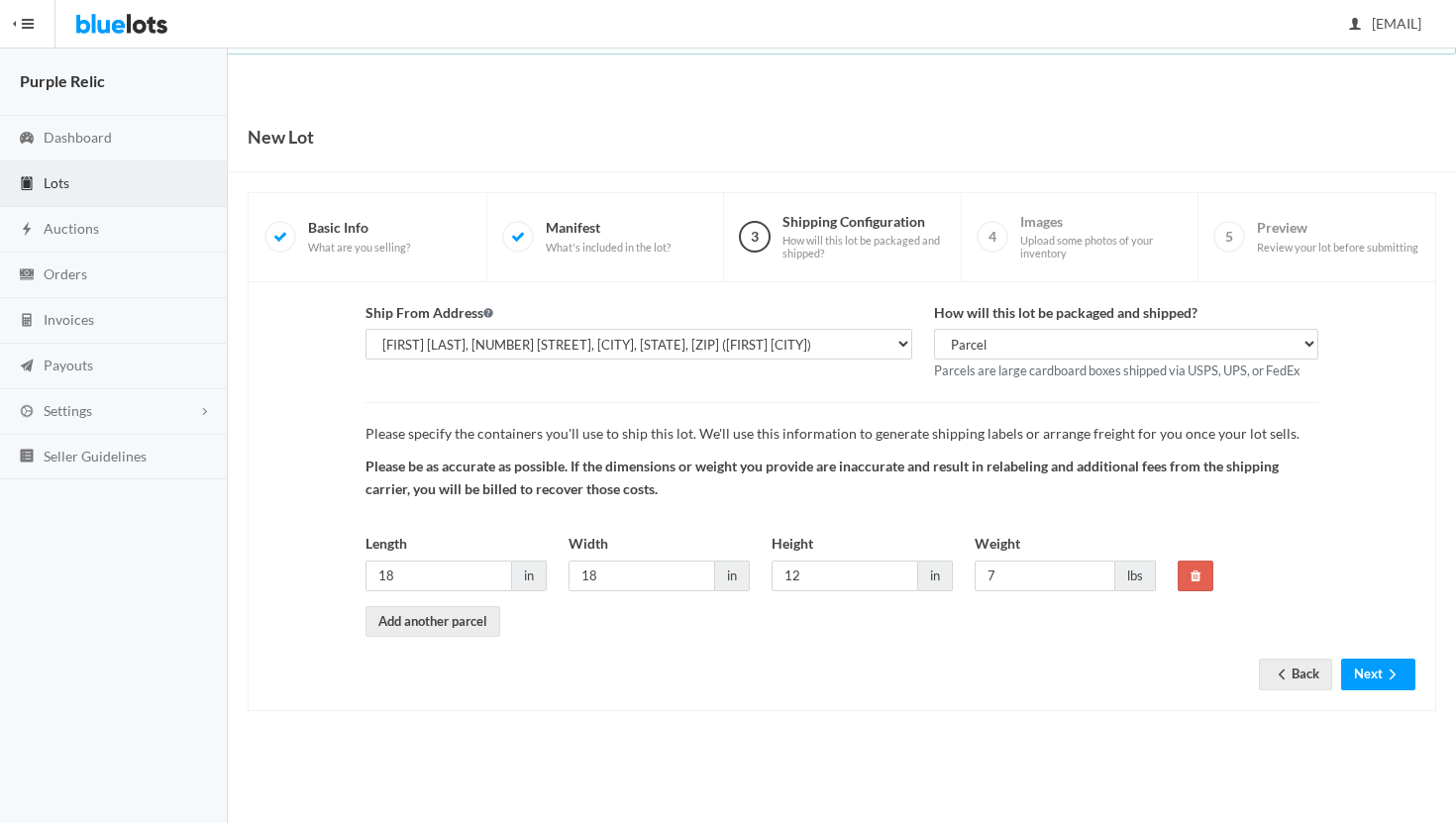scroll, scrollTop: 0, scrollLeft: 0, axis: both 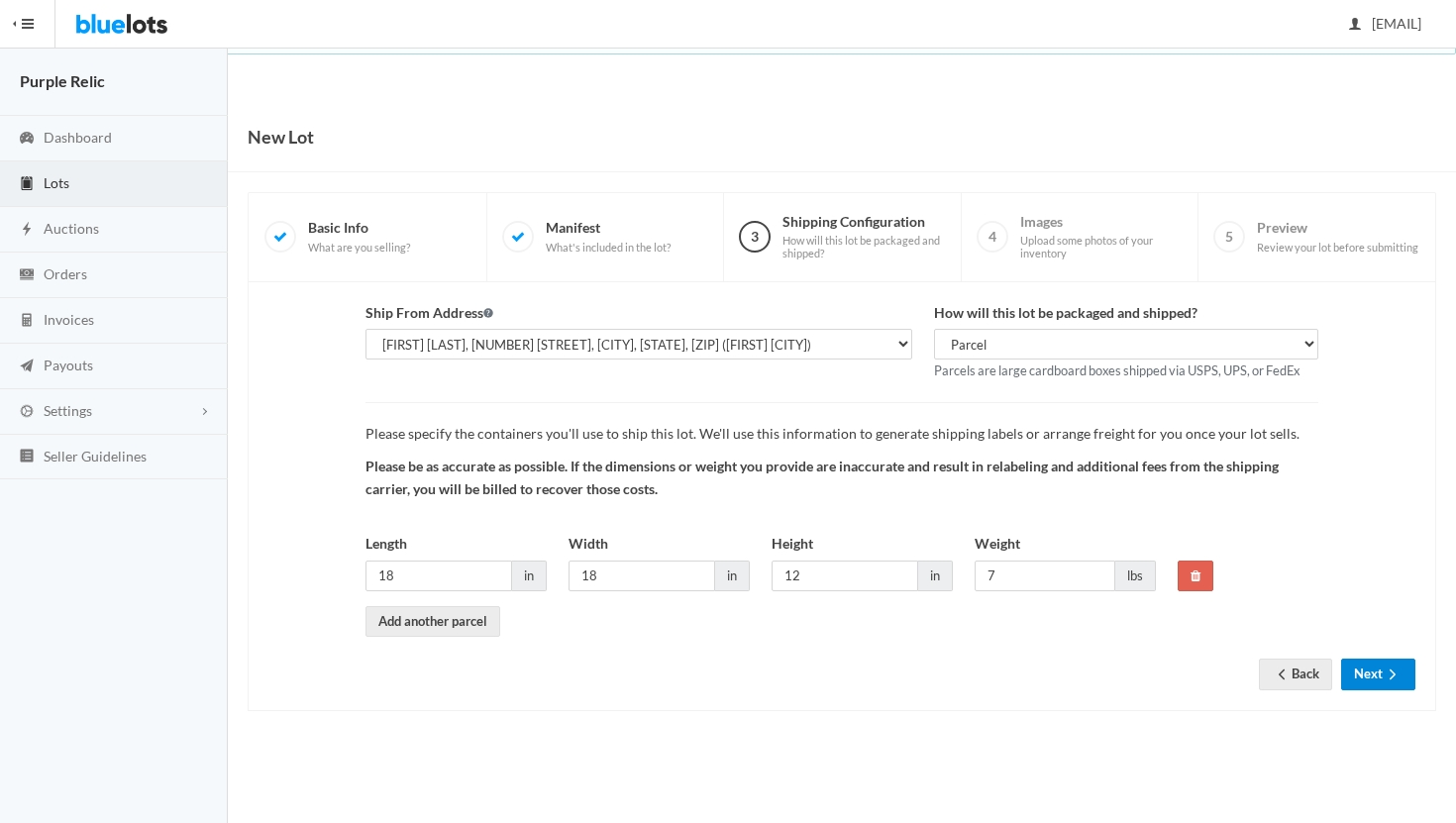 click on "Next" at bounding box center (1378, 673) 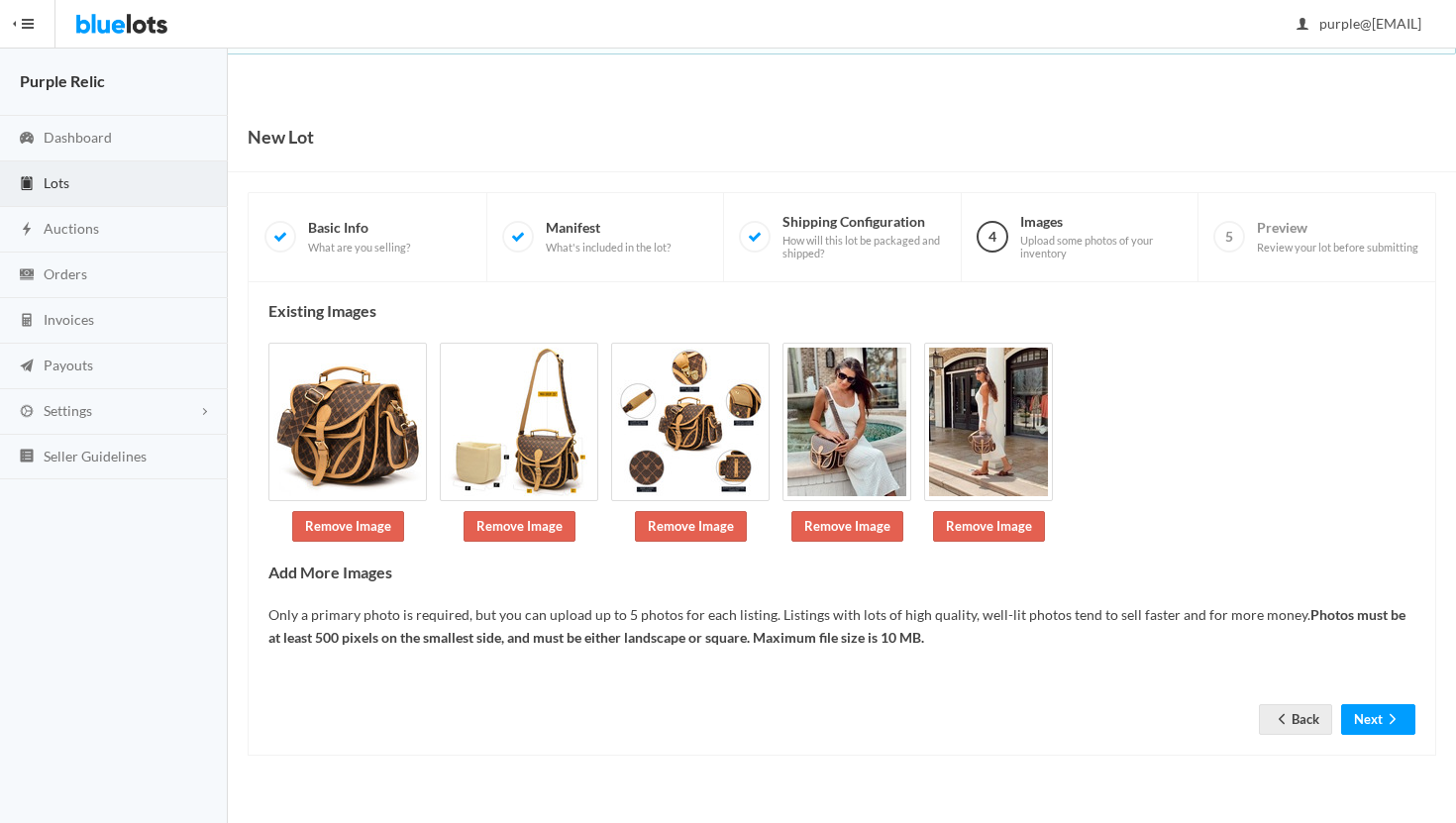 scroll, scrollTop: 0, scrollLeft: 0, axis: both 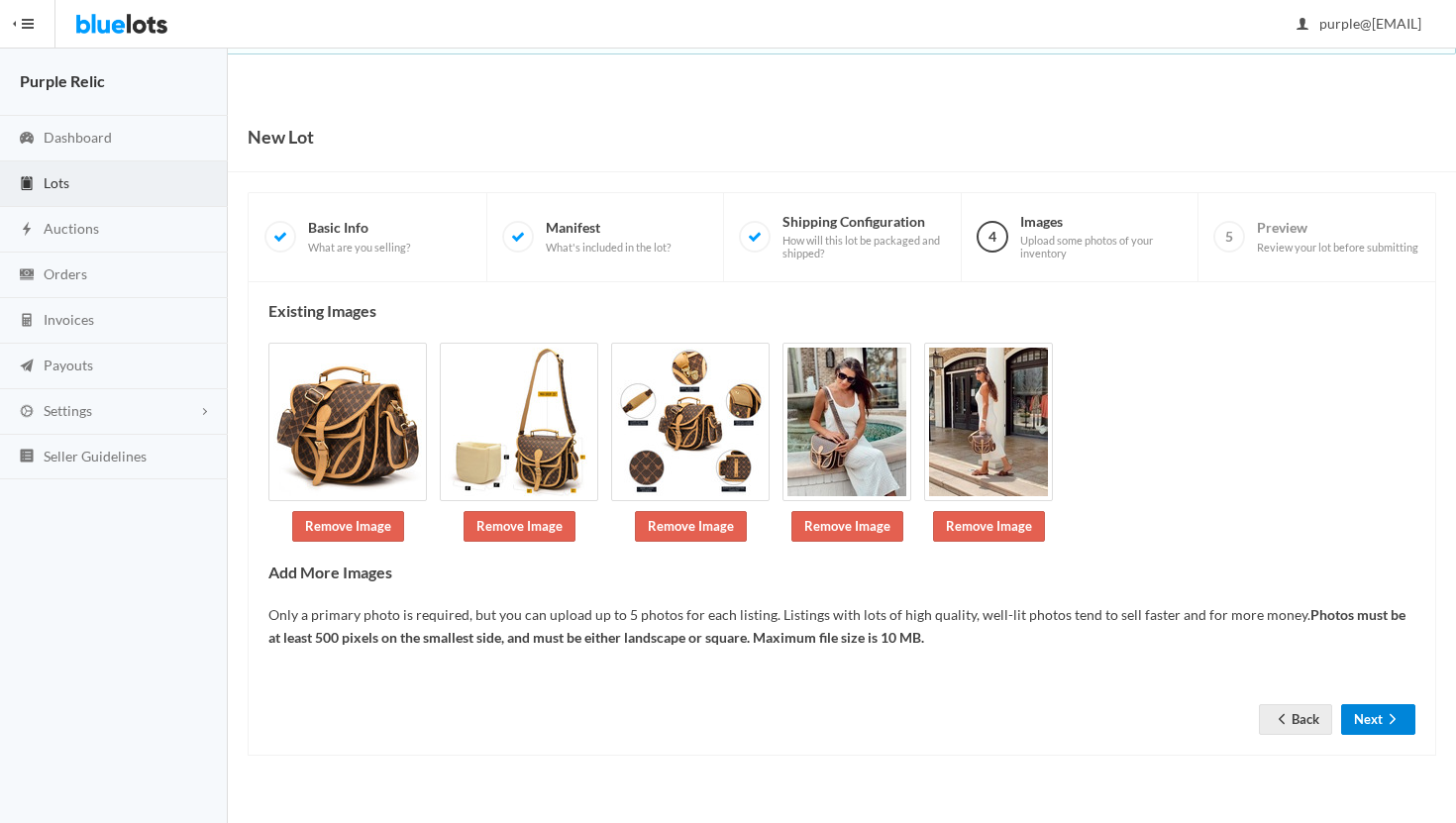 click on "Next" at bounding box center [1378, 719] 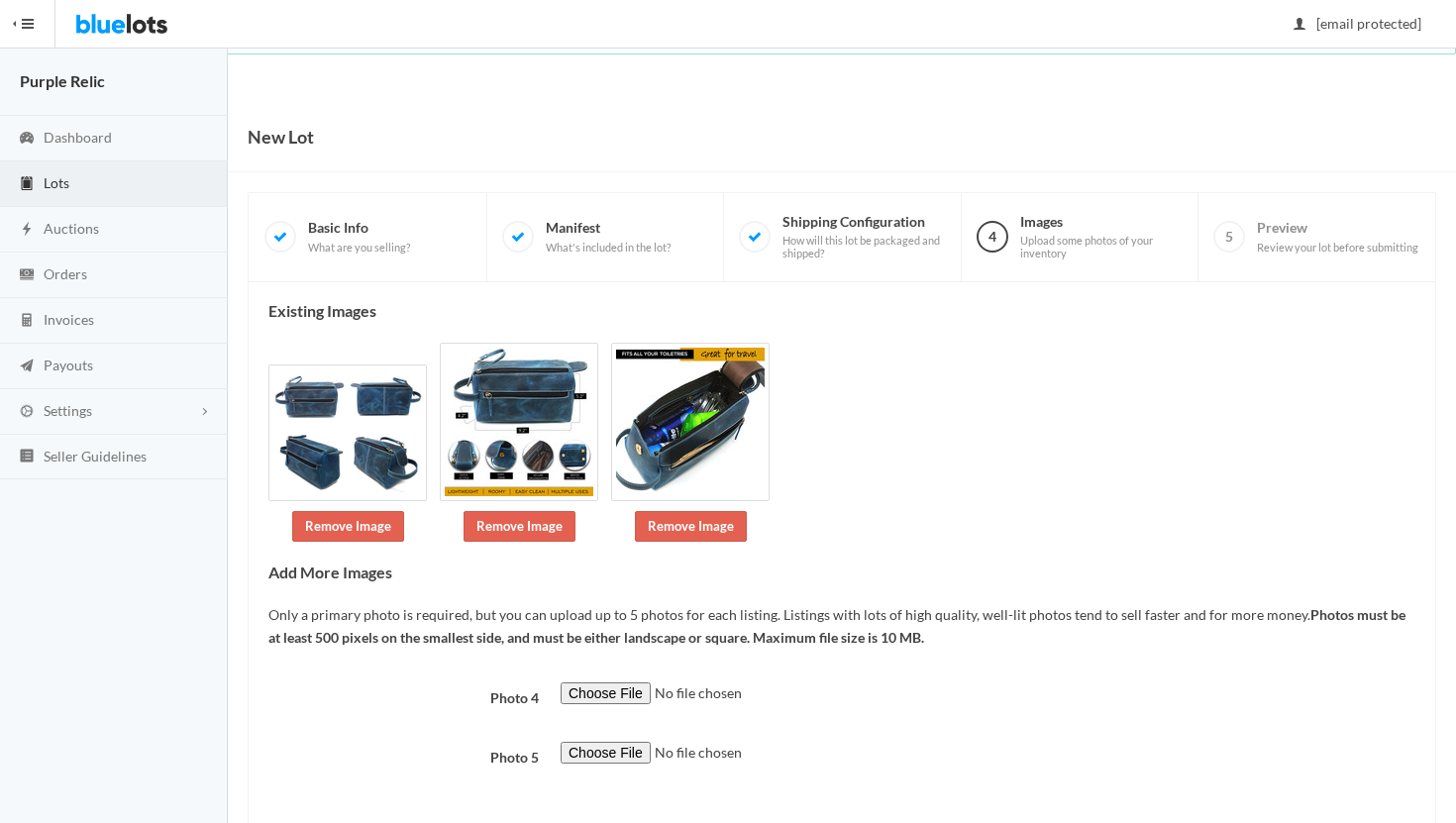 scroll, scrollTop: 94, scrollLeft: 0, axis: vertical 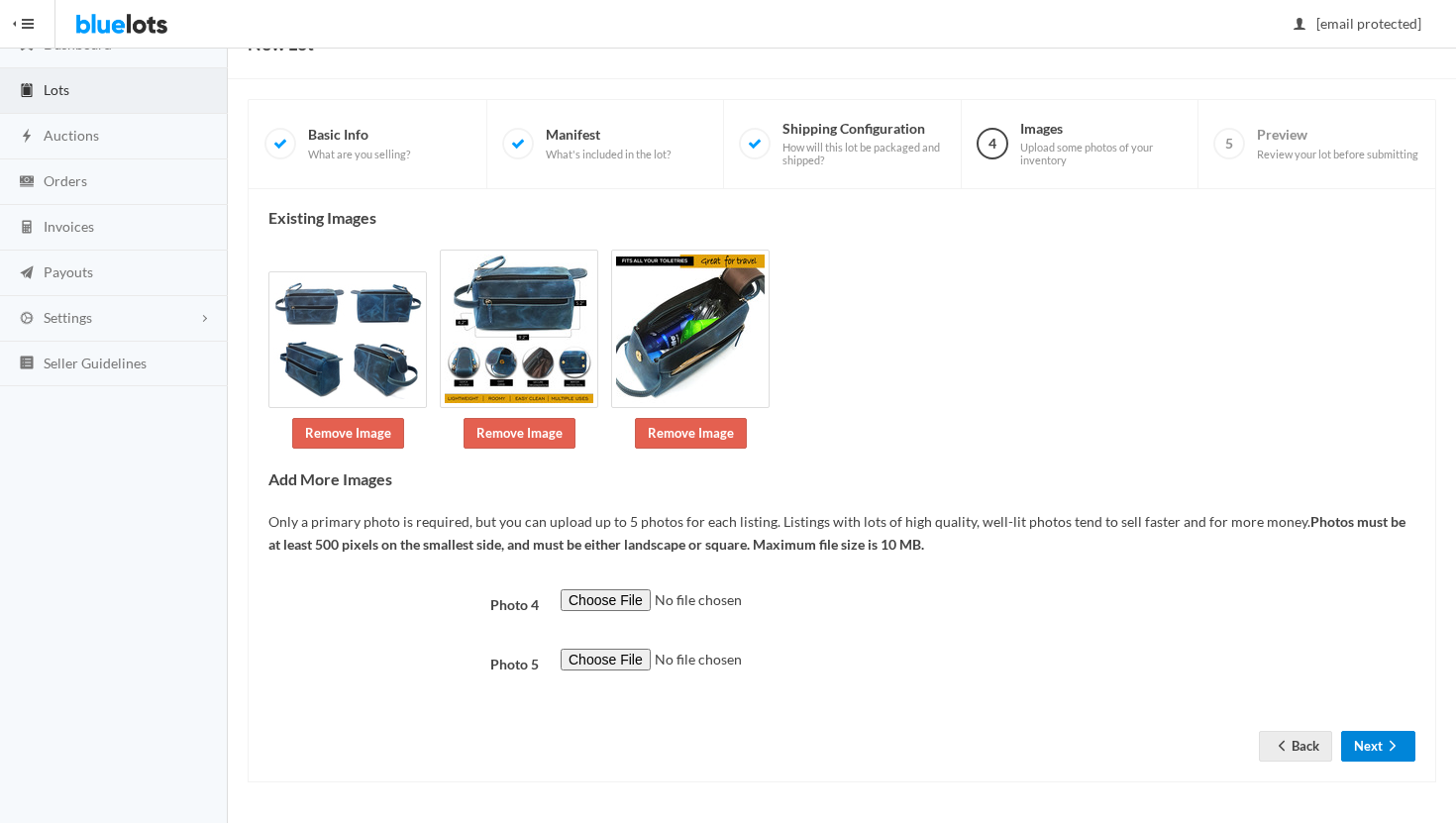 click on "Next" at bounding box center (1378, 746) 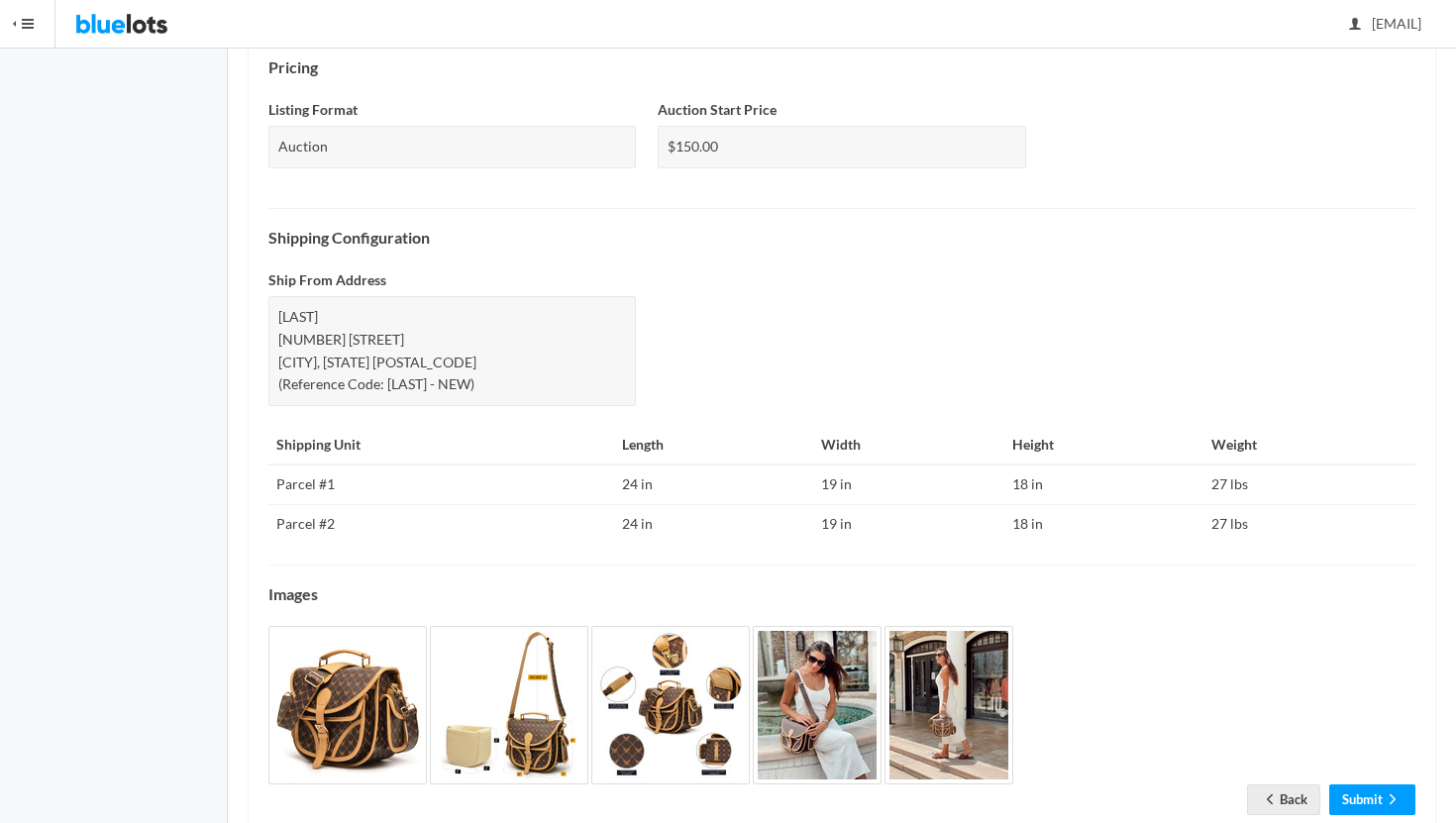 scroll, scrollTop: 688, scrollLeft: 0, axis: vertical 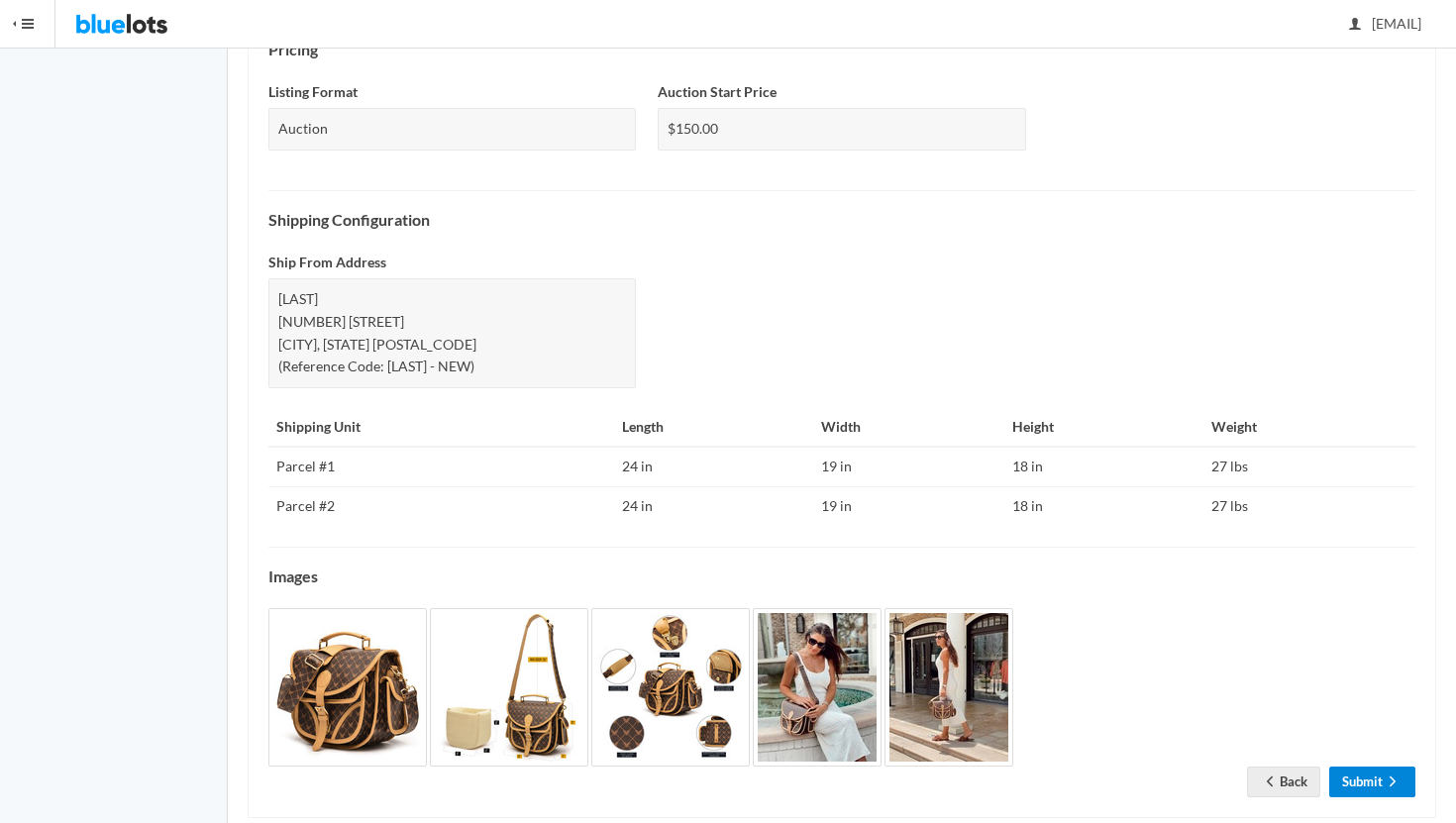 click on "Submit" at bounding box center [1372, 781] 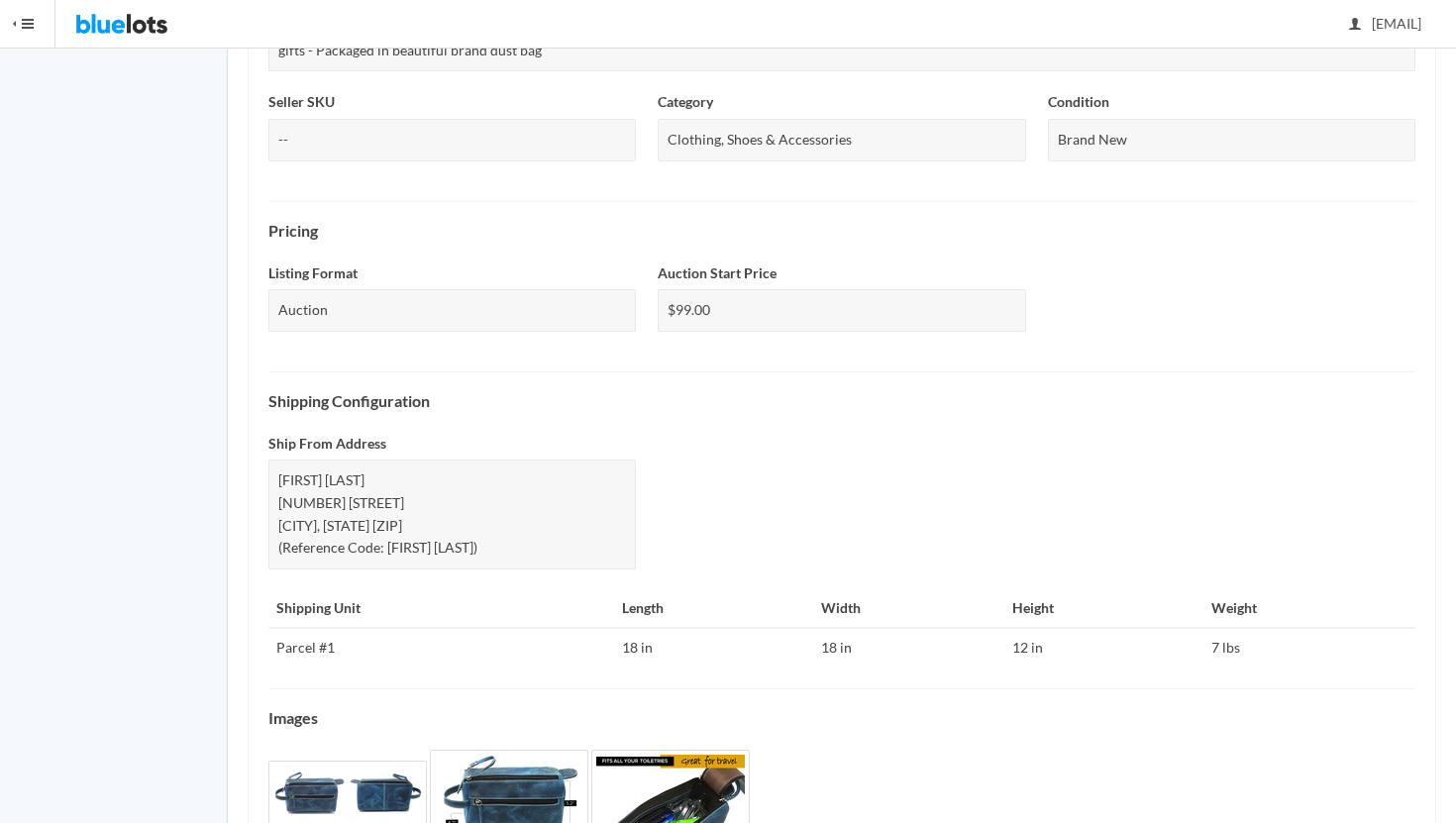 scroll, scrollTop: 685, scrollLeft: 0, axis: vertical 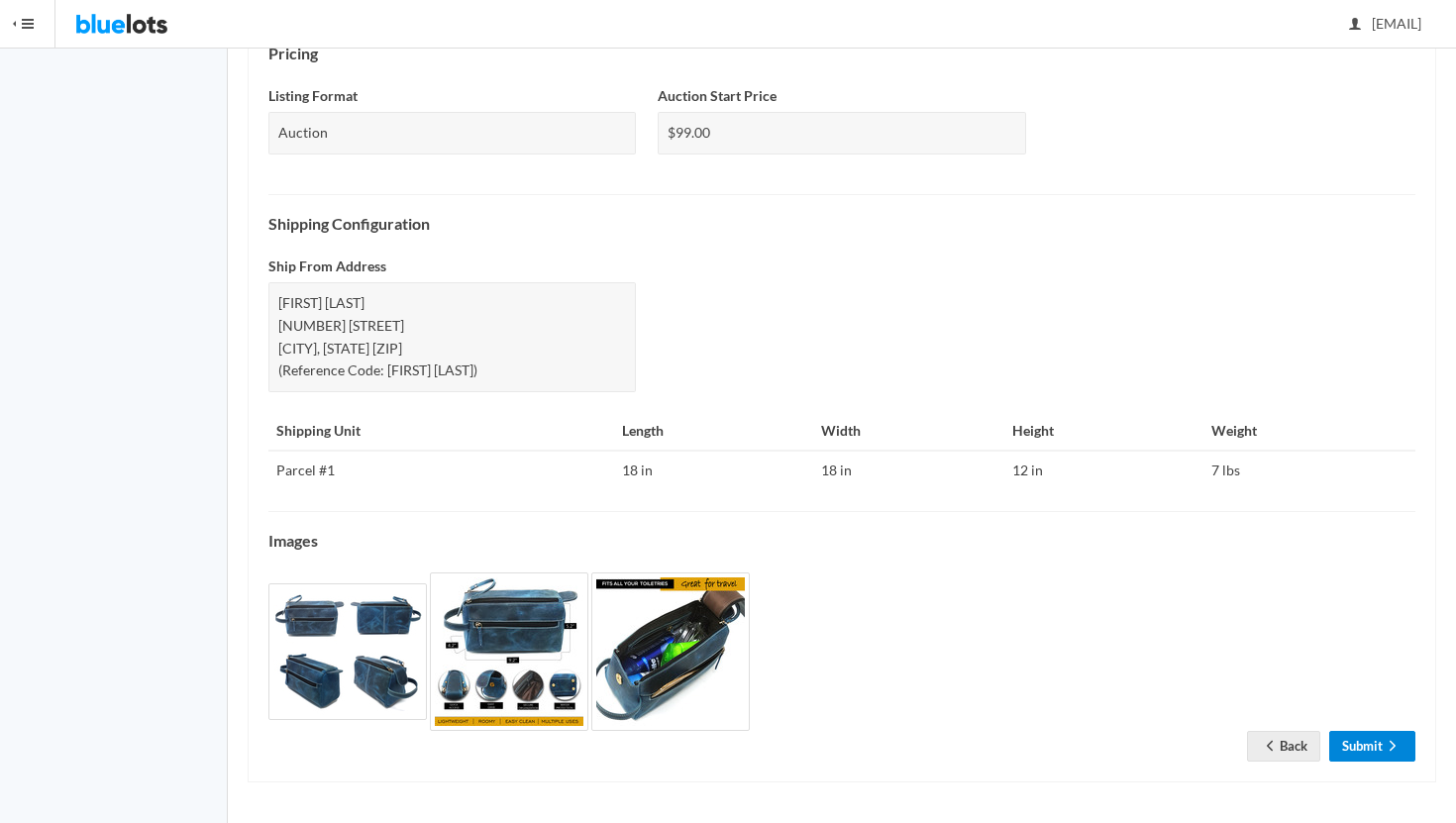 click on "Submit" at bounding box center (1372, 746) 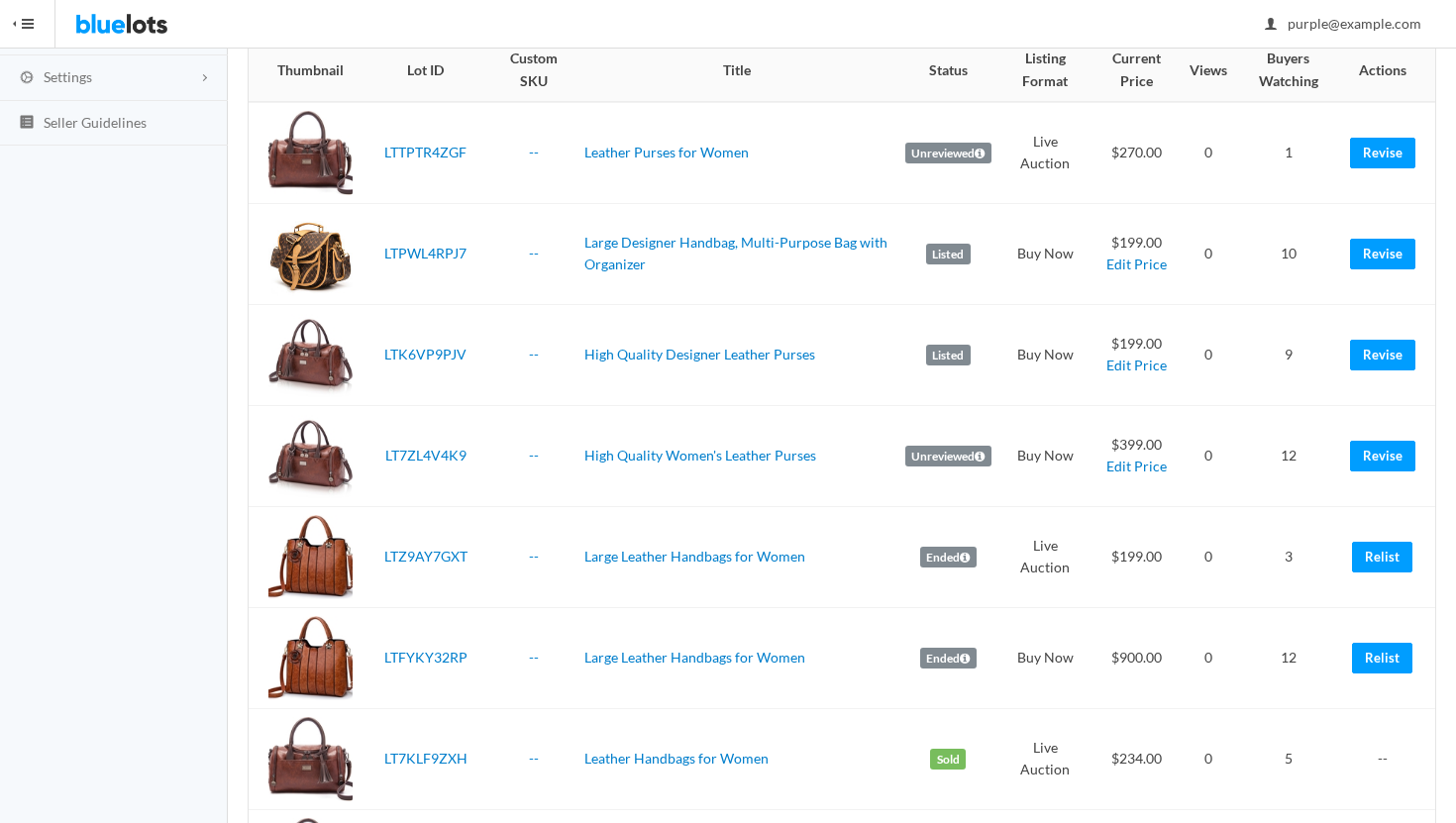 scroll, scrollTop: 0, scrollLeft: 0, axis: both 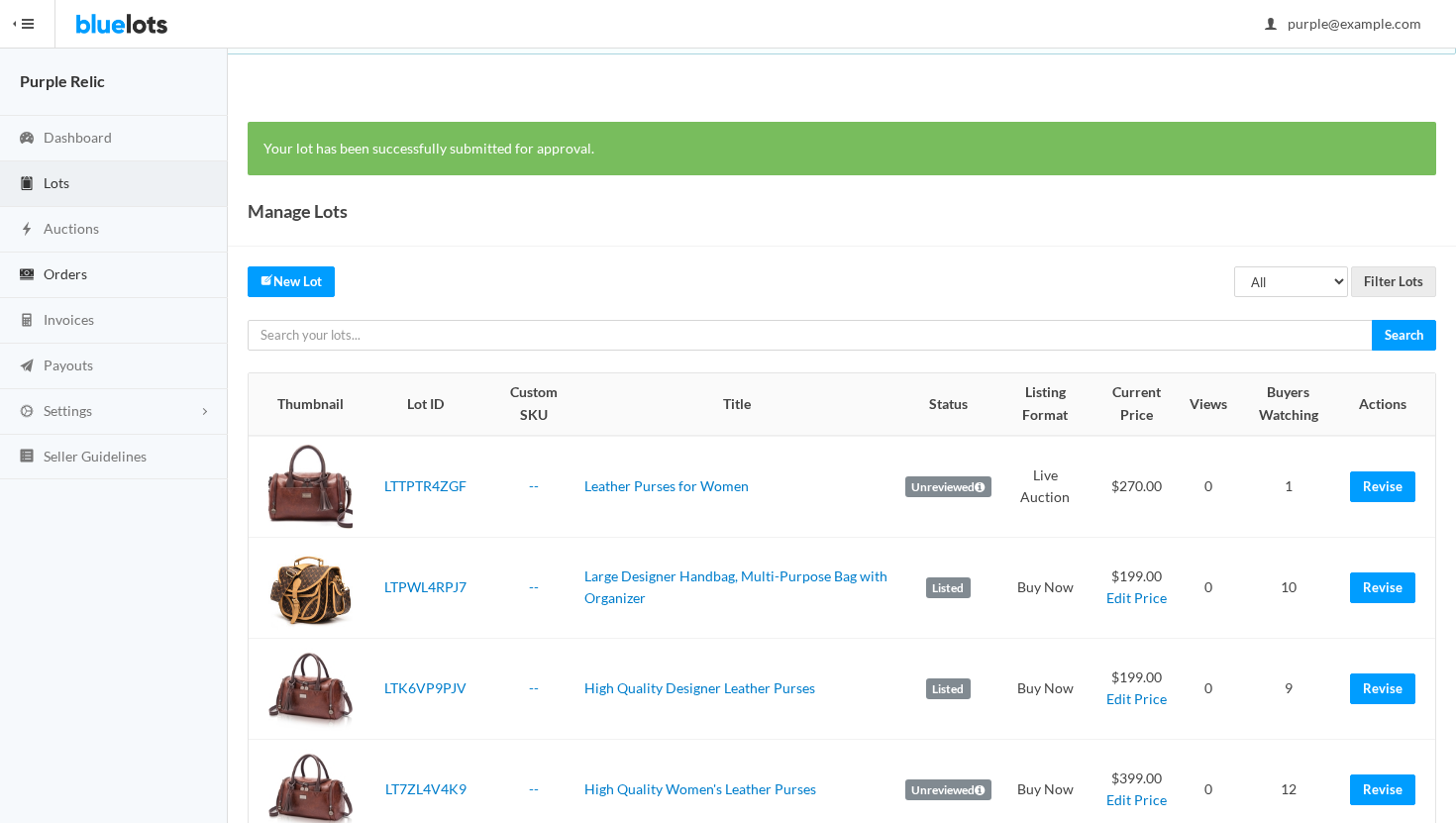 click on "Orders" at bounding box center (65, 273) 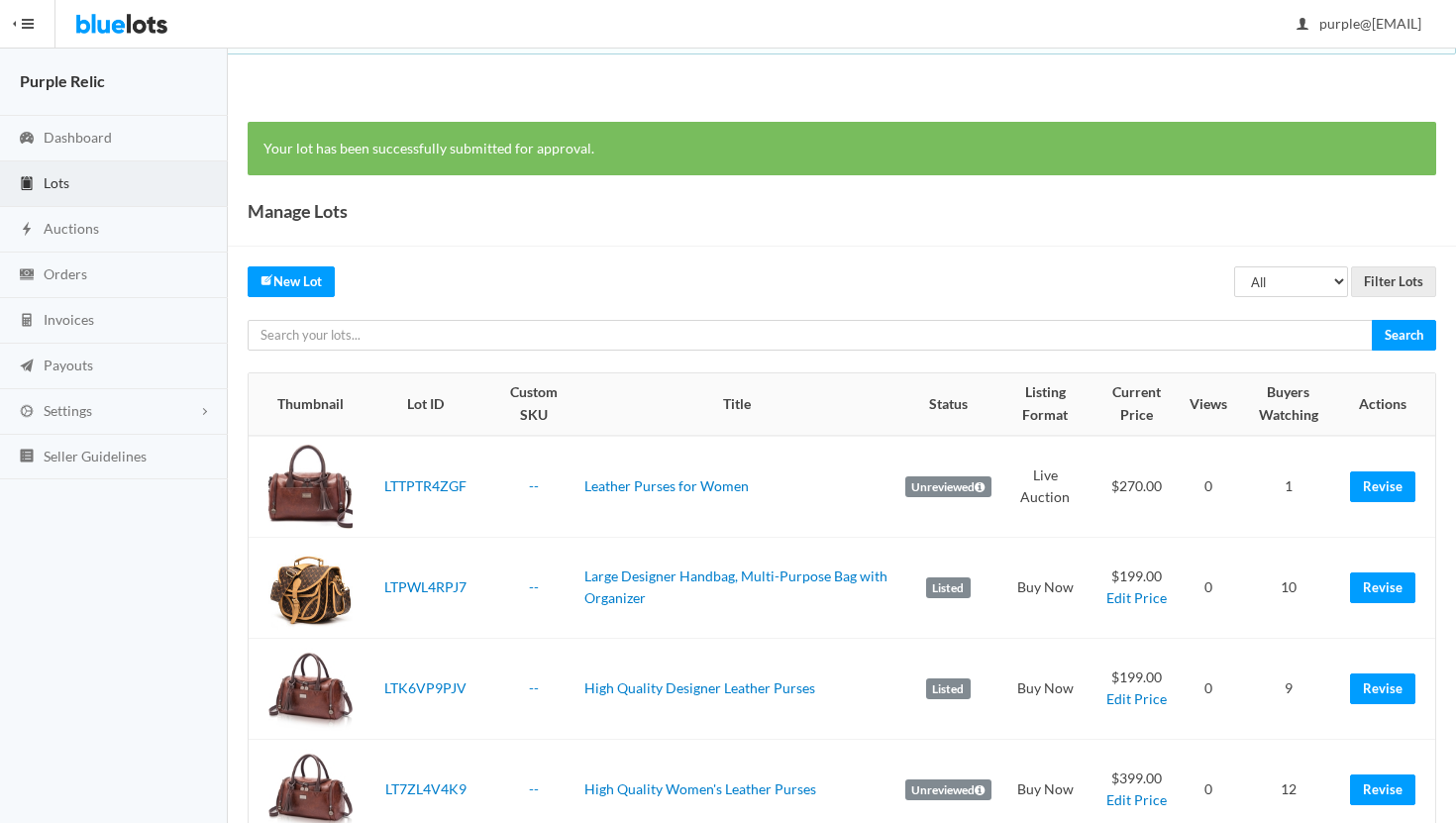 scroll, scrollTop: 0, scrollLeft: 0, axis: both 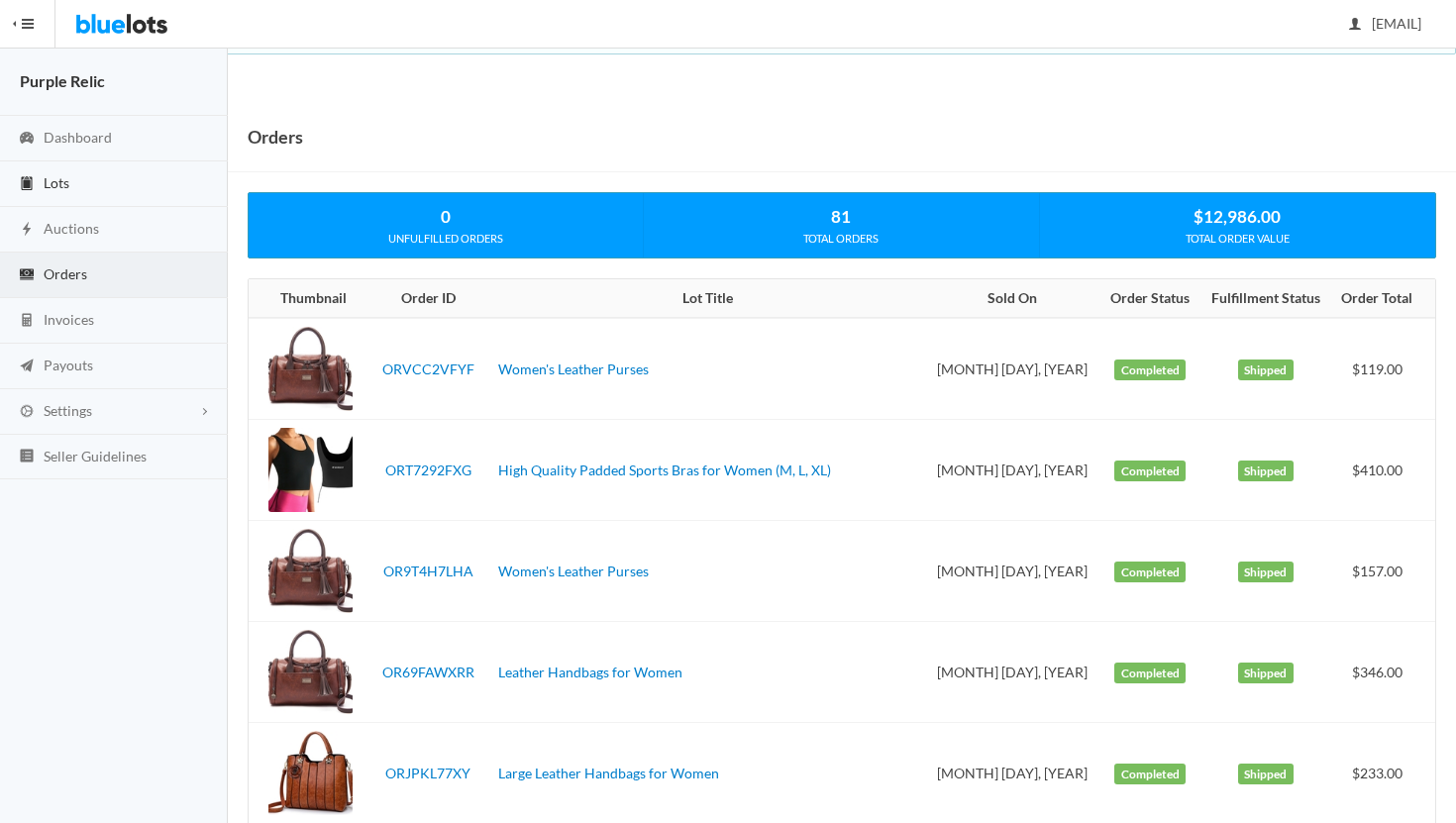 click on "Lots" at bounding box center [56, 182] 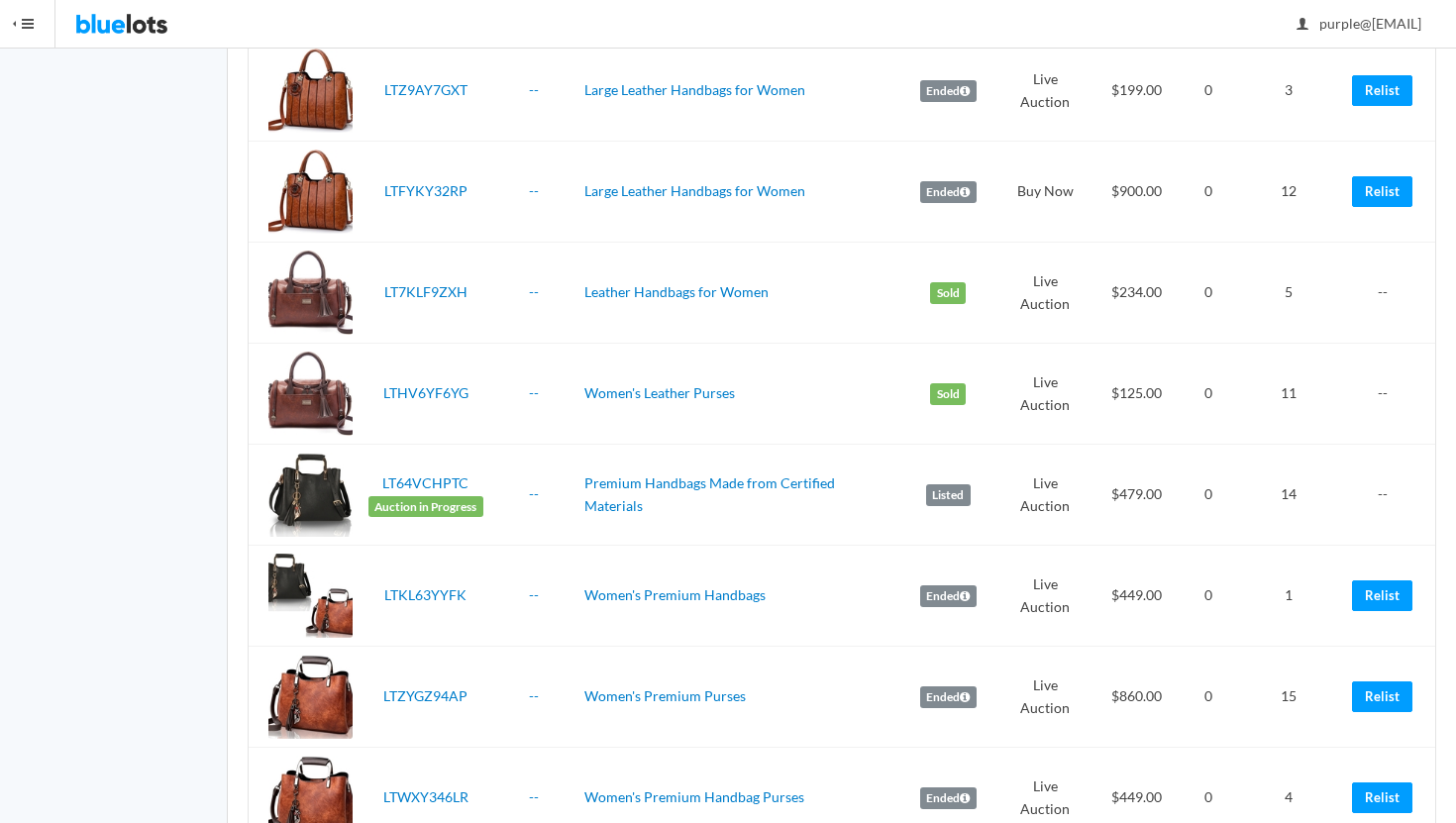 scroll, scrollTop: 818, scrollLeft: 0, axis: vertical 